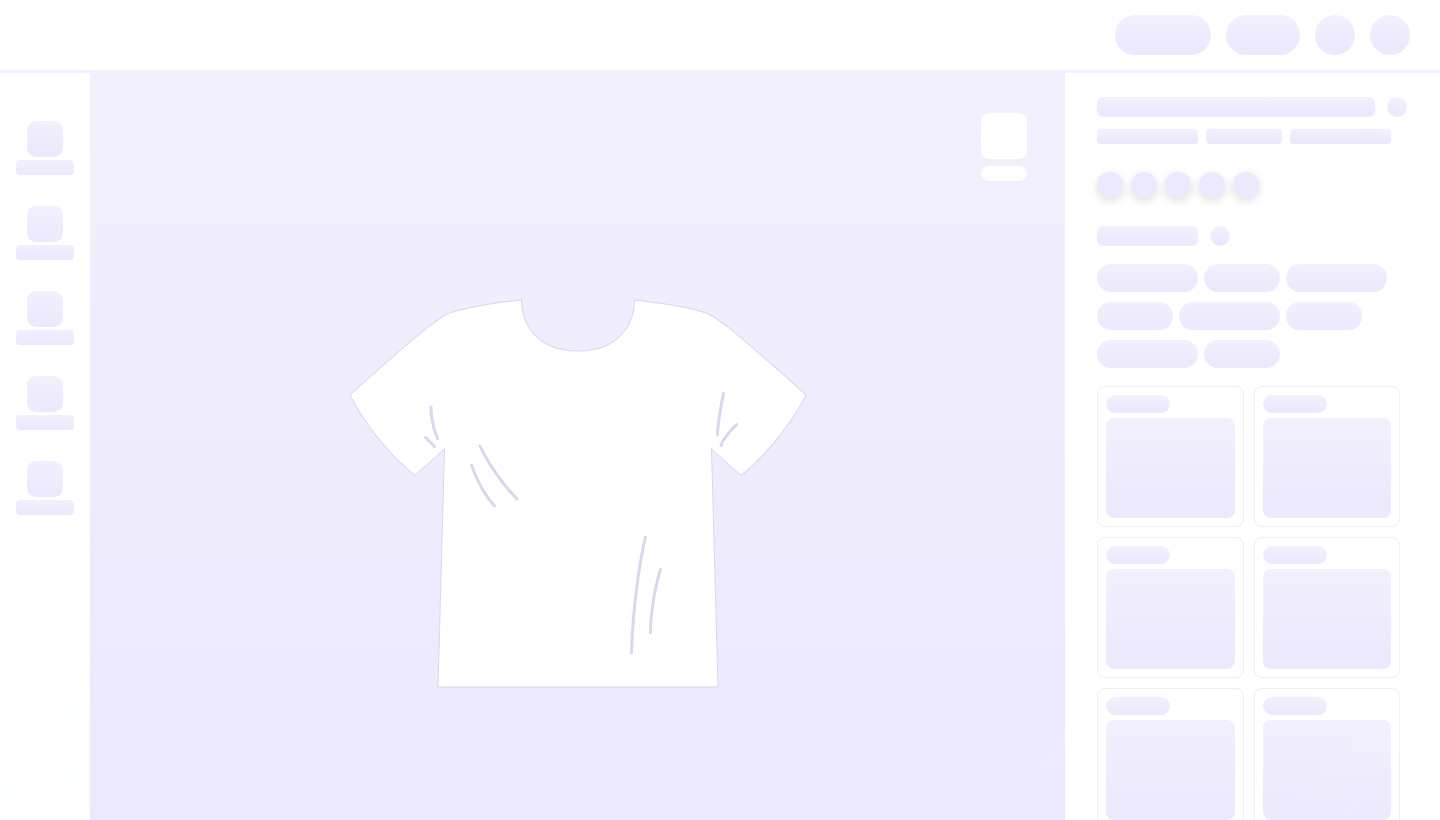 scroll, scrollTop: 0, scrollLeft: 0, axis: both 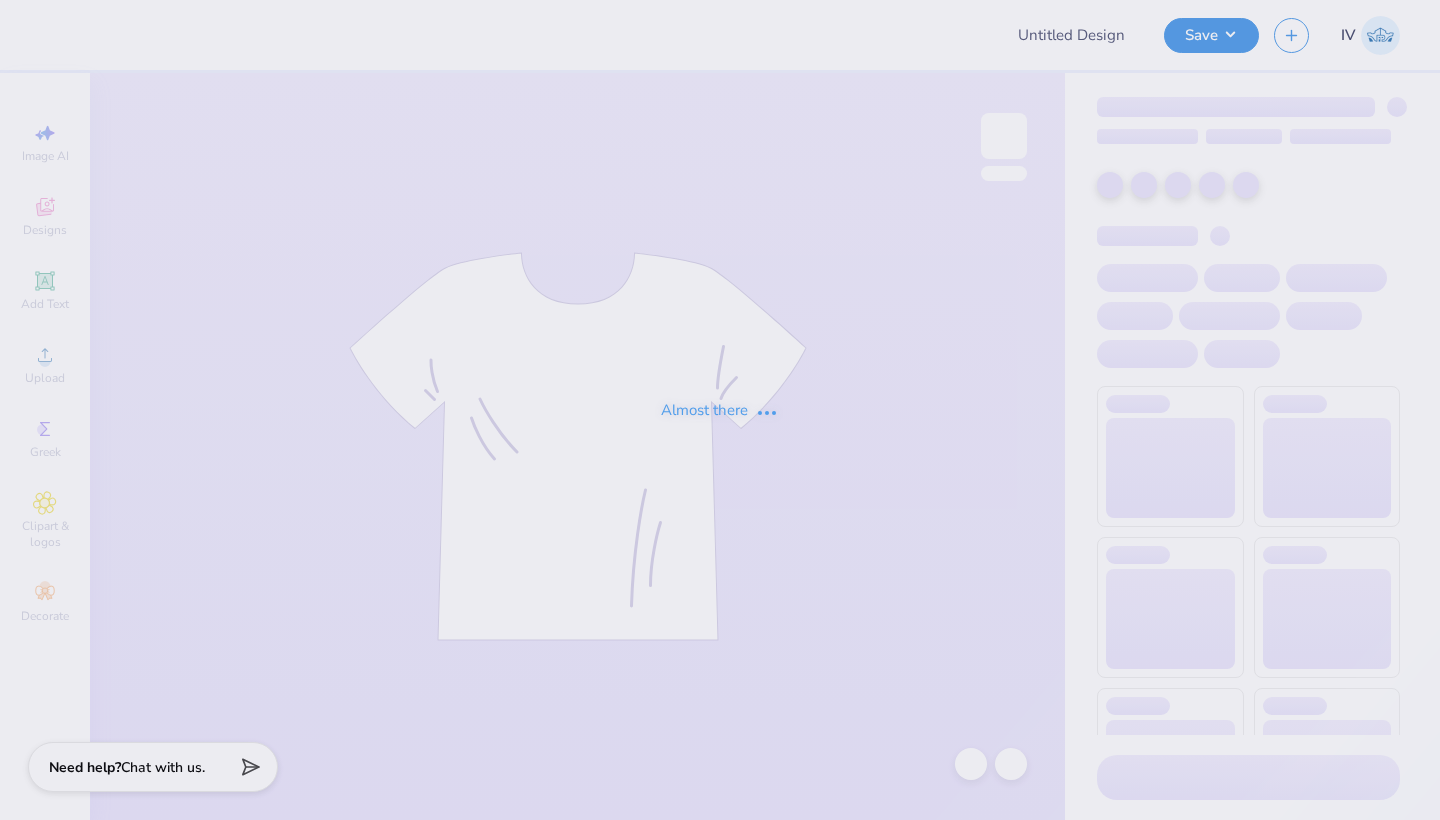 type on "Alpha Chi Omega 100 Years Merch!" 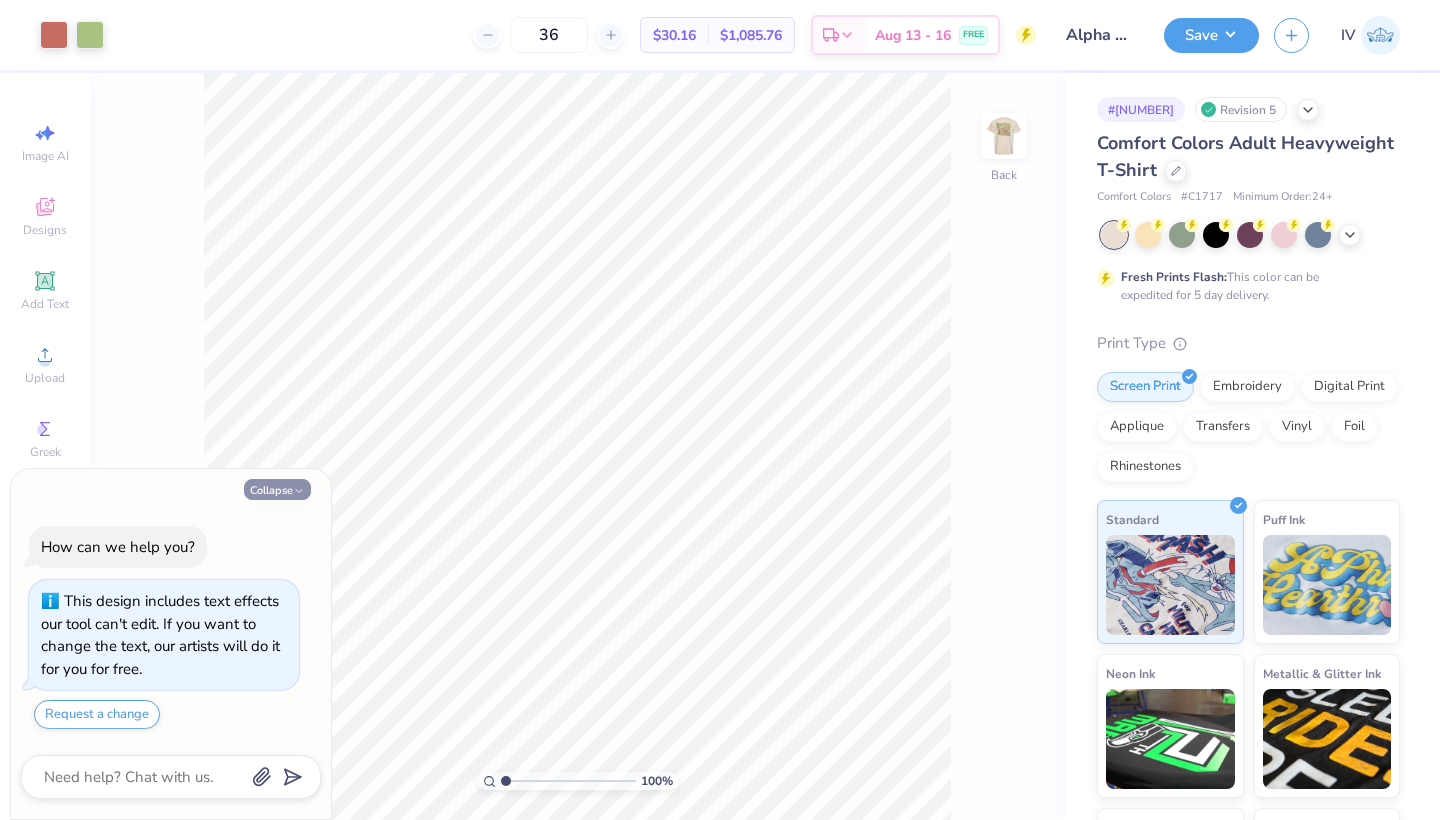 click 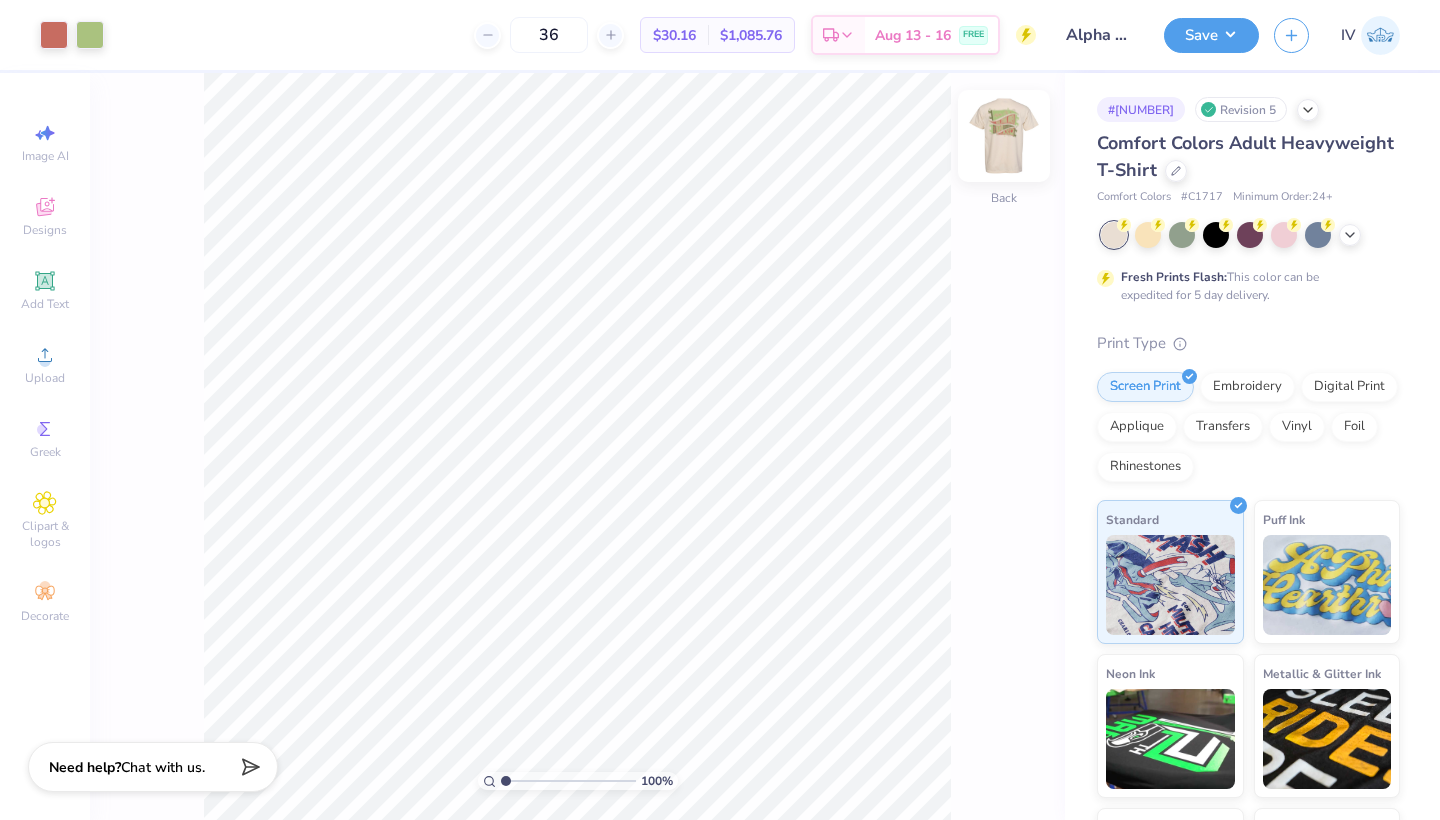 click at bounding box center [1004, 136] 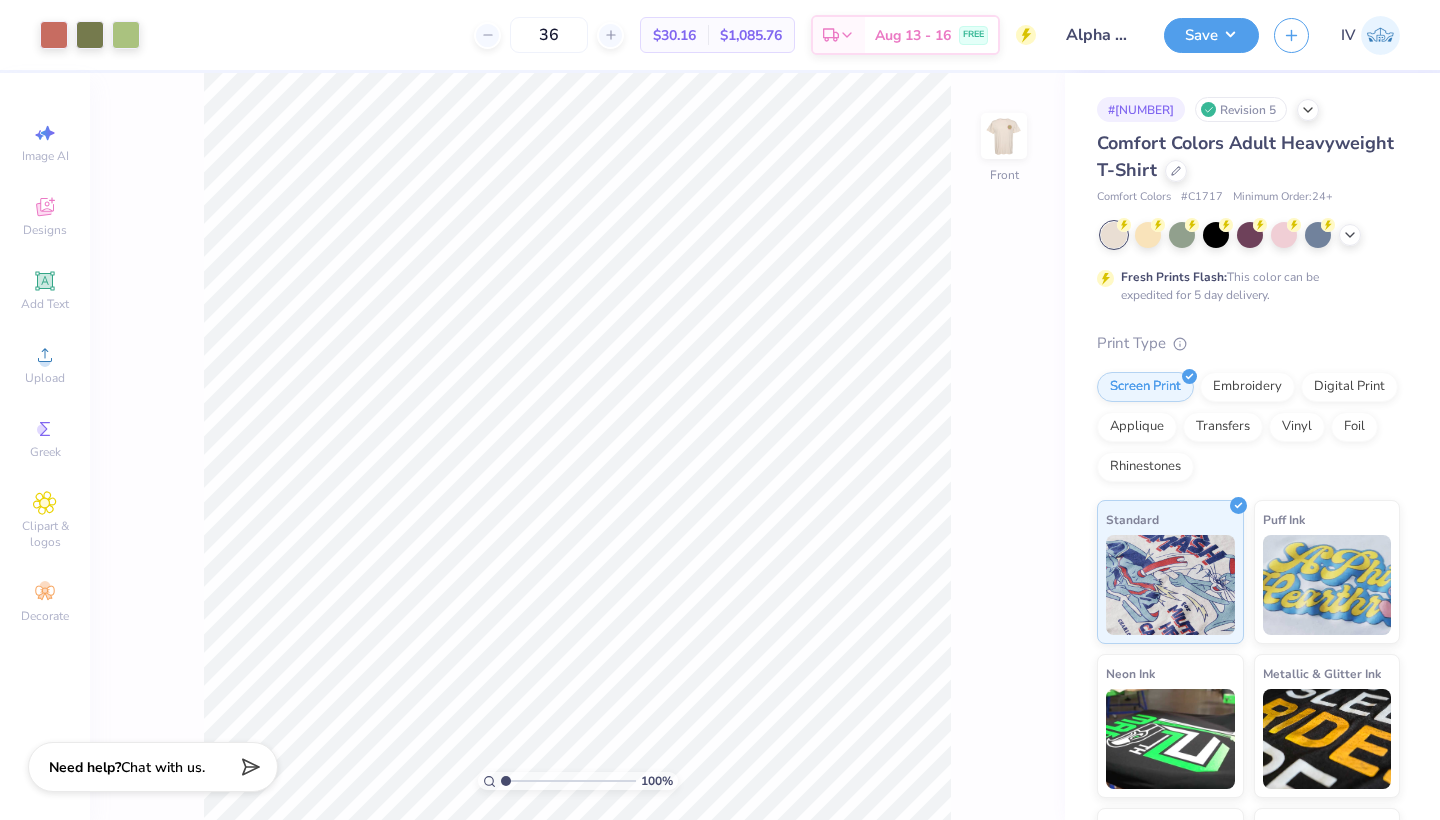 click at bounding box center [1004, 136] 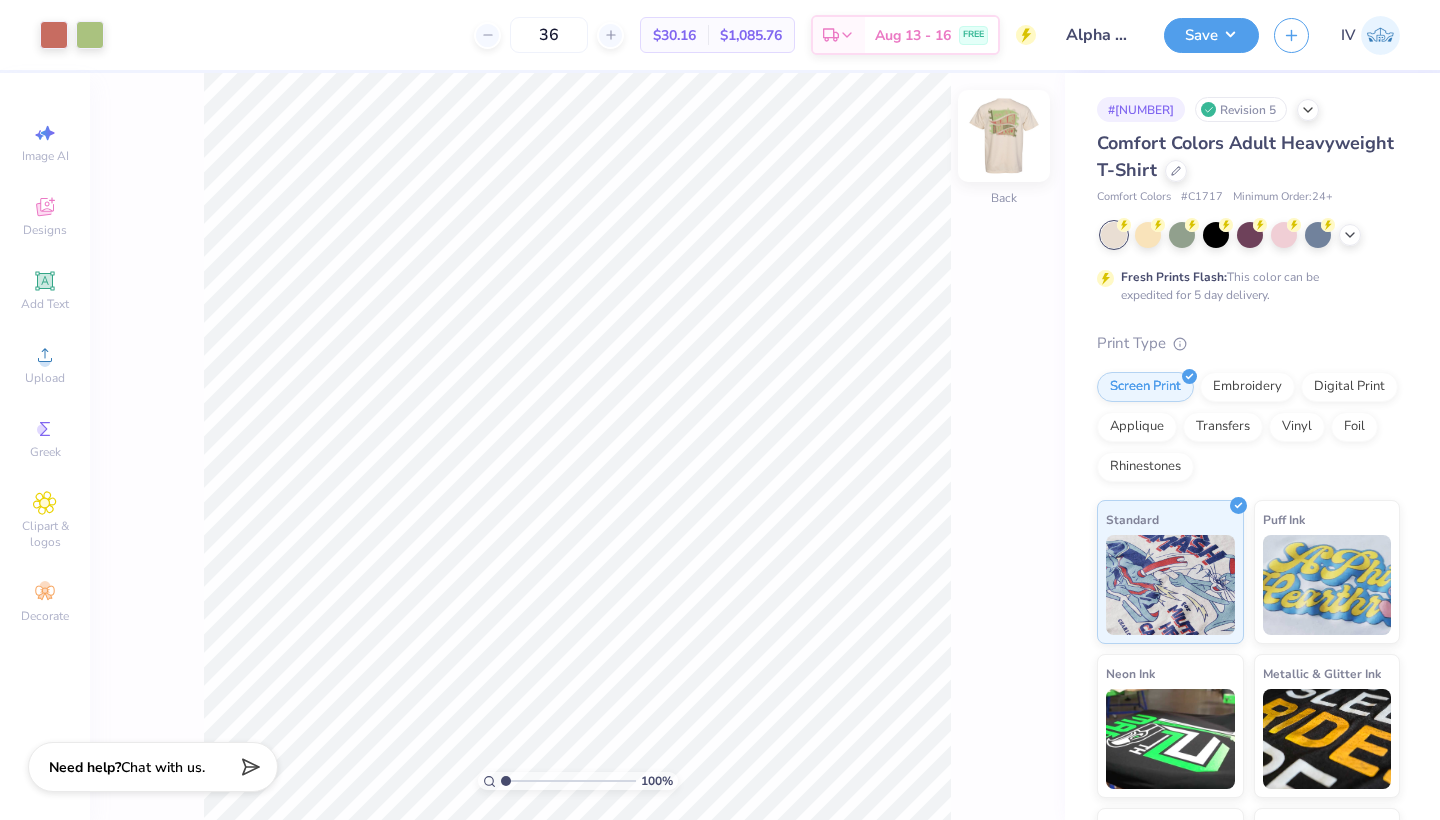 click at bounding box center (1004, 136) 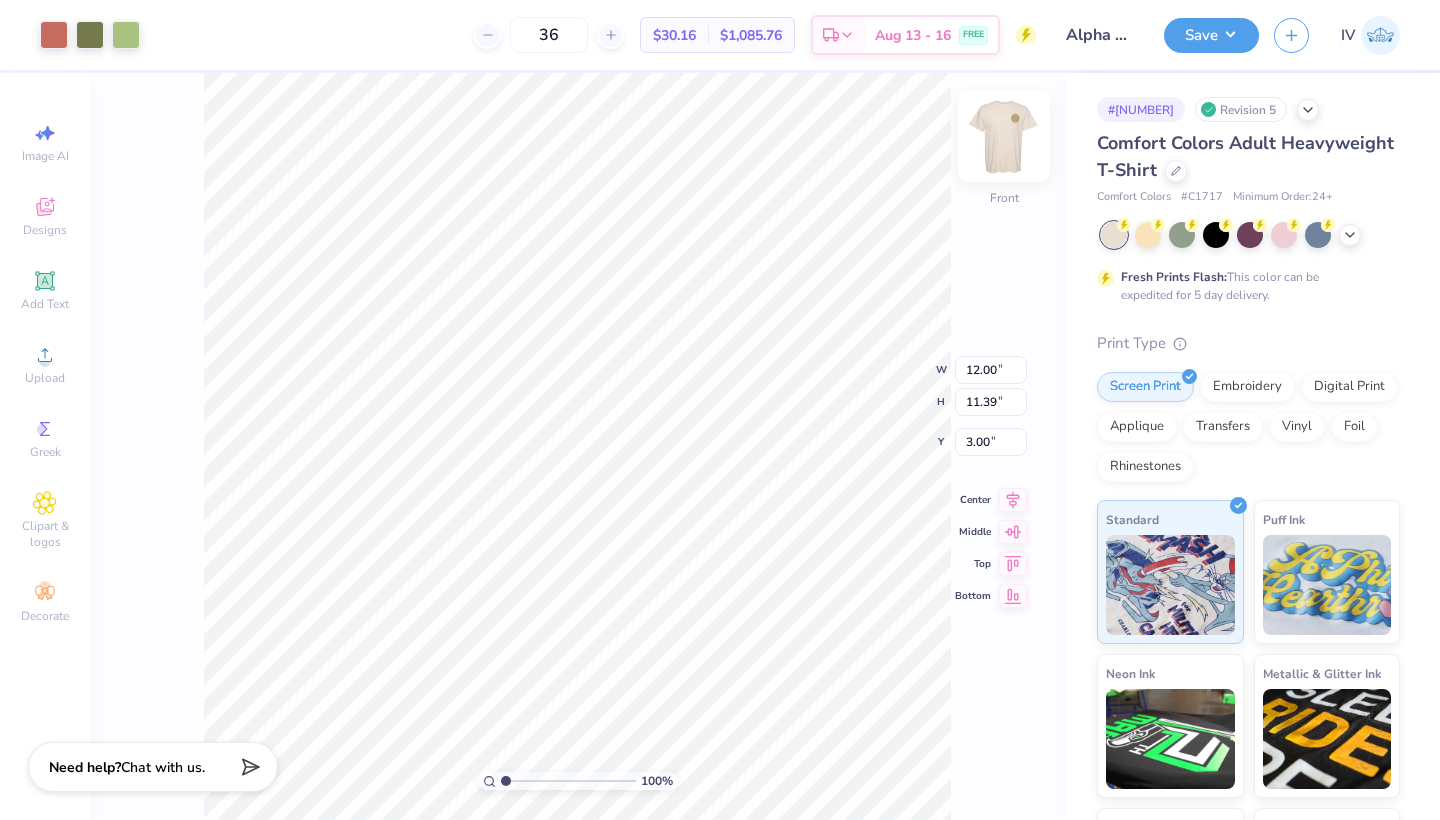 click at bounding box center (1004, 136) 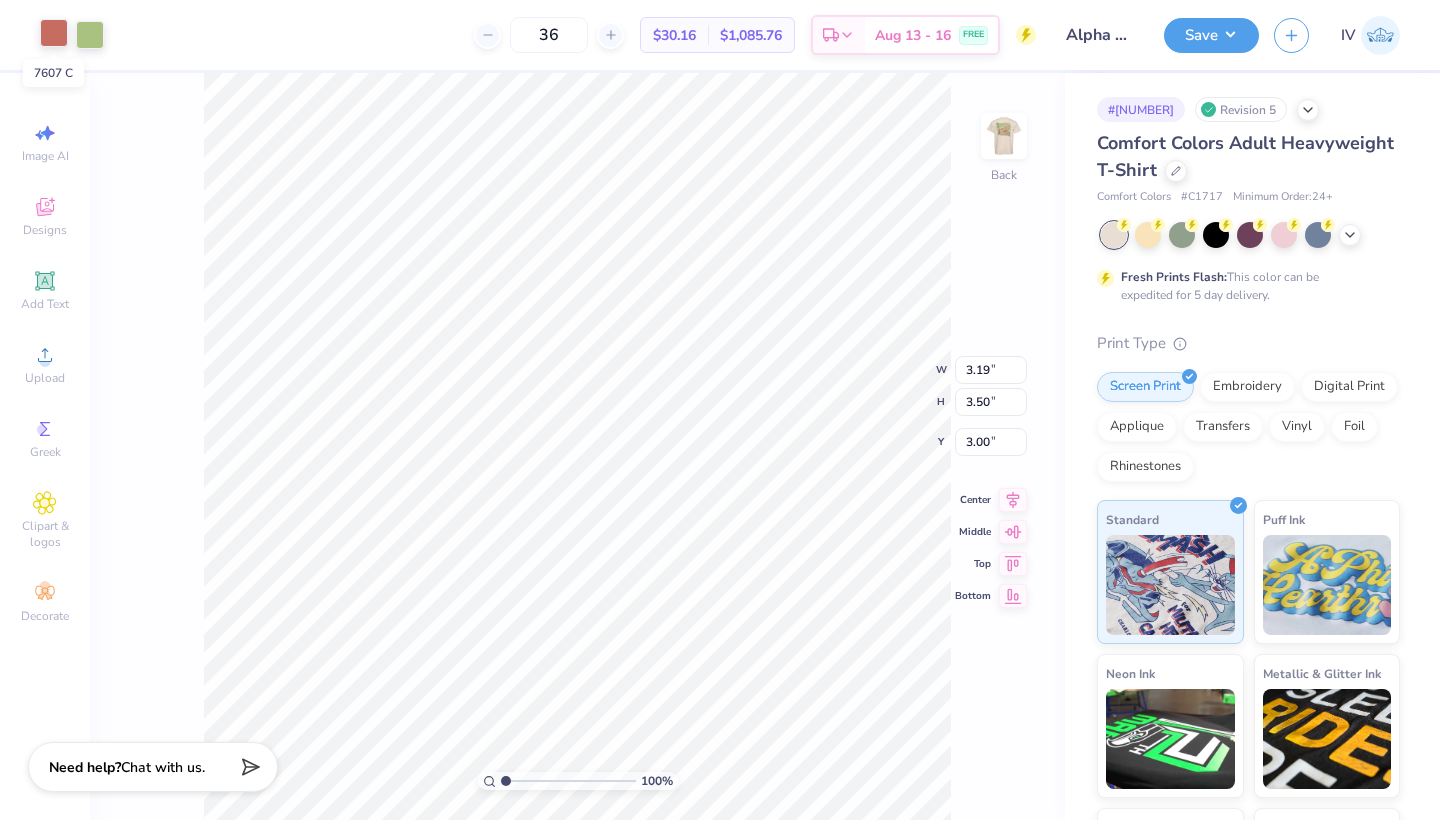 click at bounding box center [54, 33] 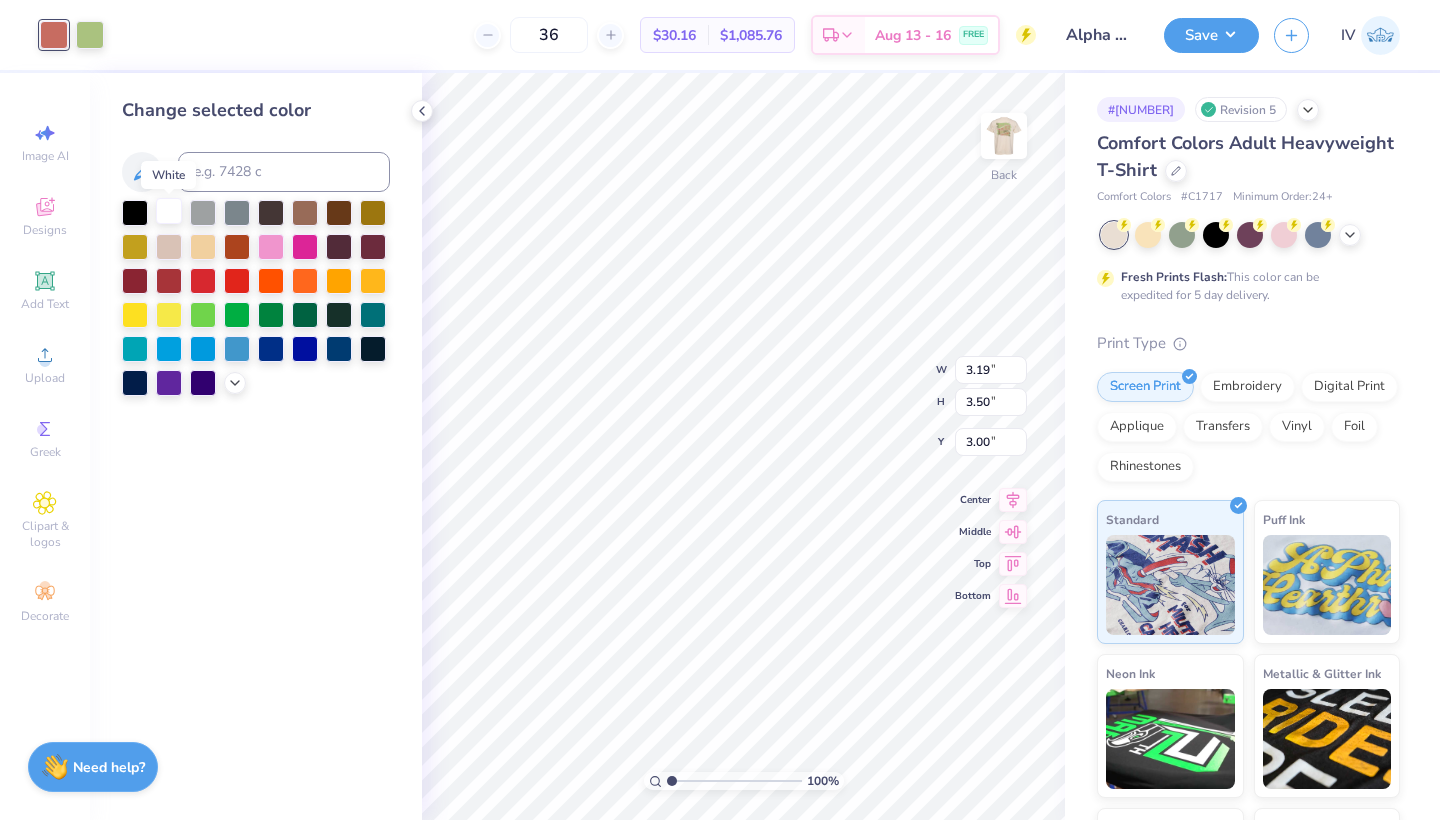 click at bounding box center [169, 211] 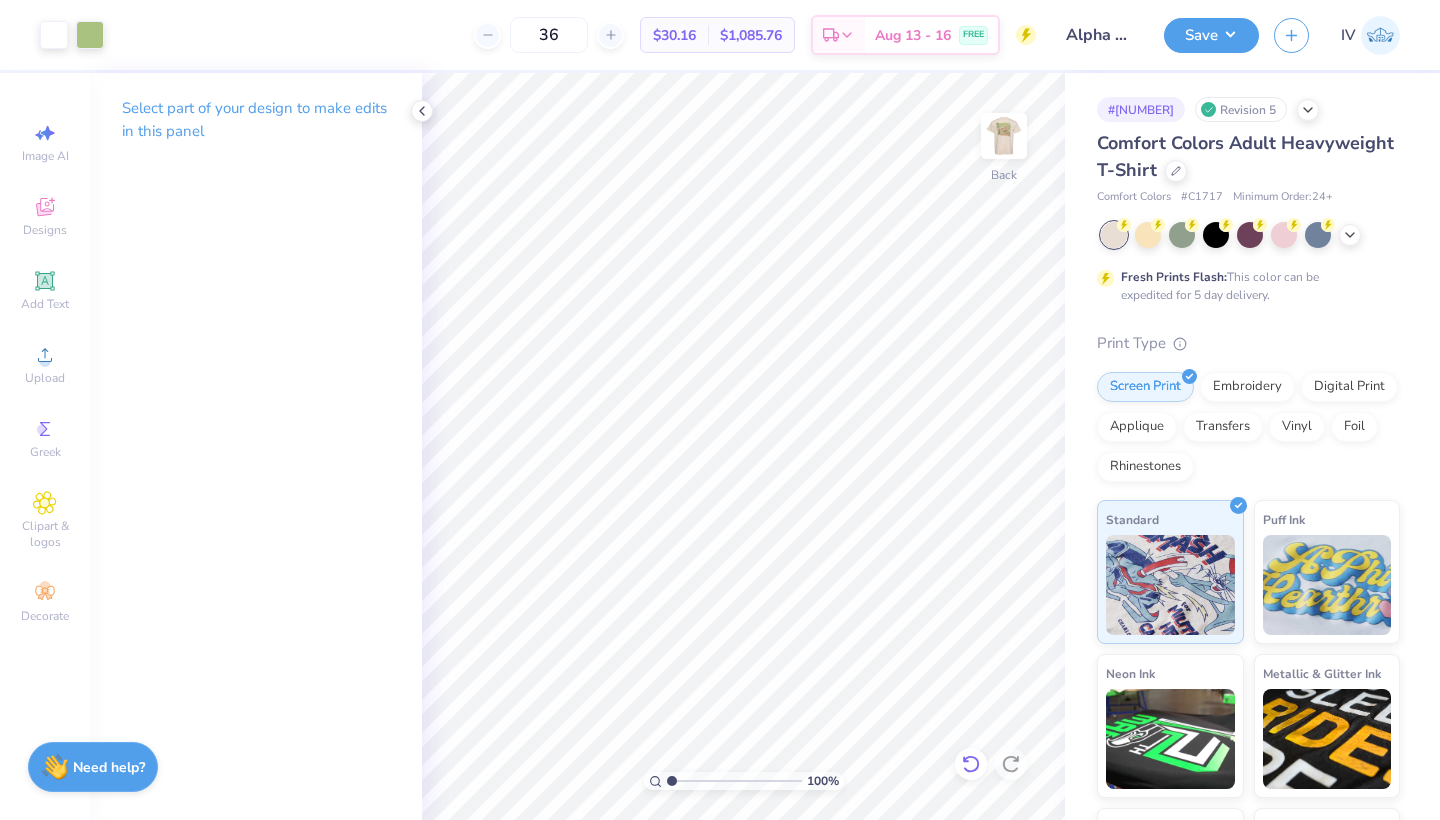 click 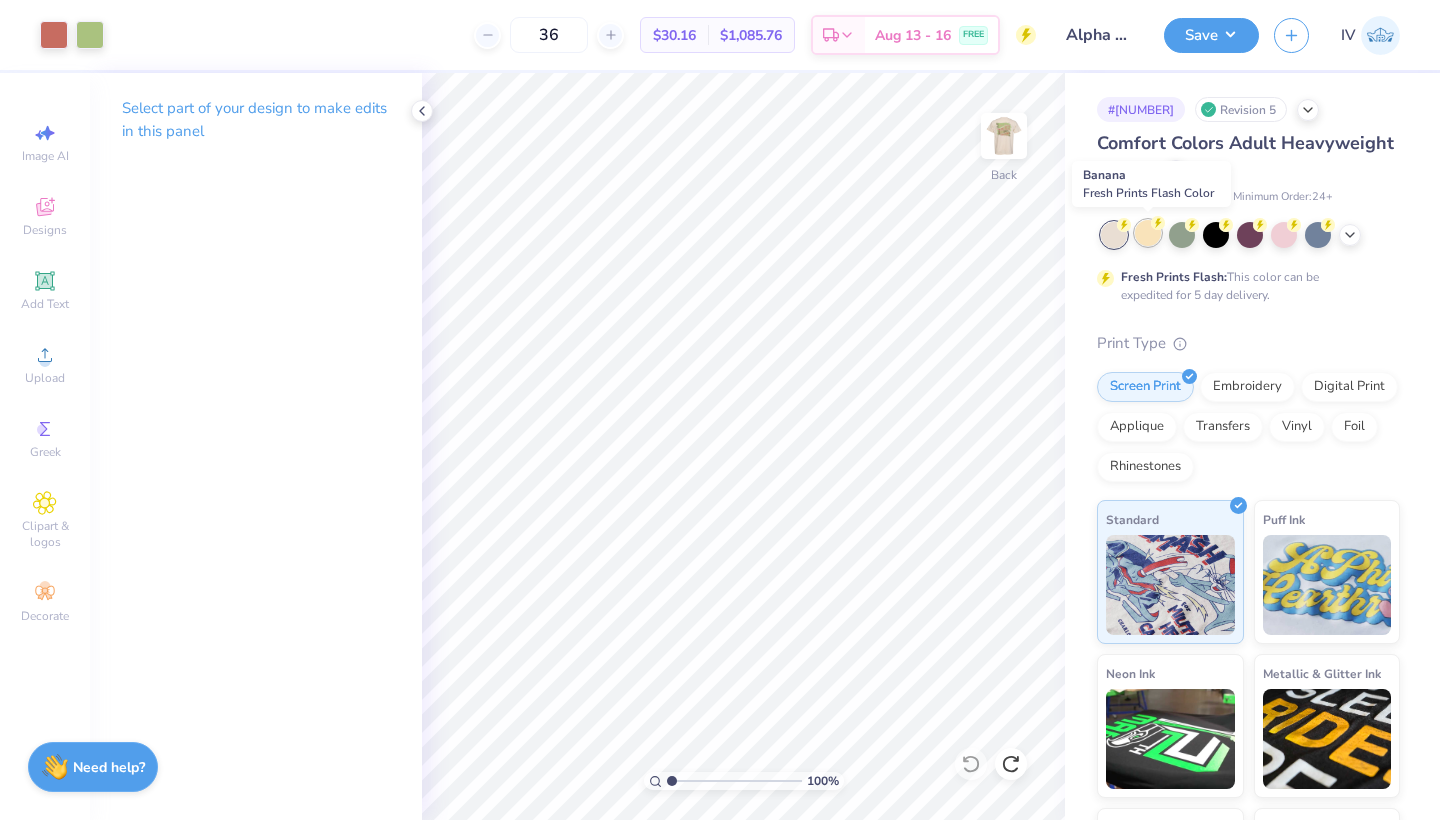 click at bounding box center (1148, 233) 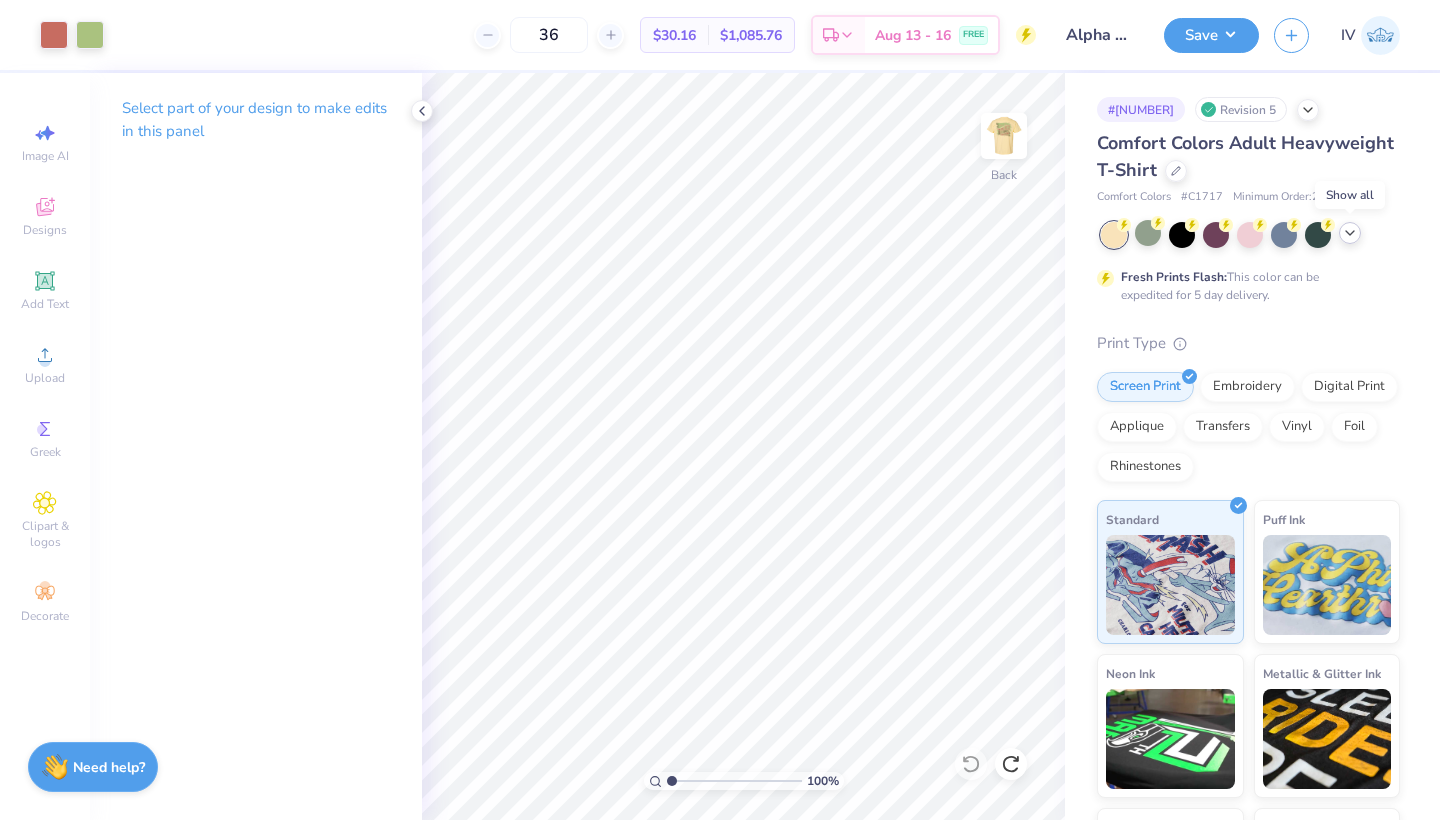 click 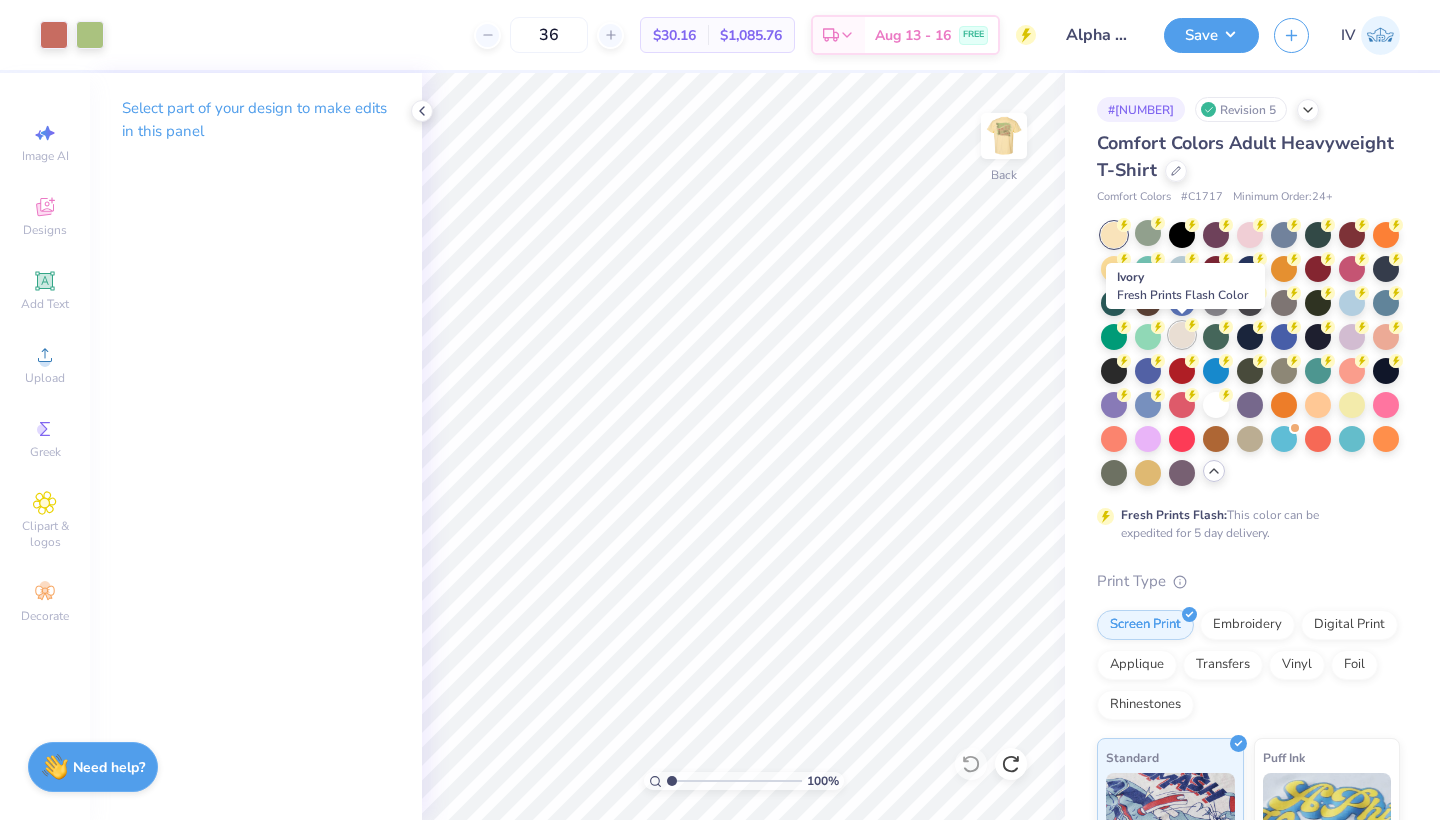 click at bounding box center [1182, 335] 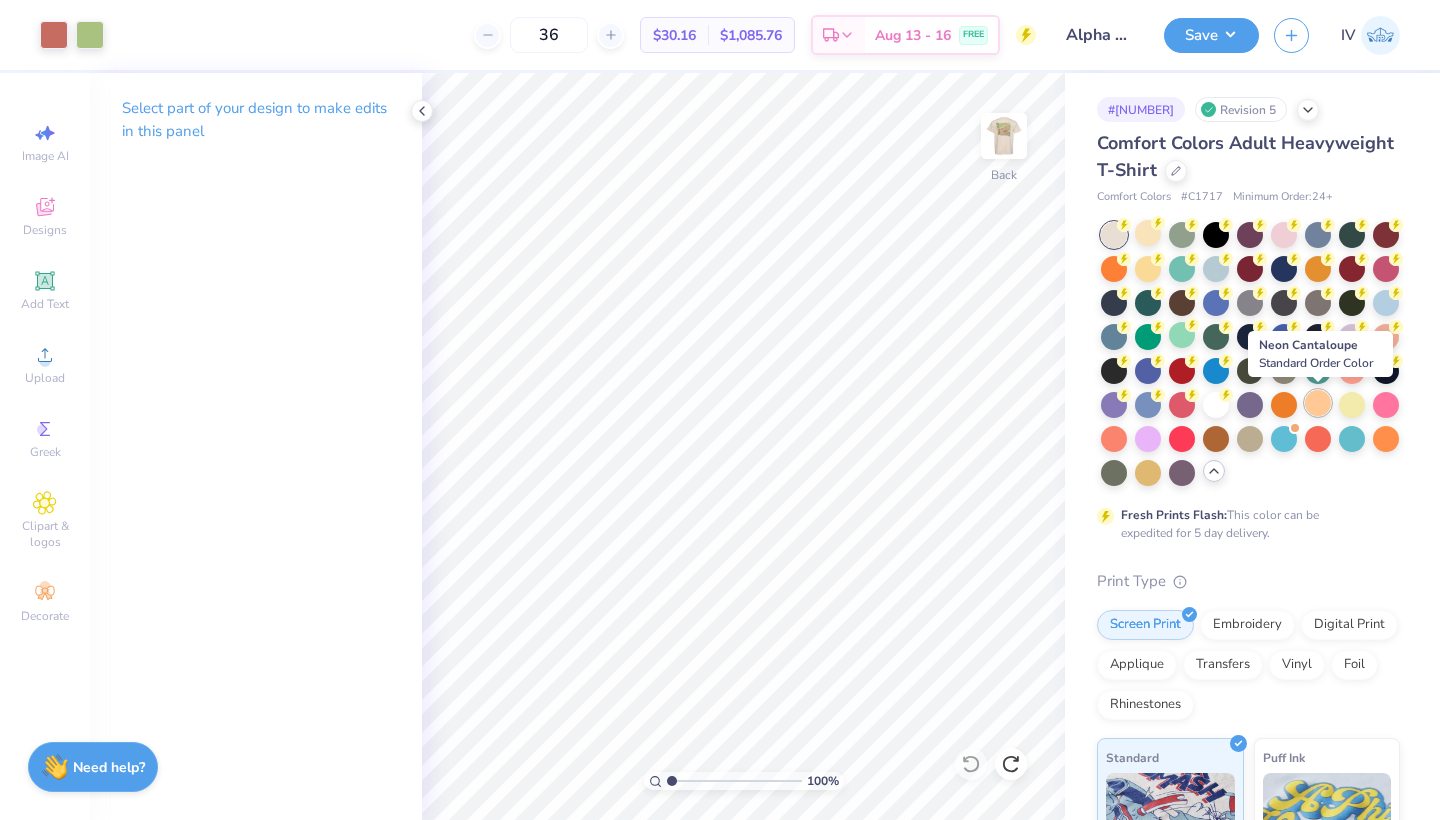 click at bounding box center [1318, 403] 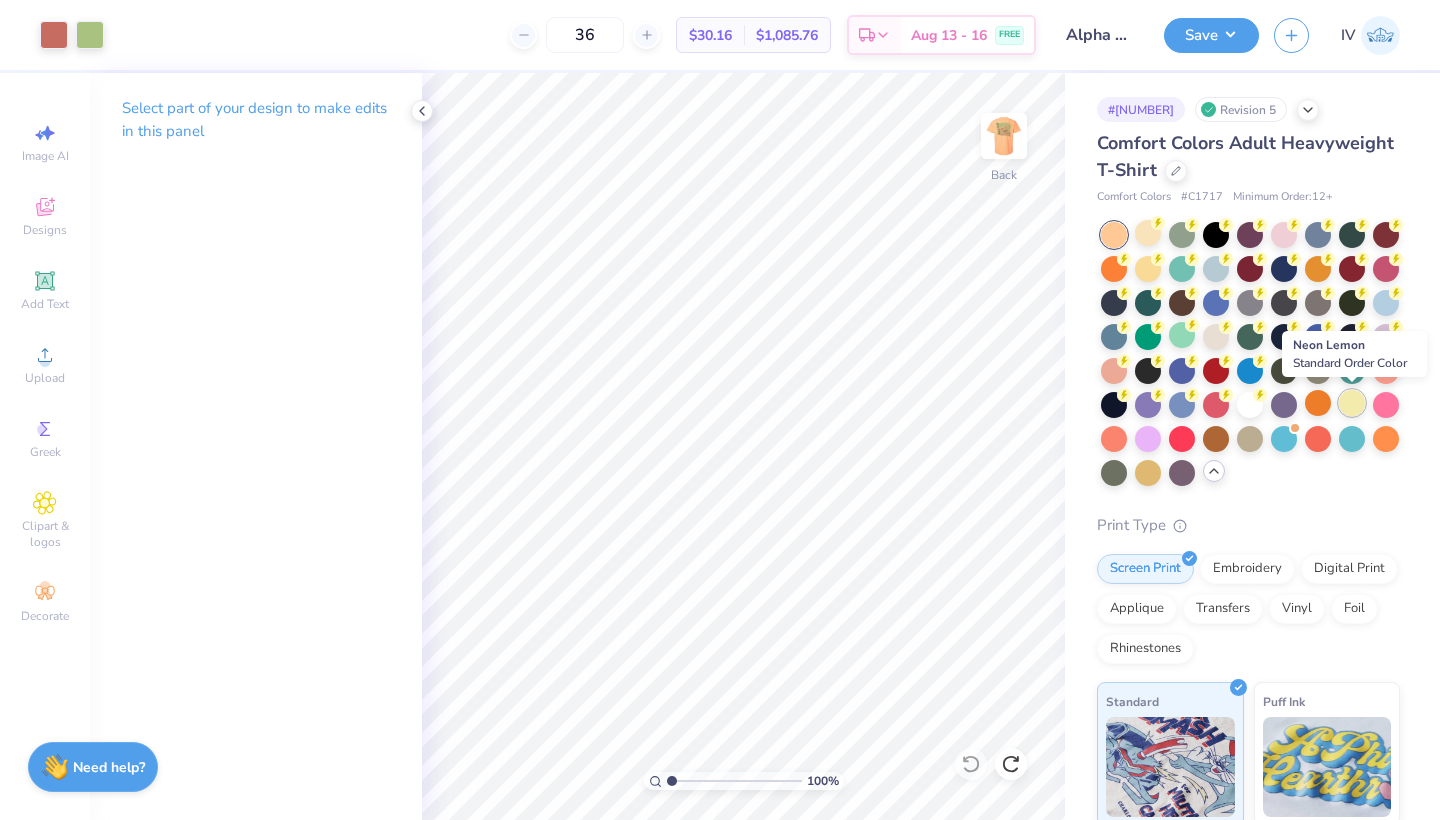 click at bounding box center [1352, 403] 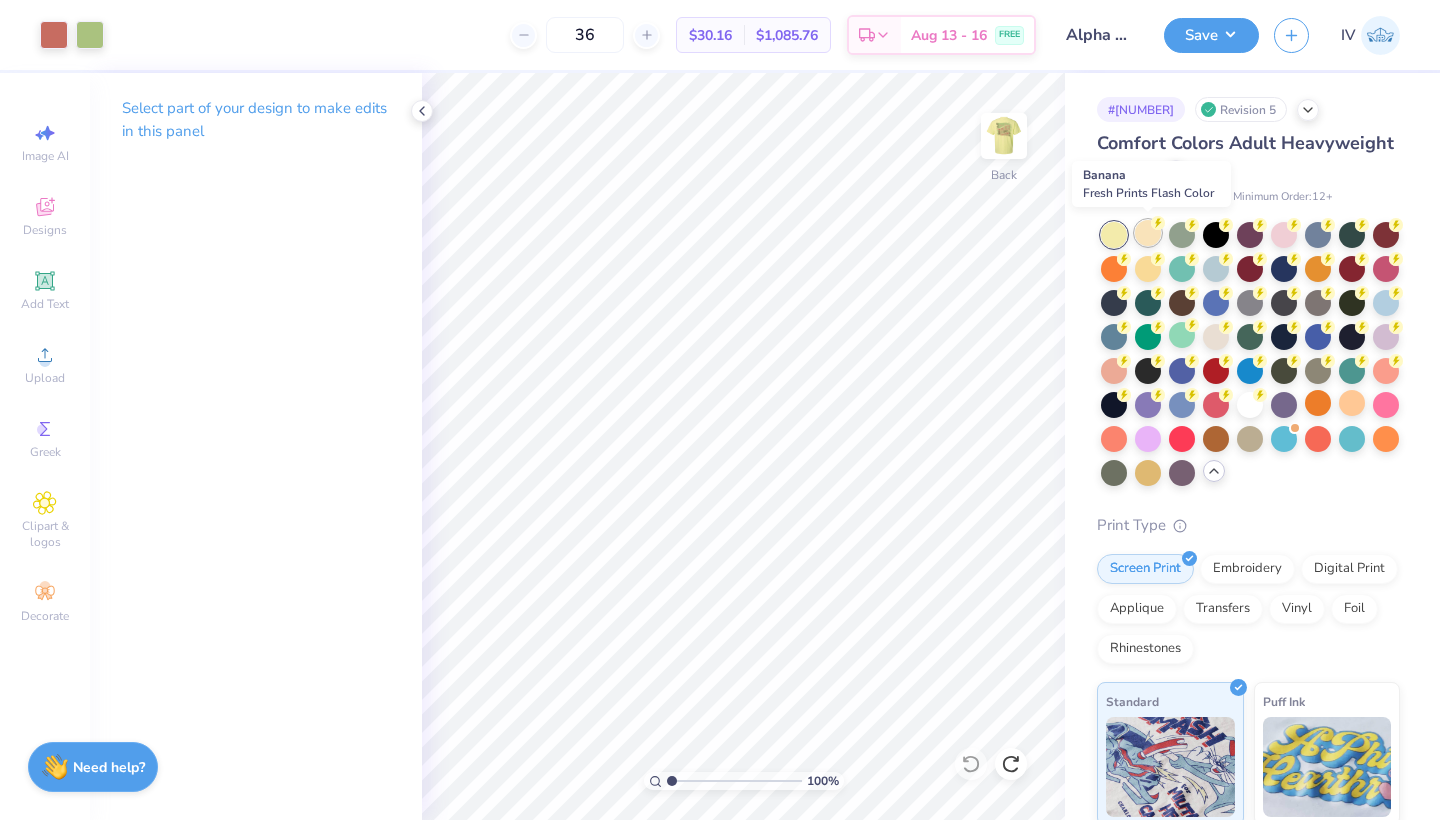 click 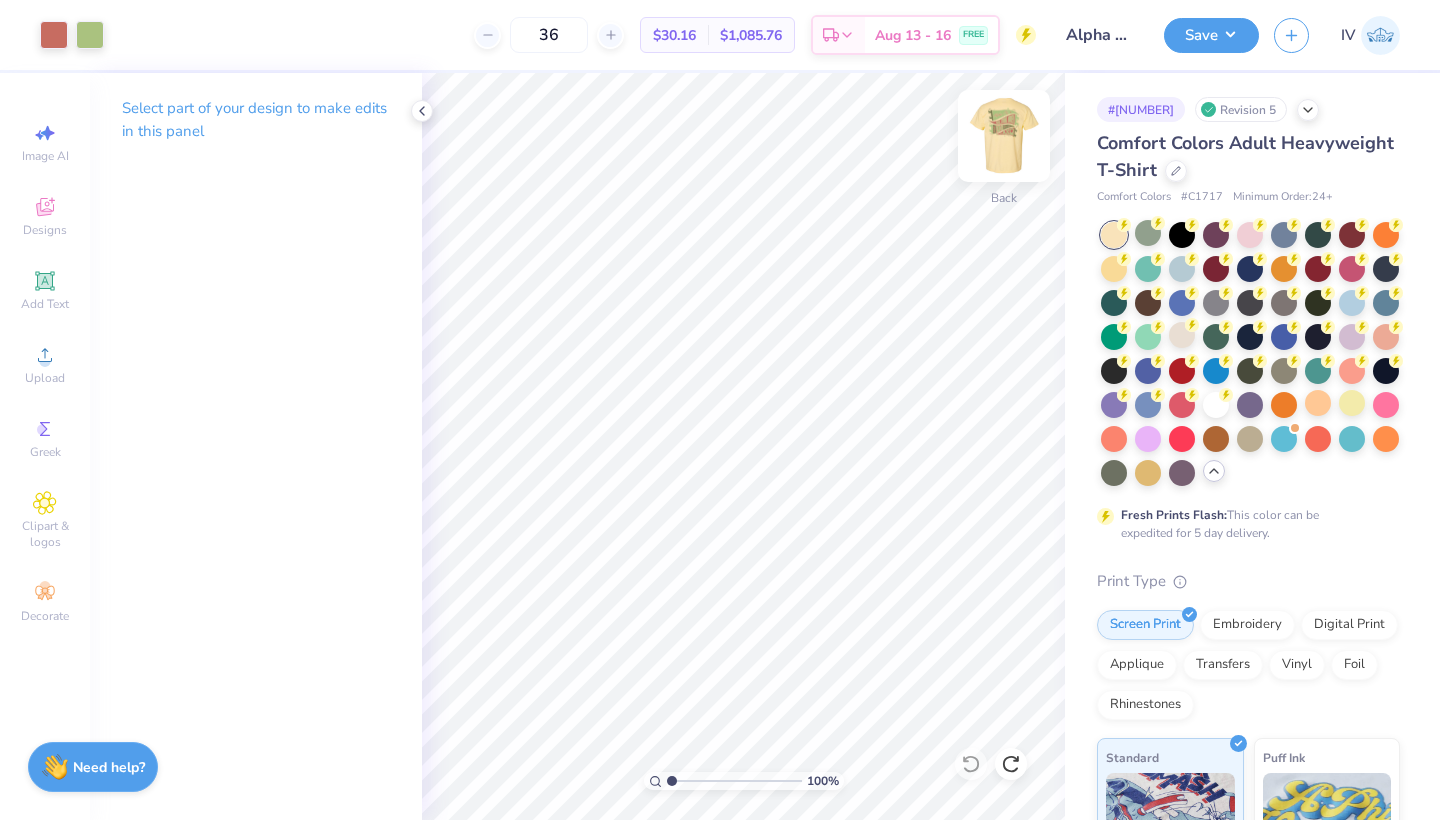 click at bounding box center [1004, 136] 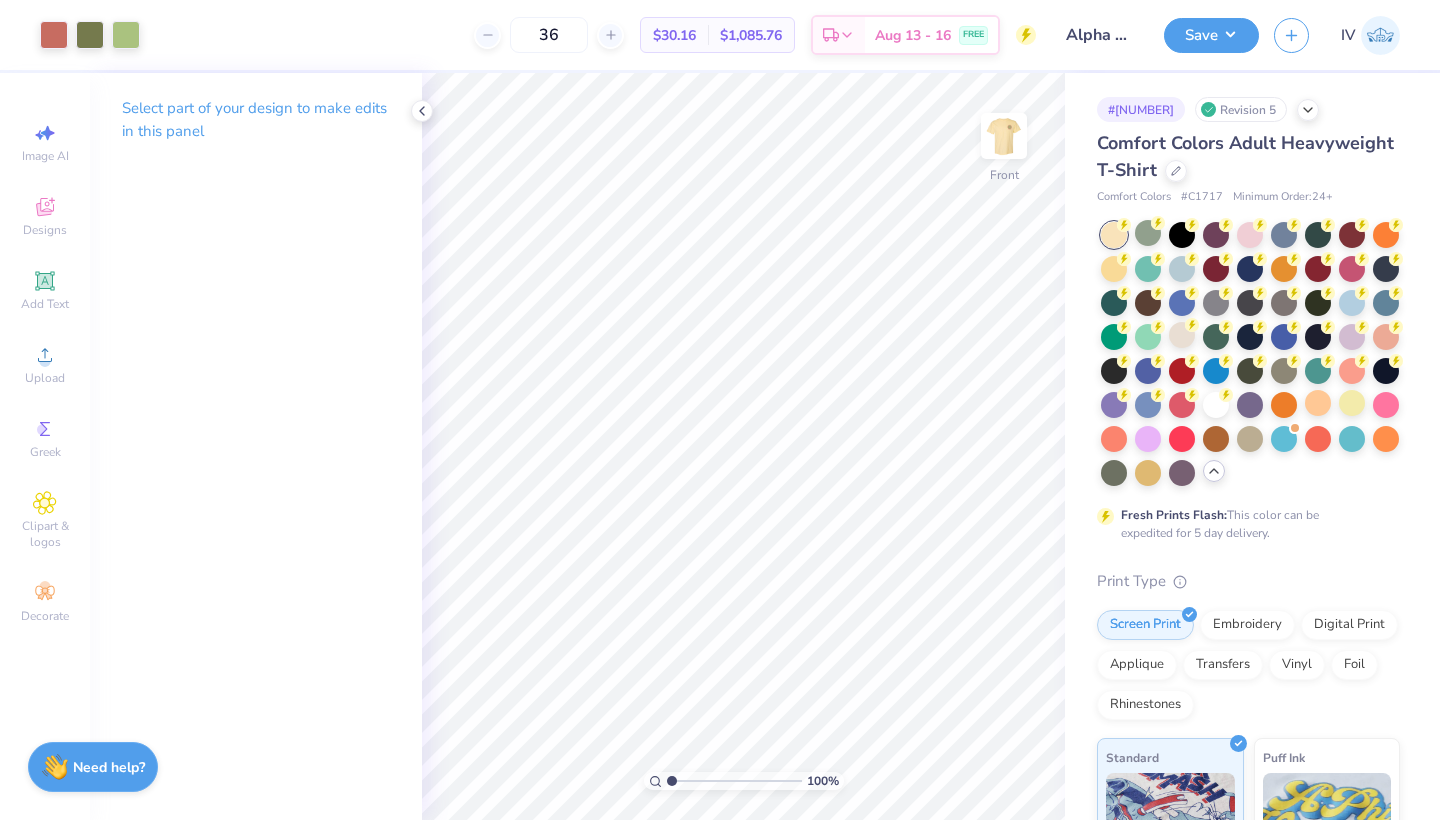click at bounding box center (1004, 136) 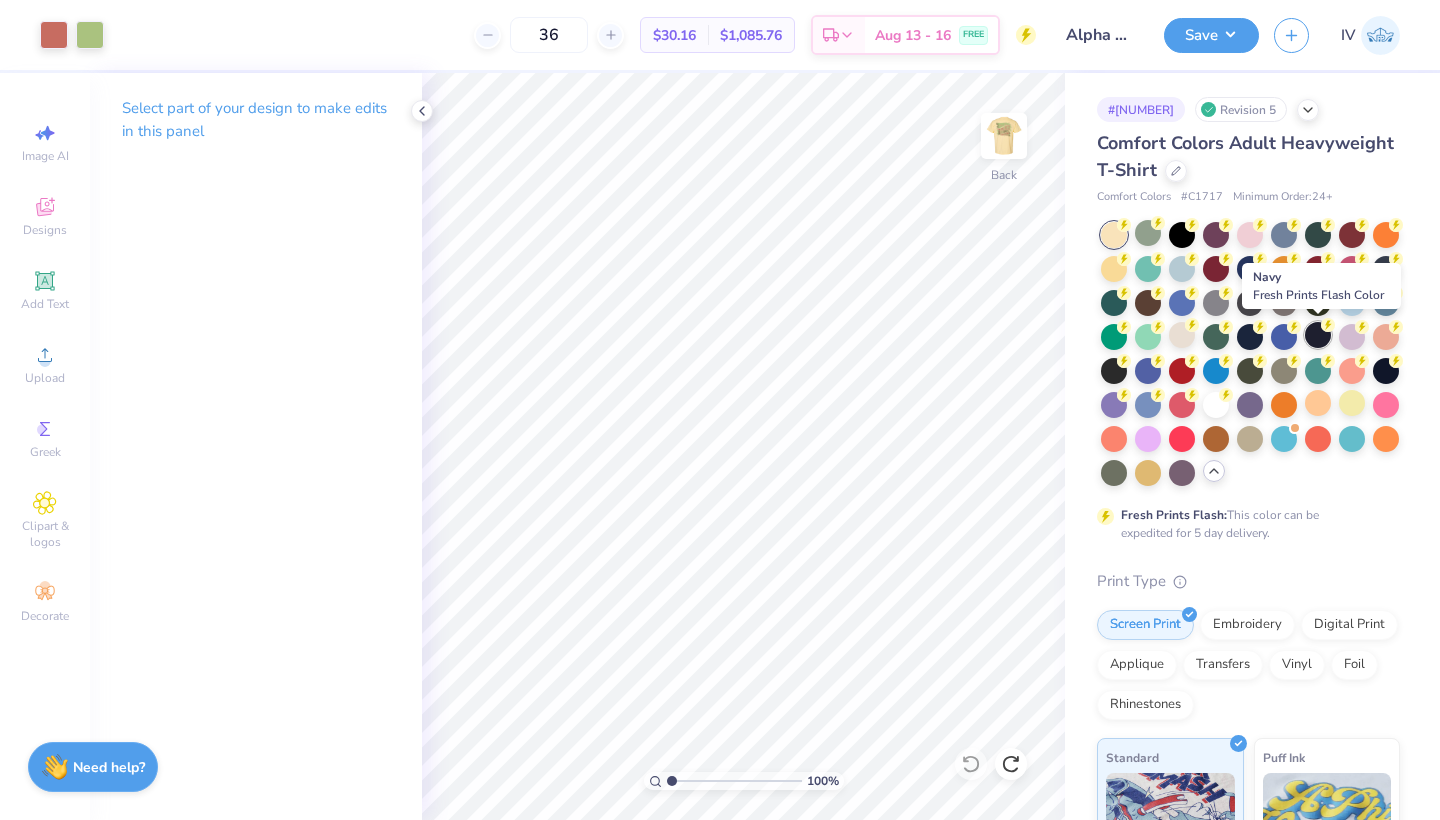click at bounding box center [1318, 335] 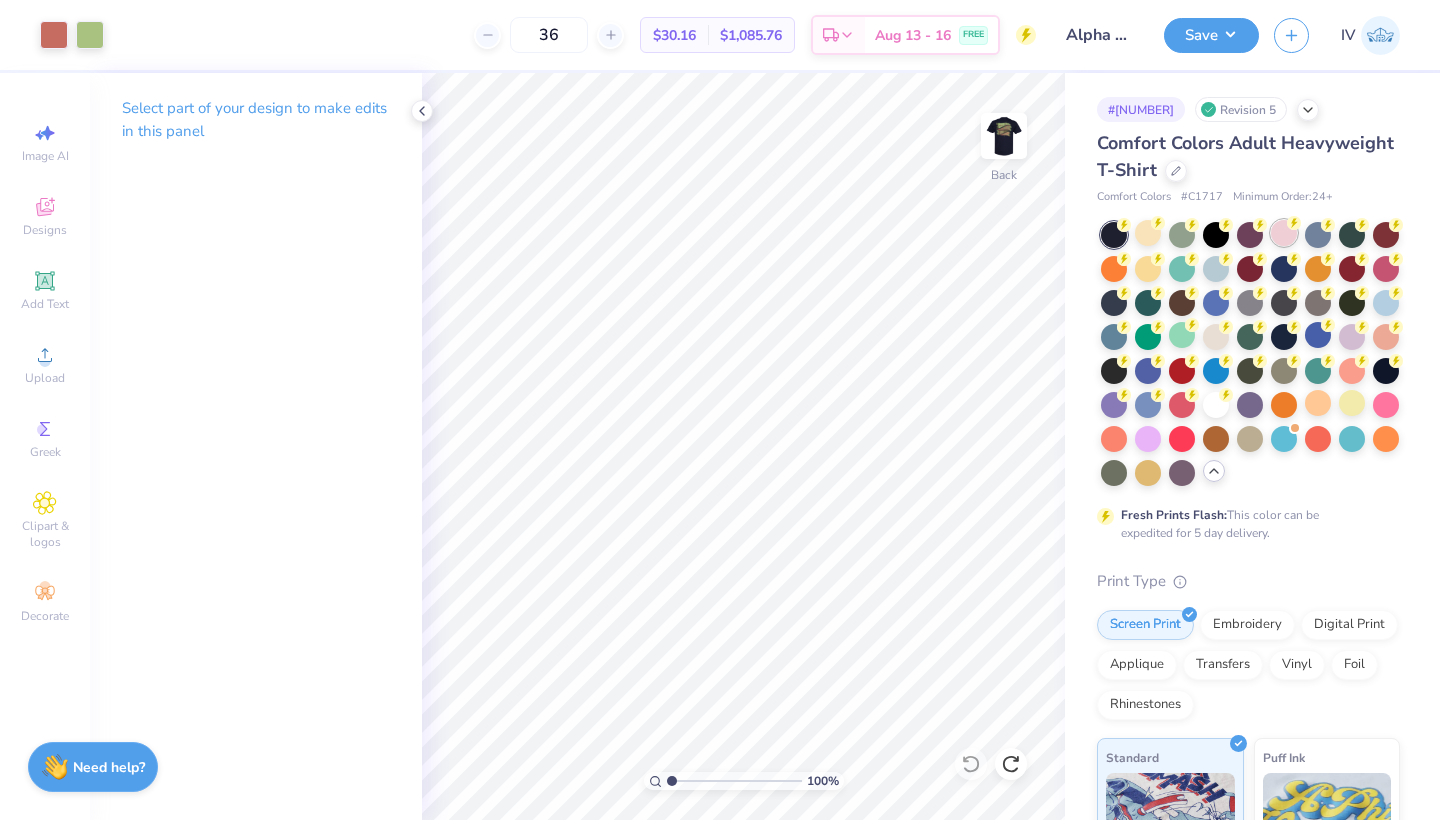 click at bounding box center [1284, 233] 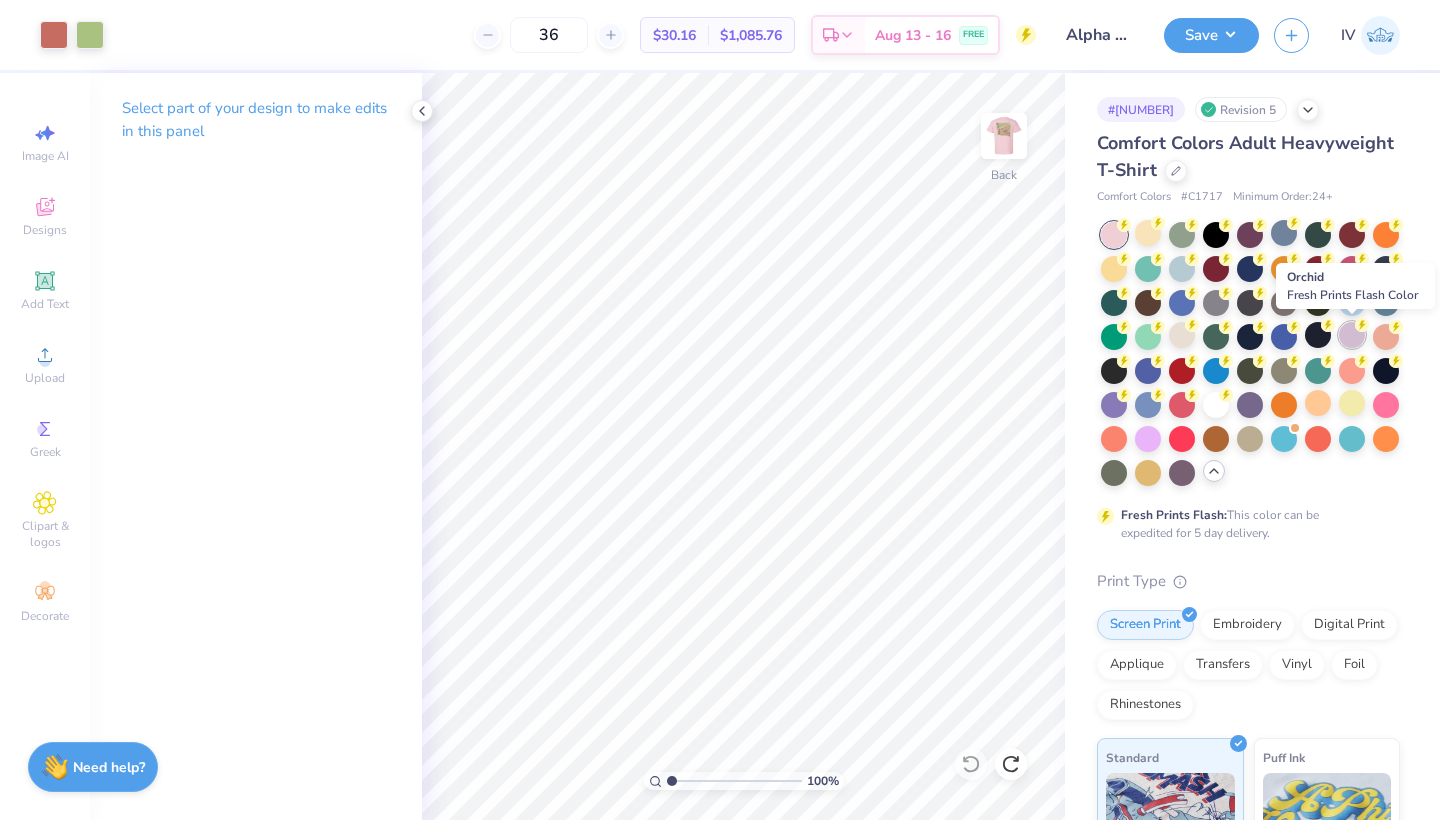 click at bounding box center [1352, 335] 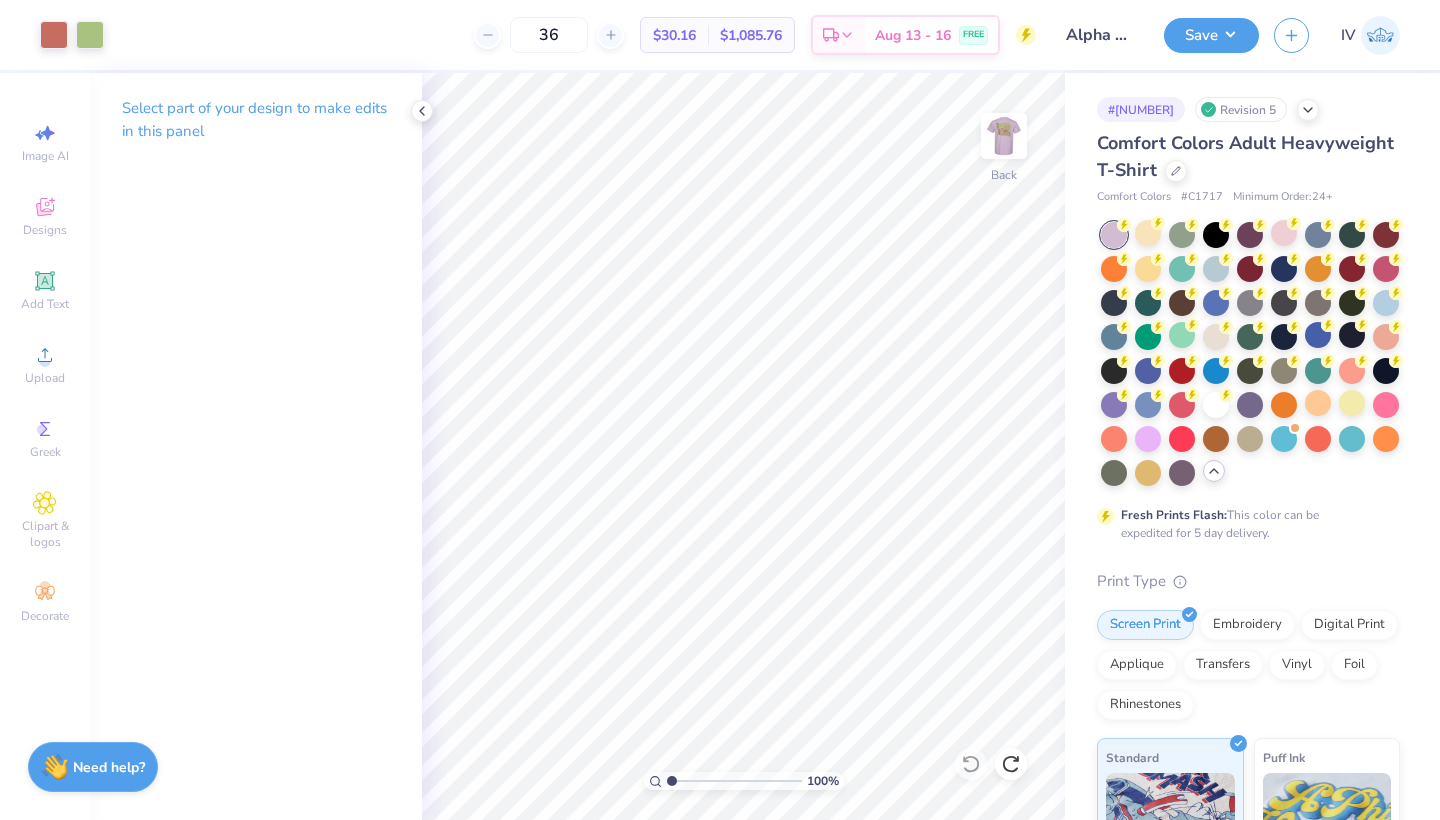 click at bounding box center [1114, 235] 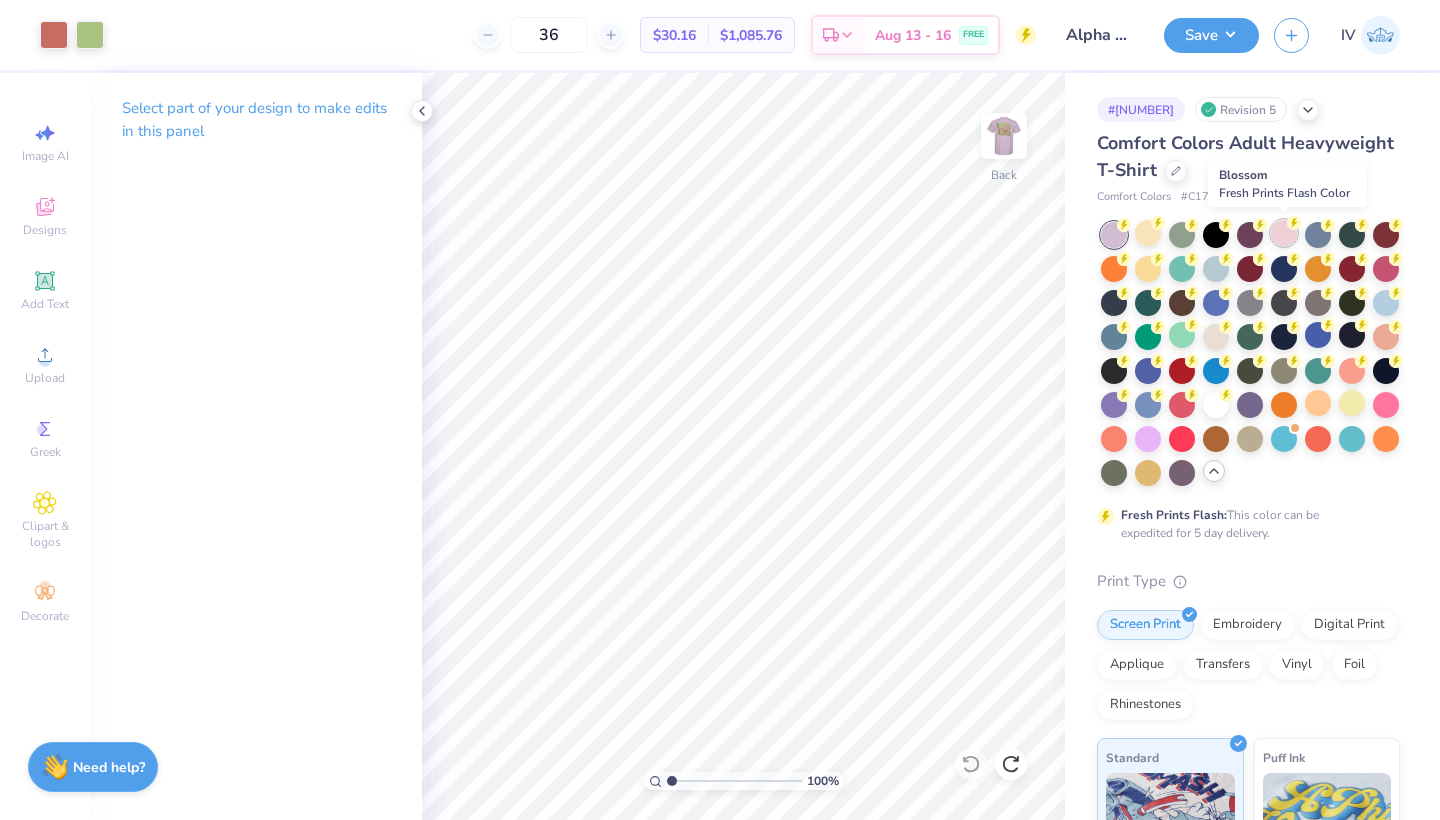 click at bounding box center [1284, 233] 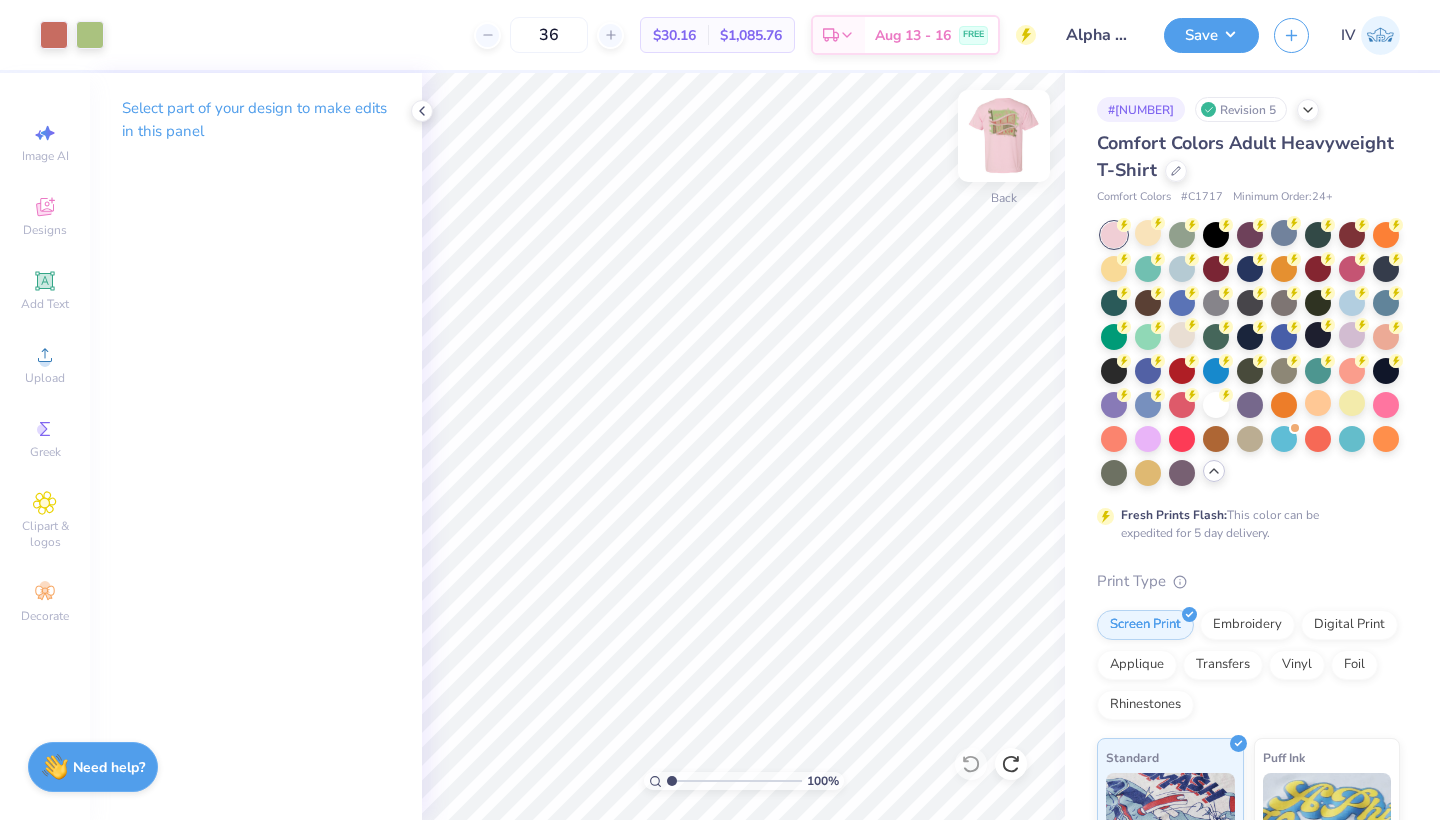 click at bounding box center (1004, 136) 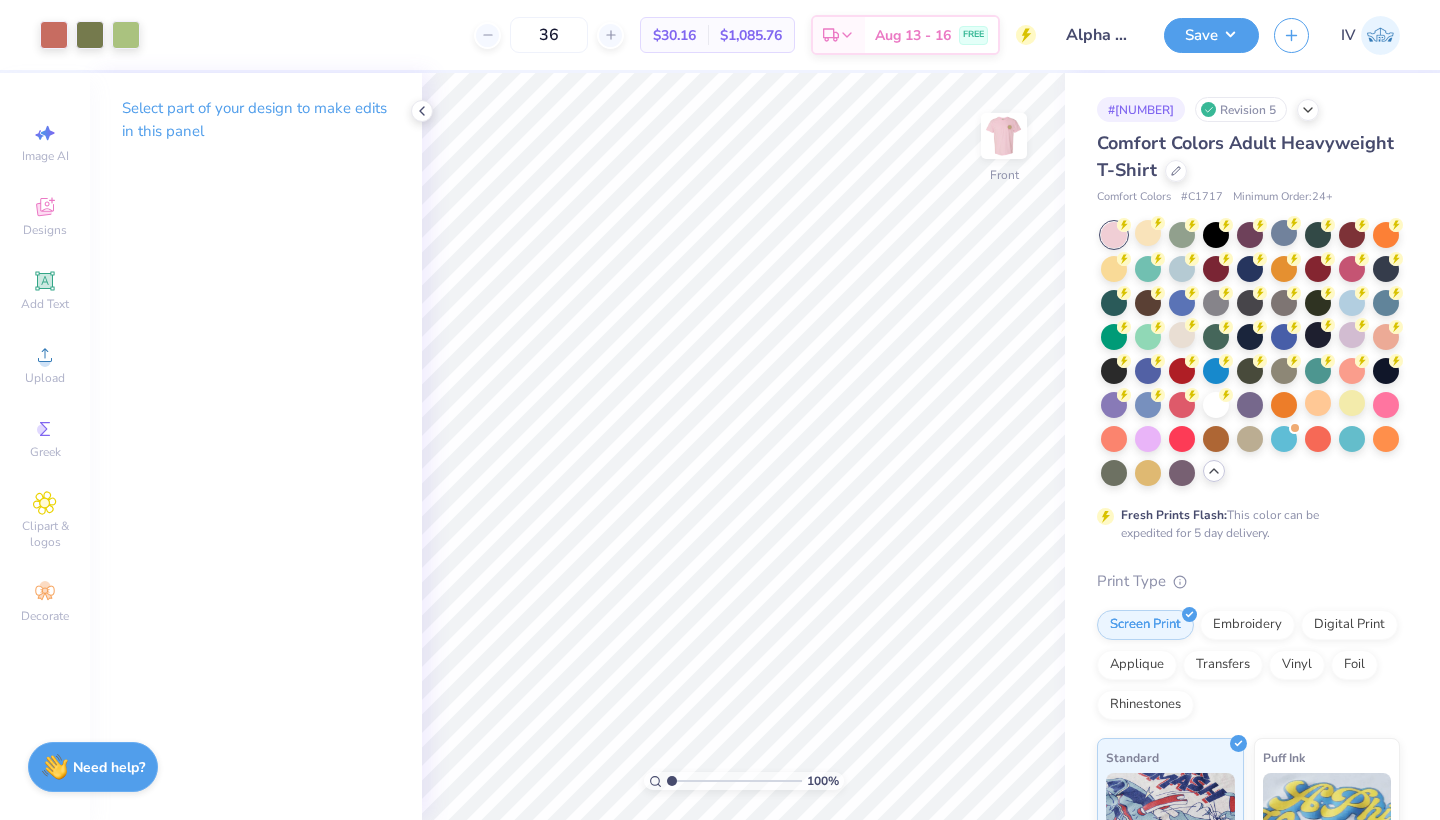 click at bounding box center (1004, 136) 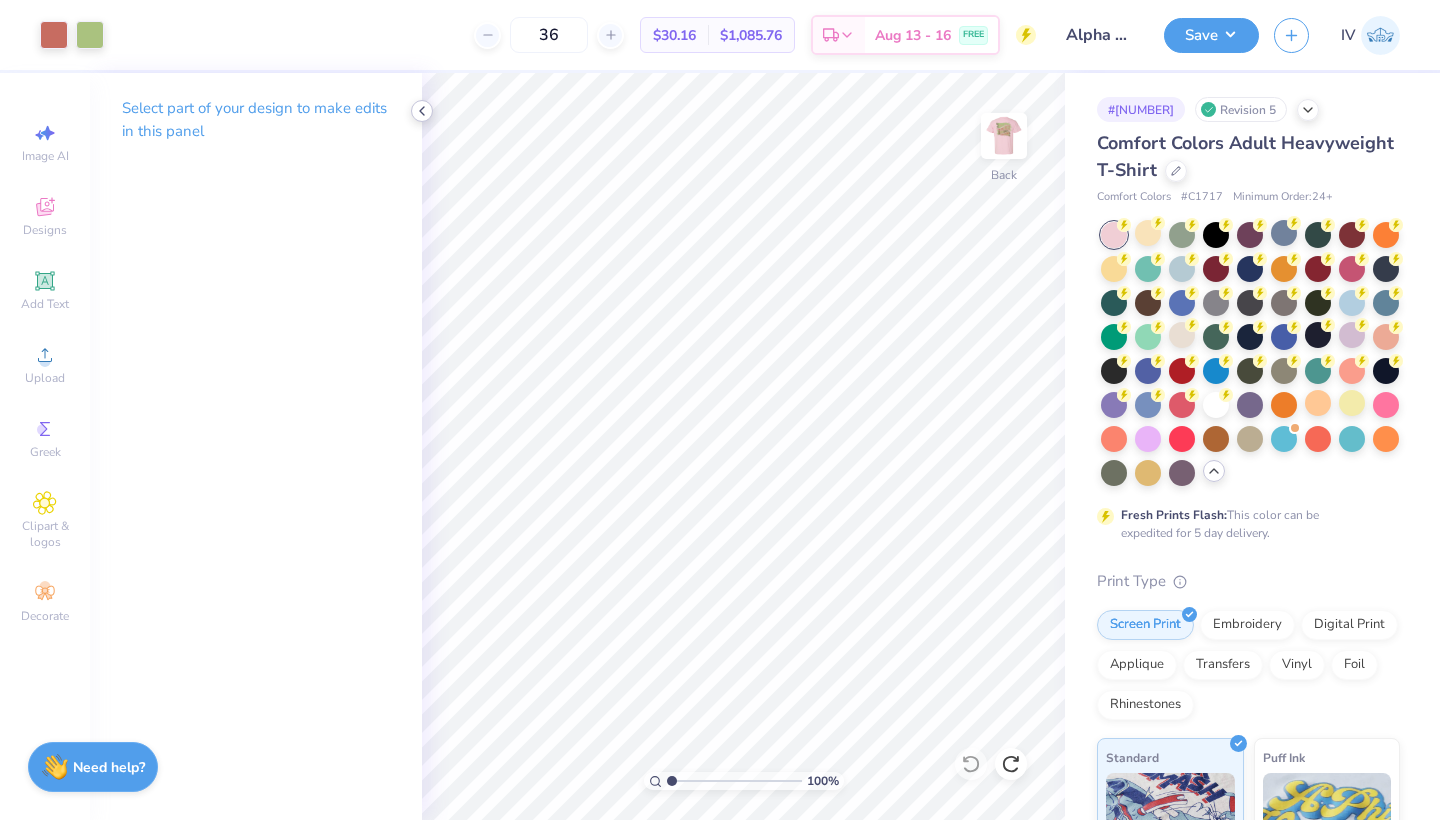 click 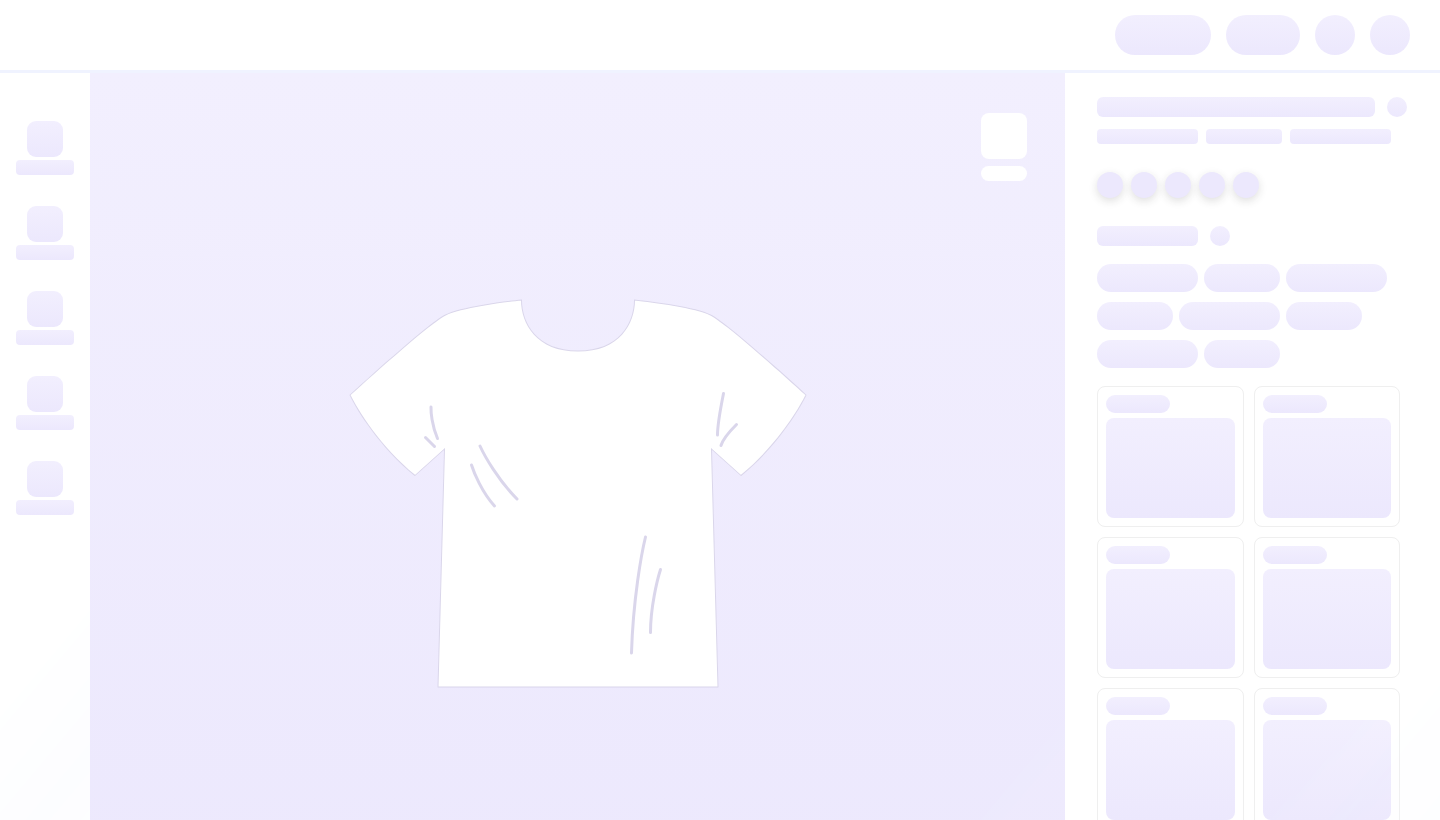 scroll, scrollTop: 0, scrollLeft: 0, axis: both 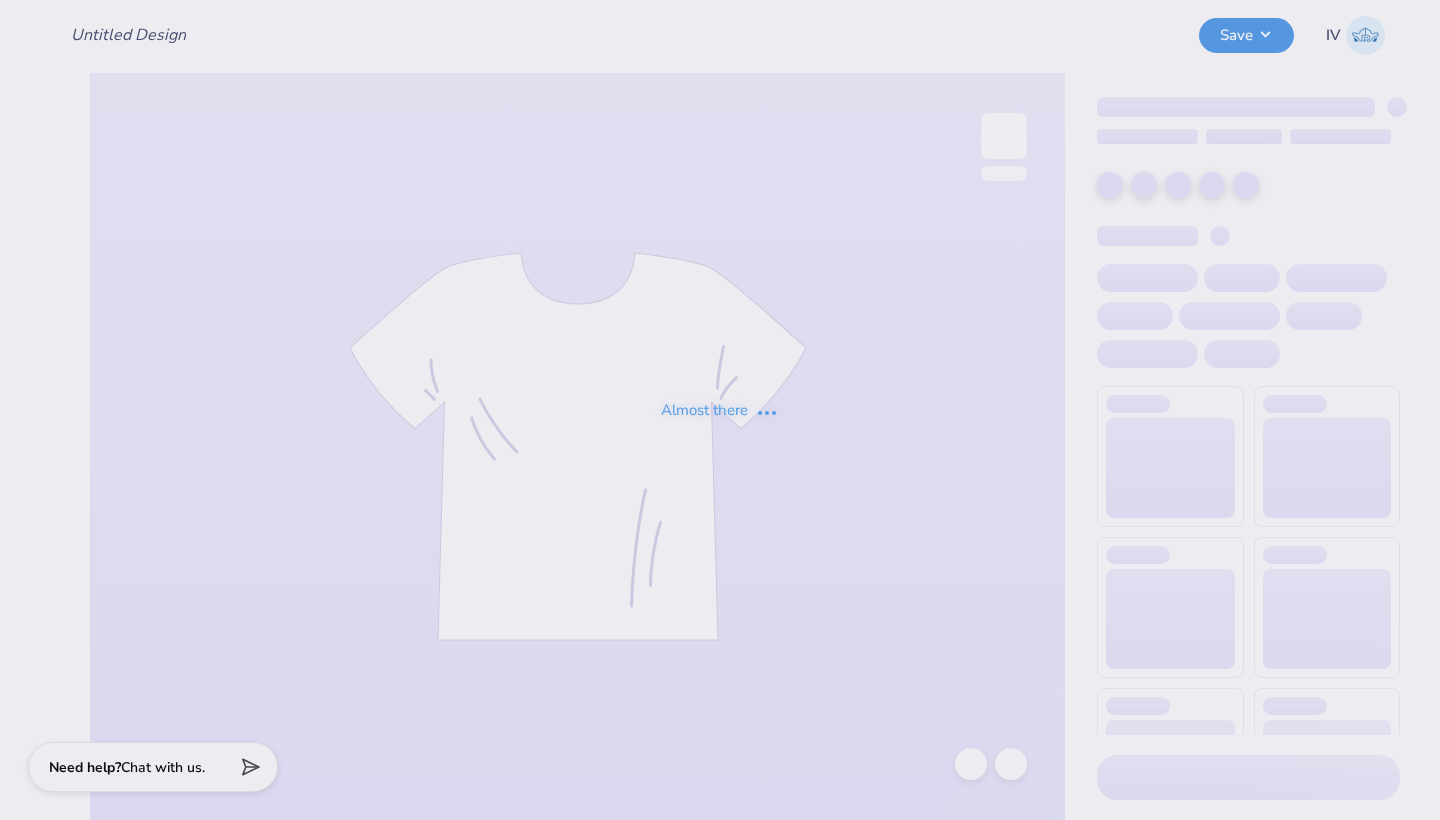 type on "[FRATERNITY] 100 Years Merch!" 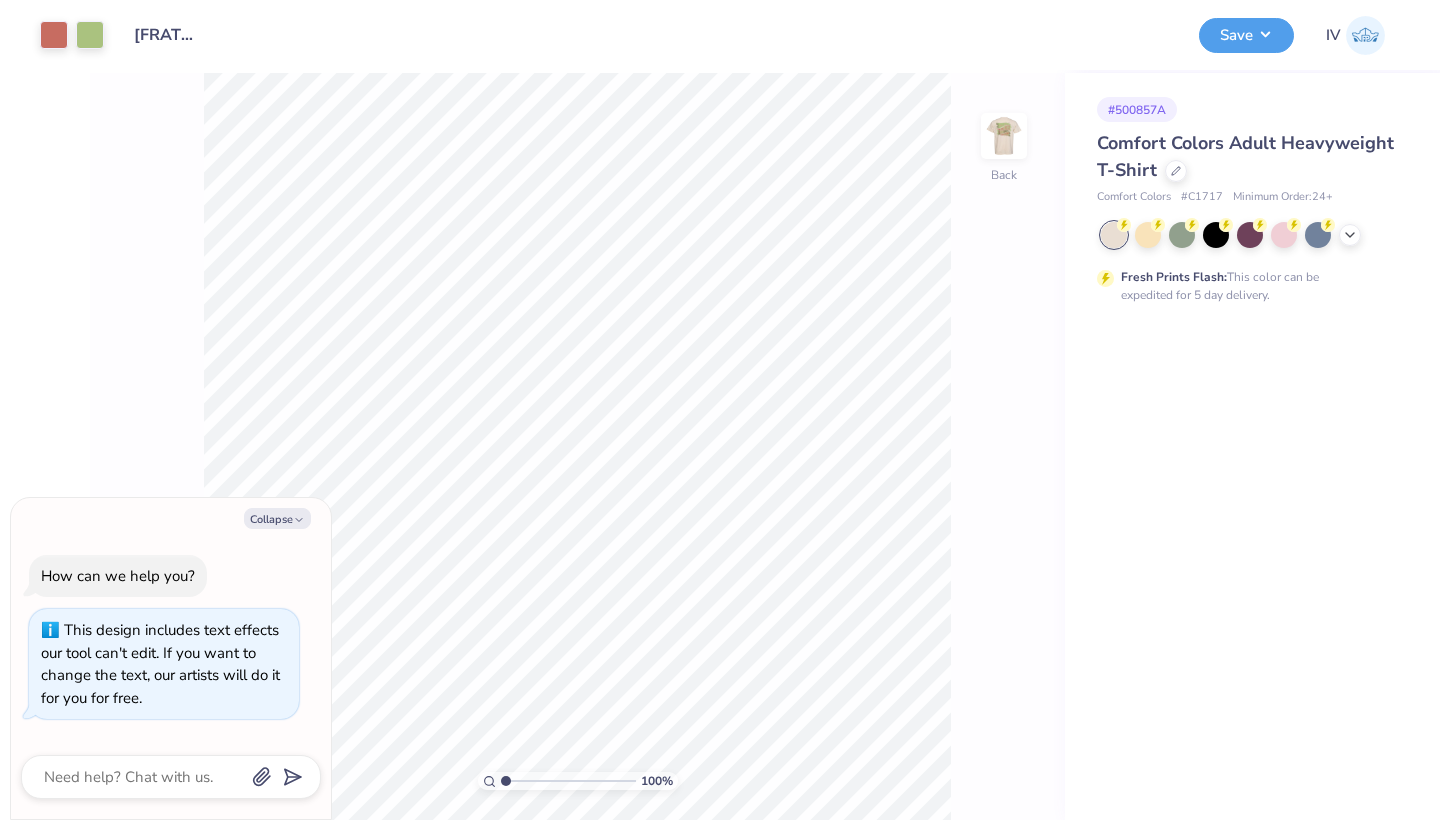 click on "Collapse" at bounding box center [171, 518] 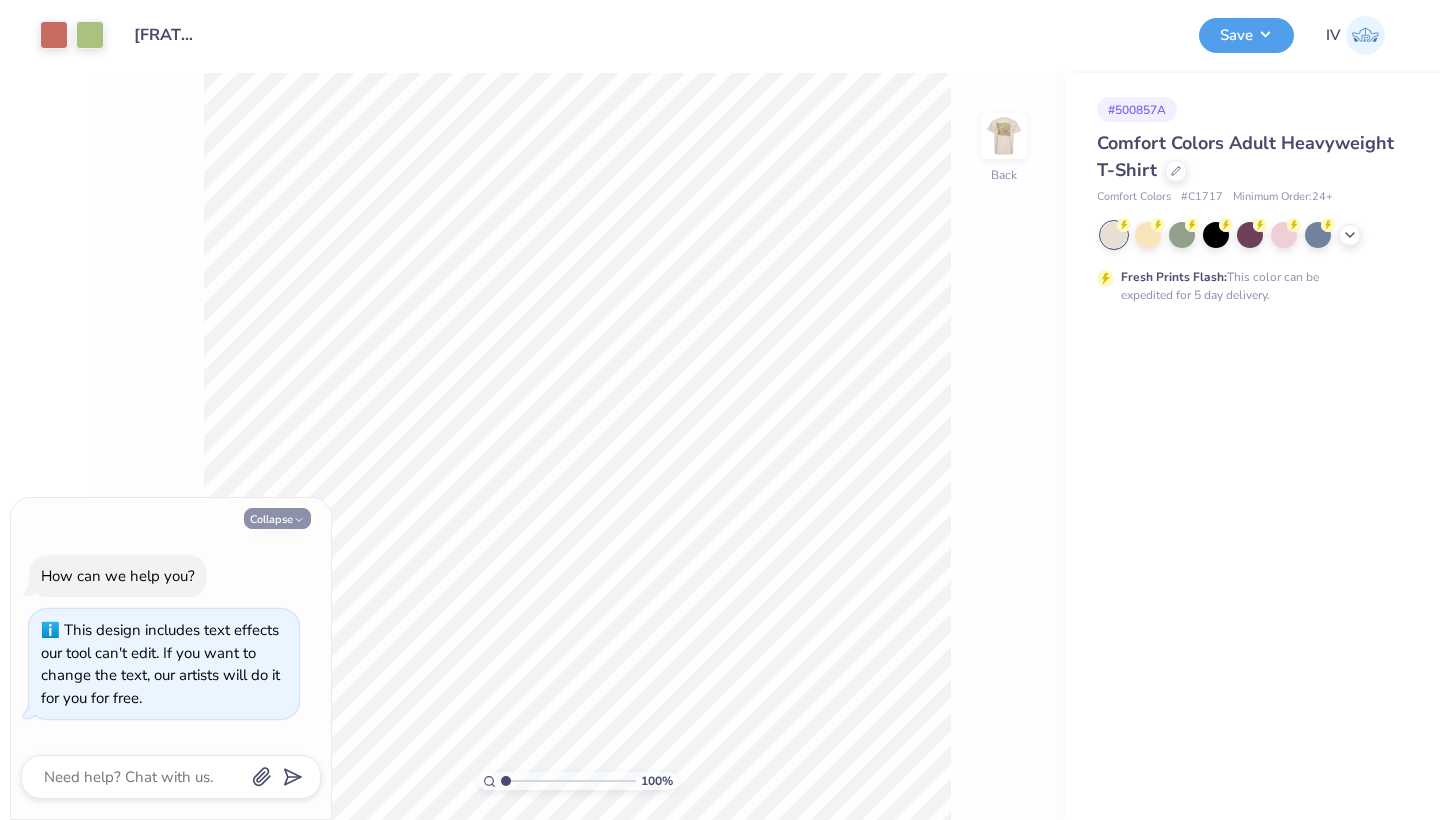 click on "Collapse" at bounding box center (277, 518) 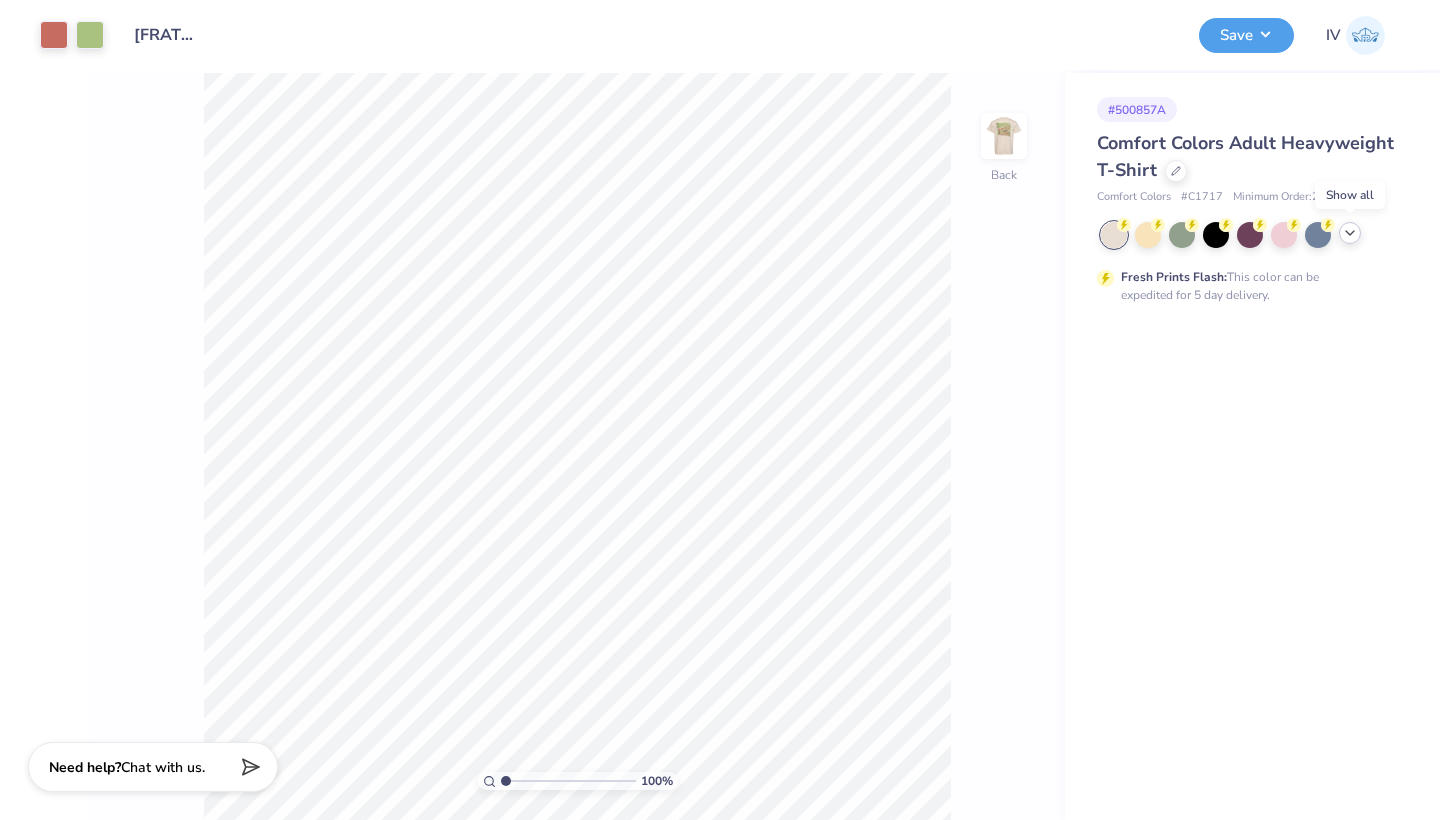 click 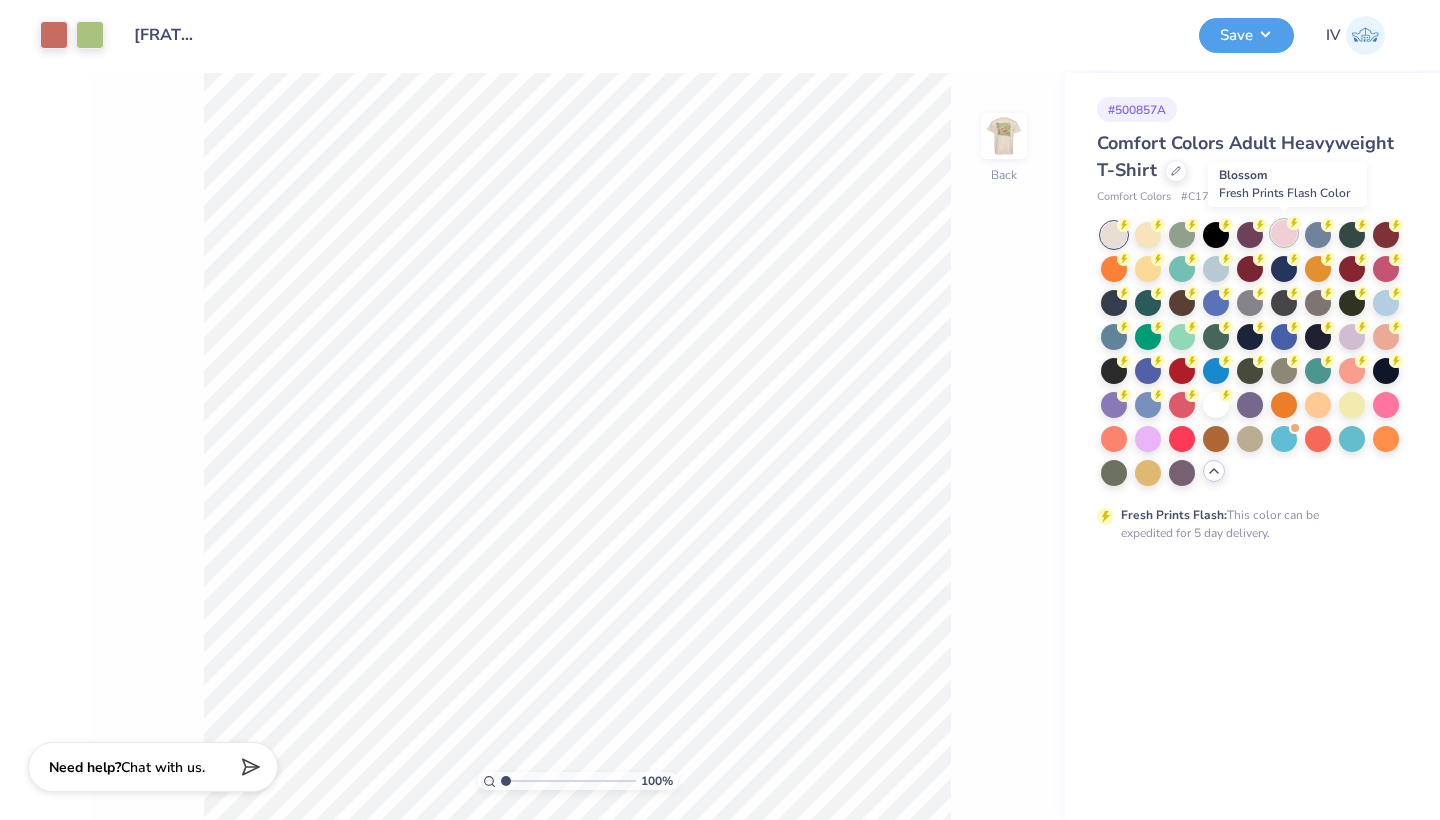 click at bounding box center [1284, 233] 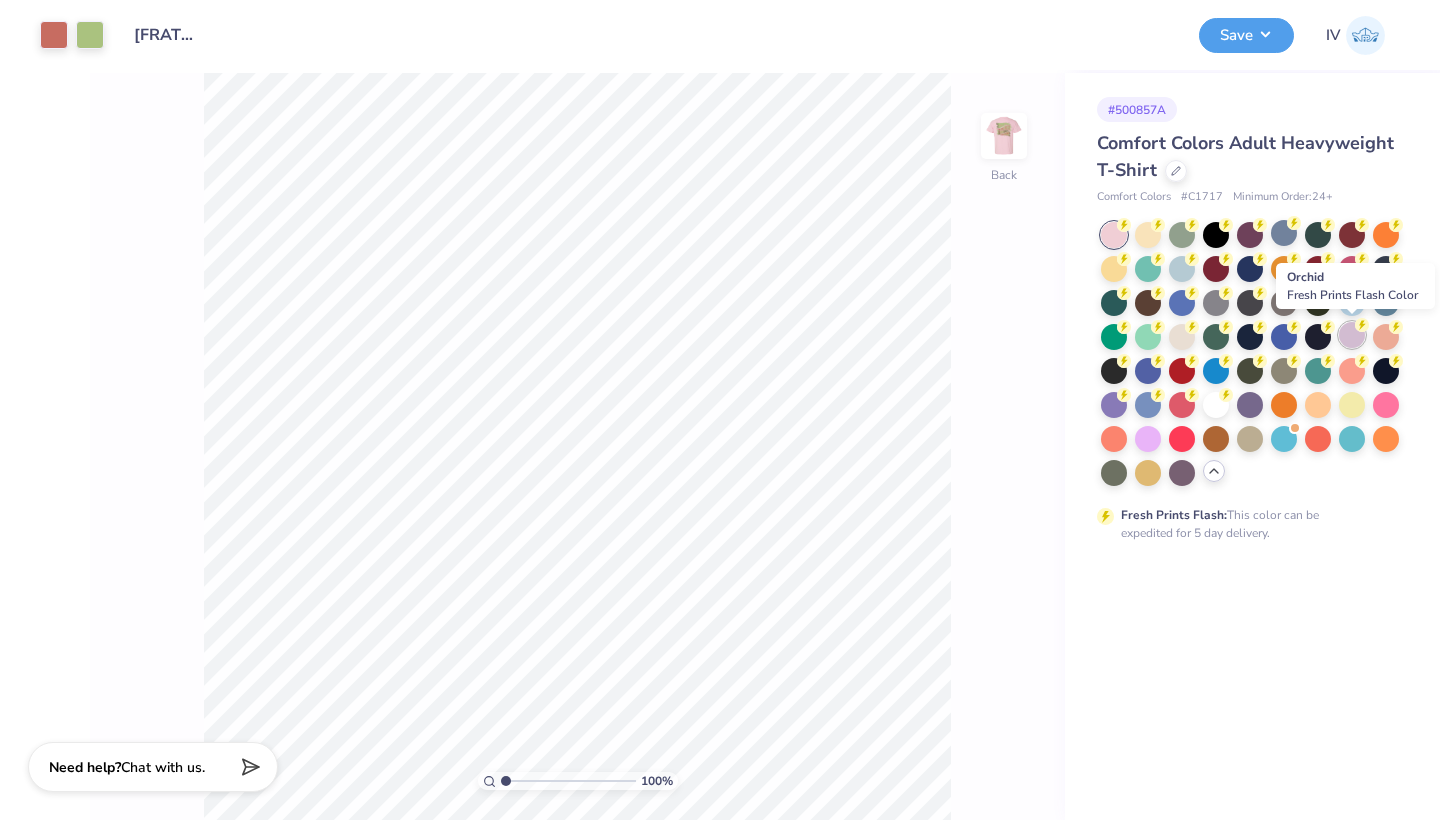 click at bounding box center [1352, 335] 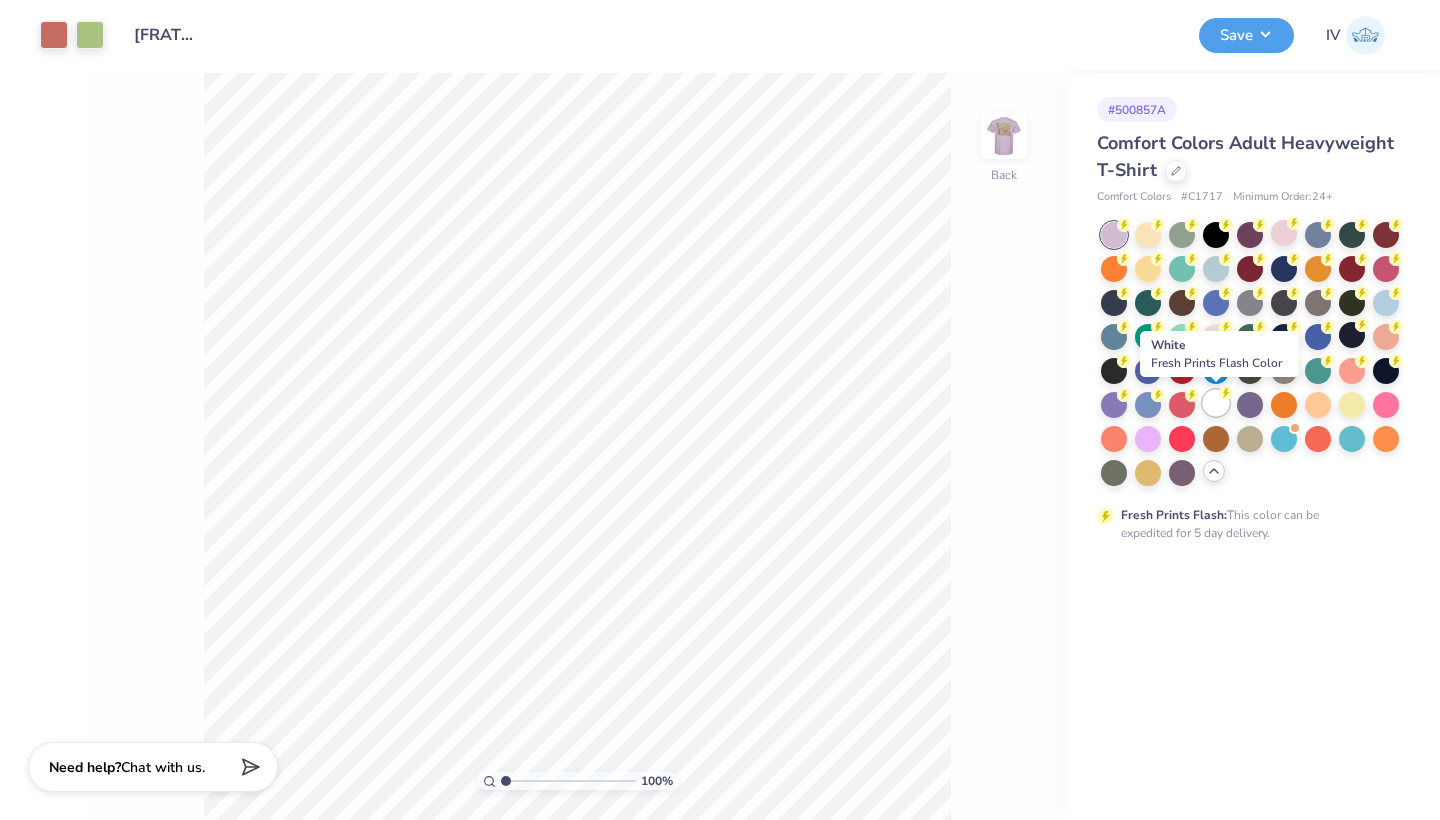 click at bounding box center (1216, 403) 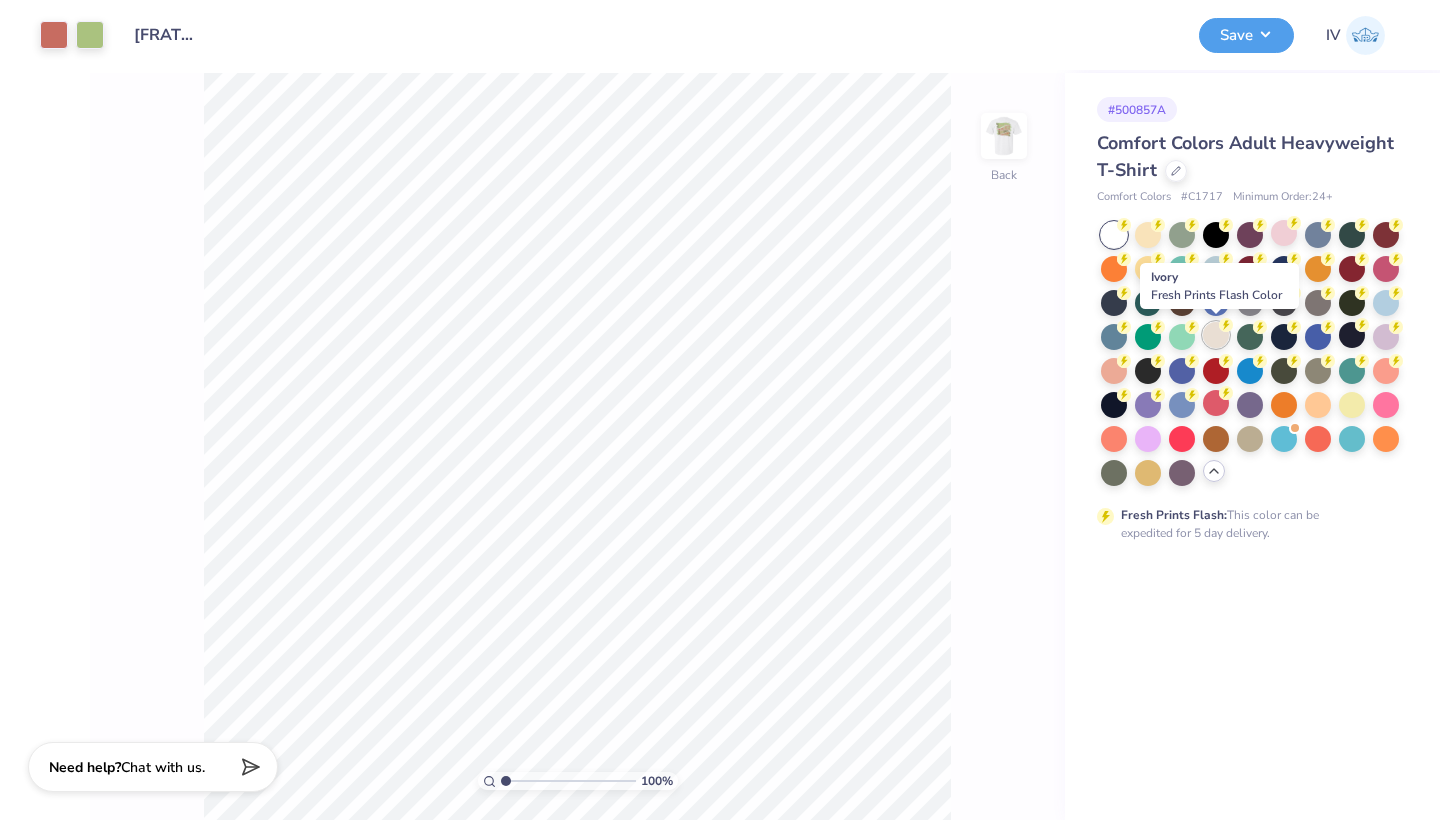 click at bounding box center (1216, 335) 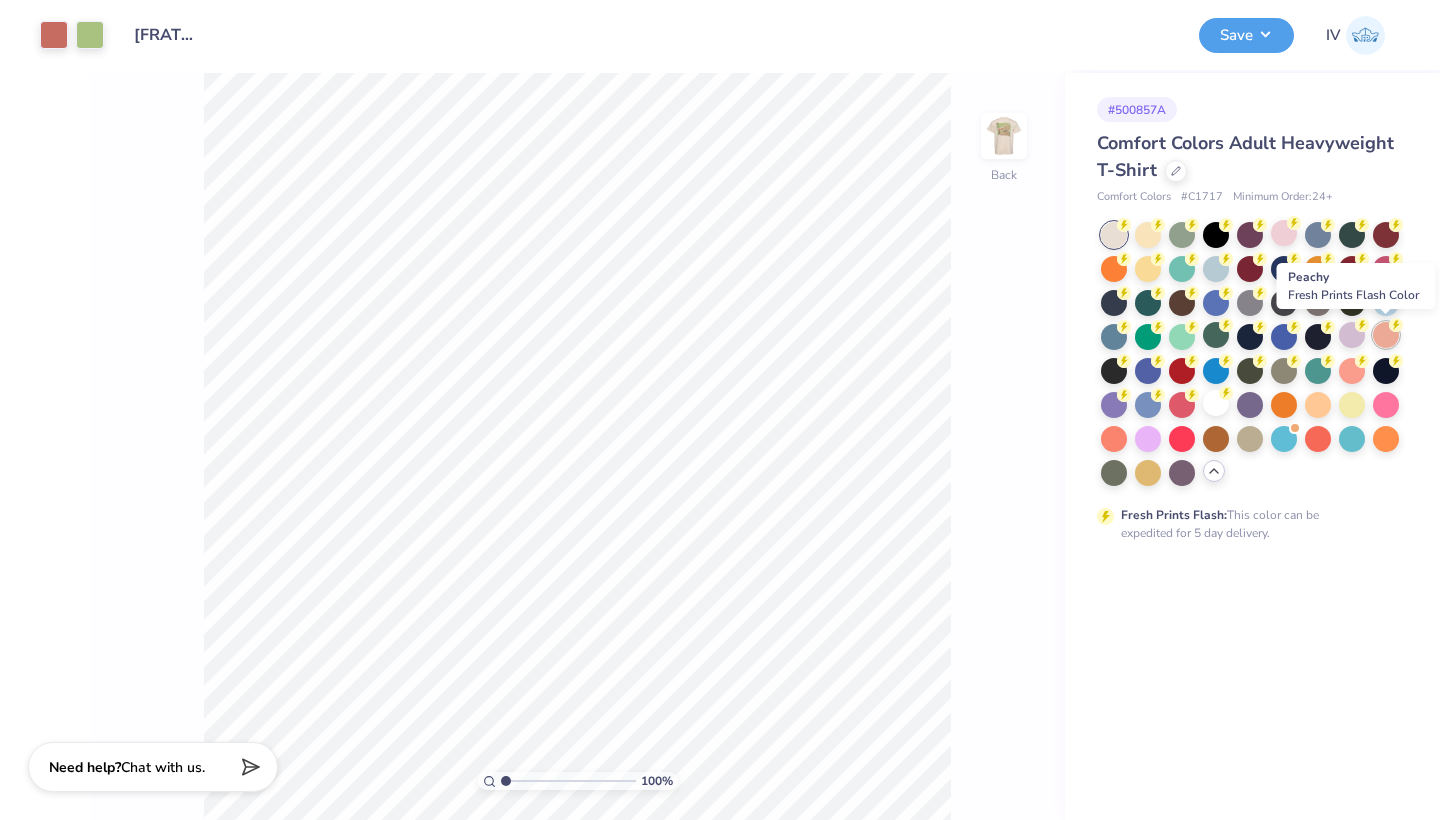 click at bounding box center [1386, 335] 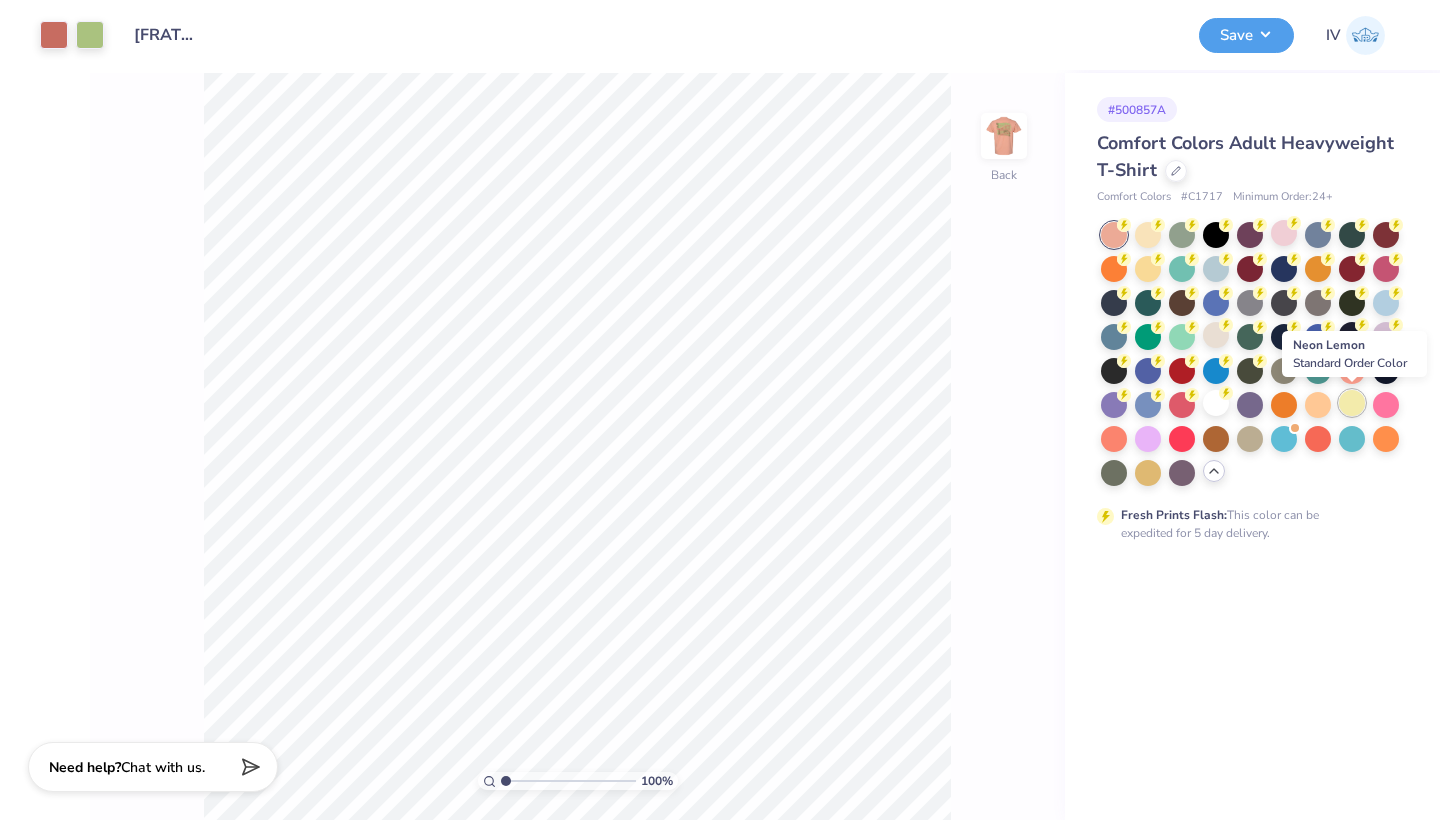 click at bounding box center (1352, 403) 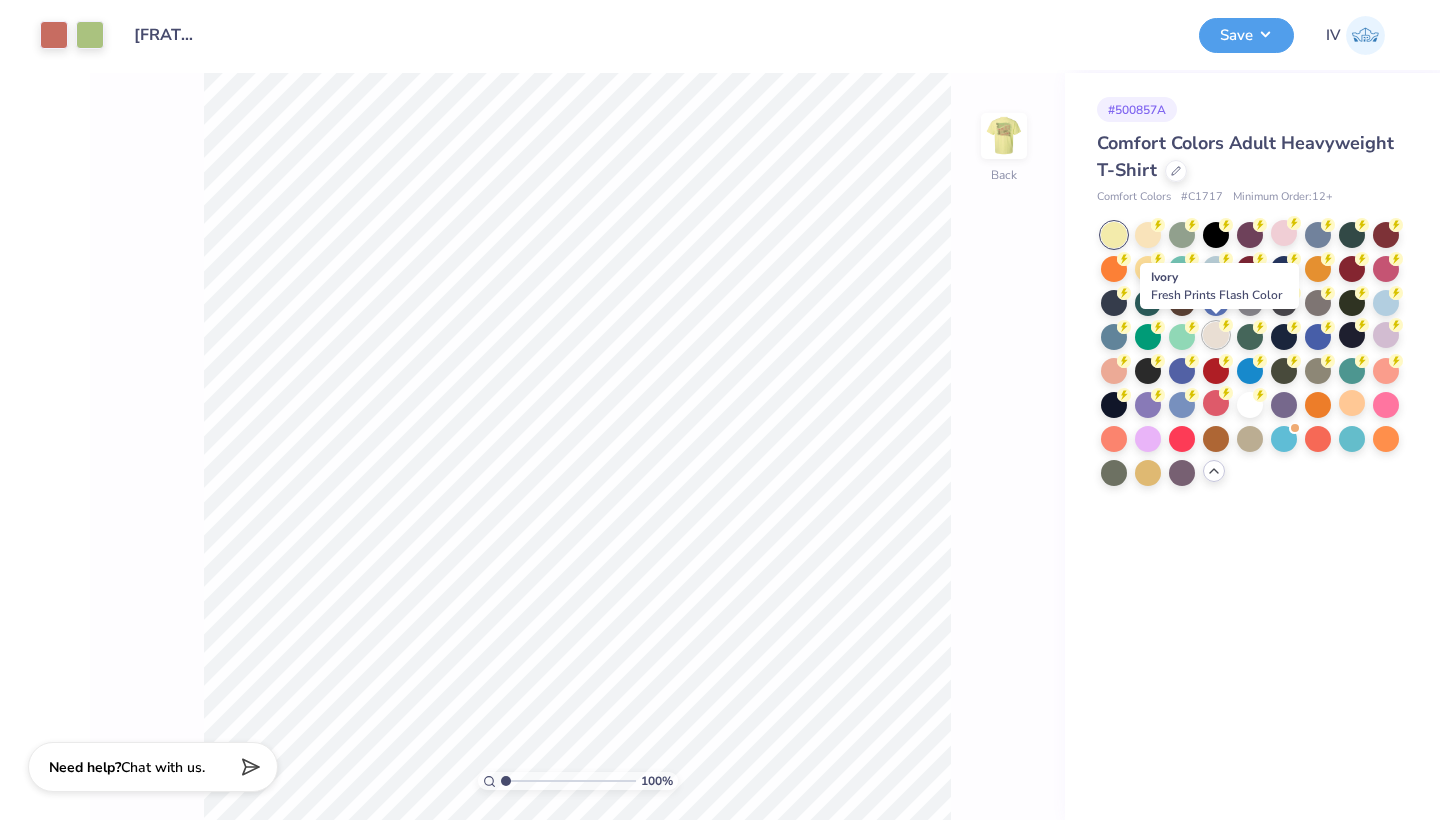 click at bounding box center [1216, 335] 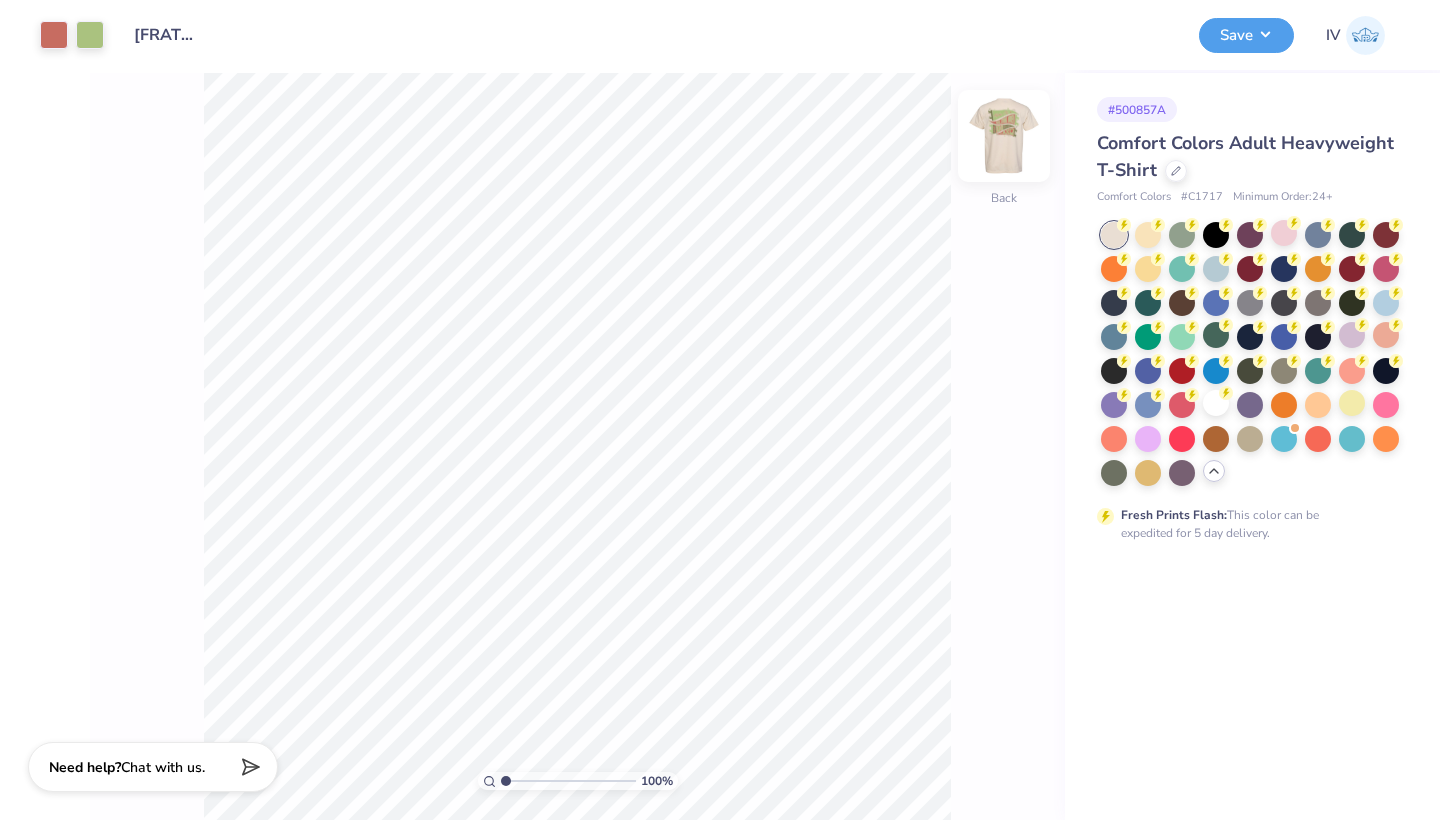 click at bounding box center [1004, 136] 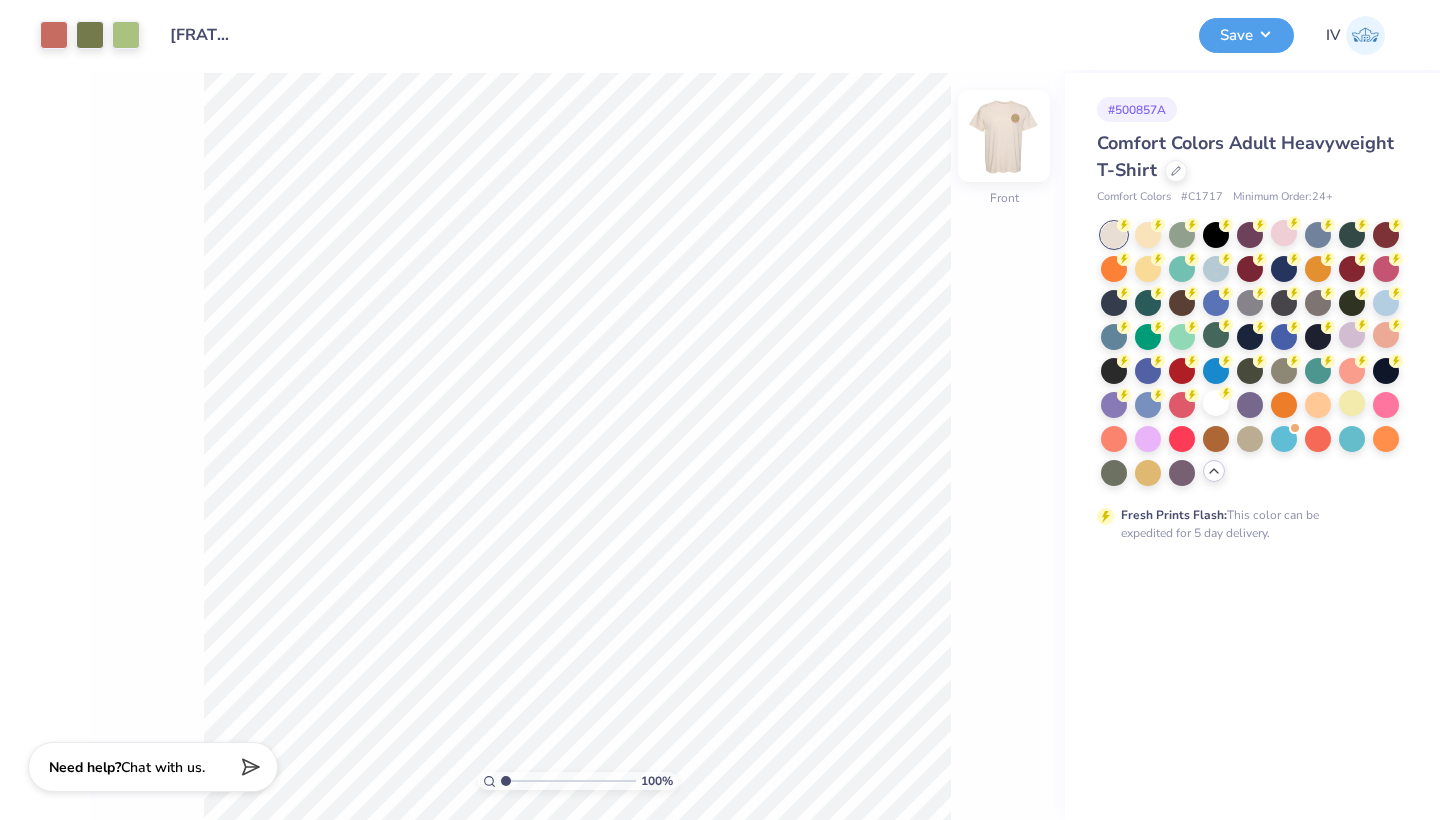click at bounding box center [1004, 136] 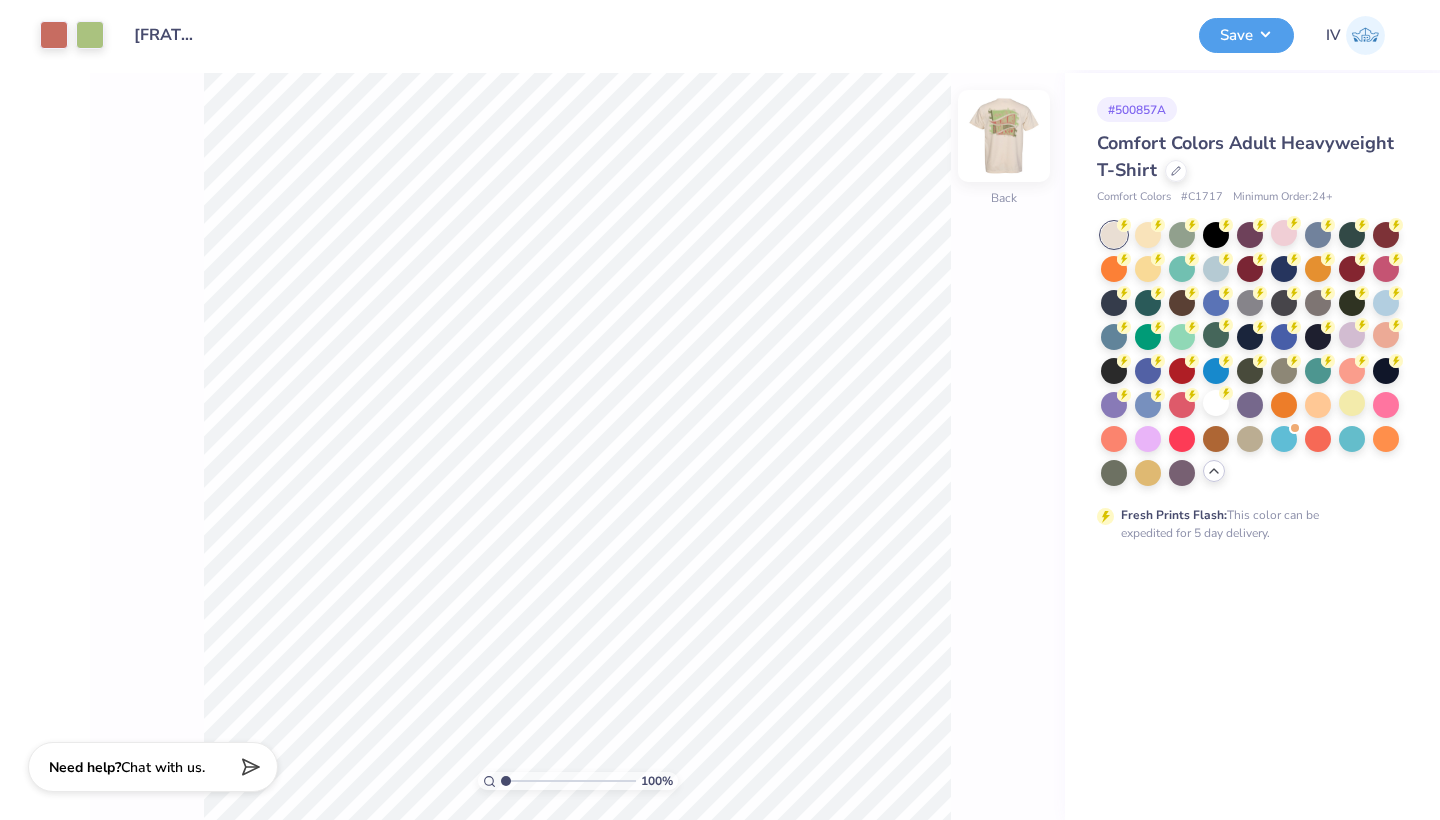 click at bounding box center [1004, 136] 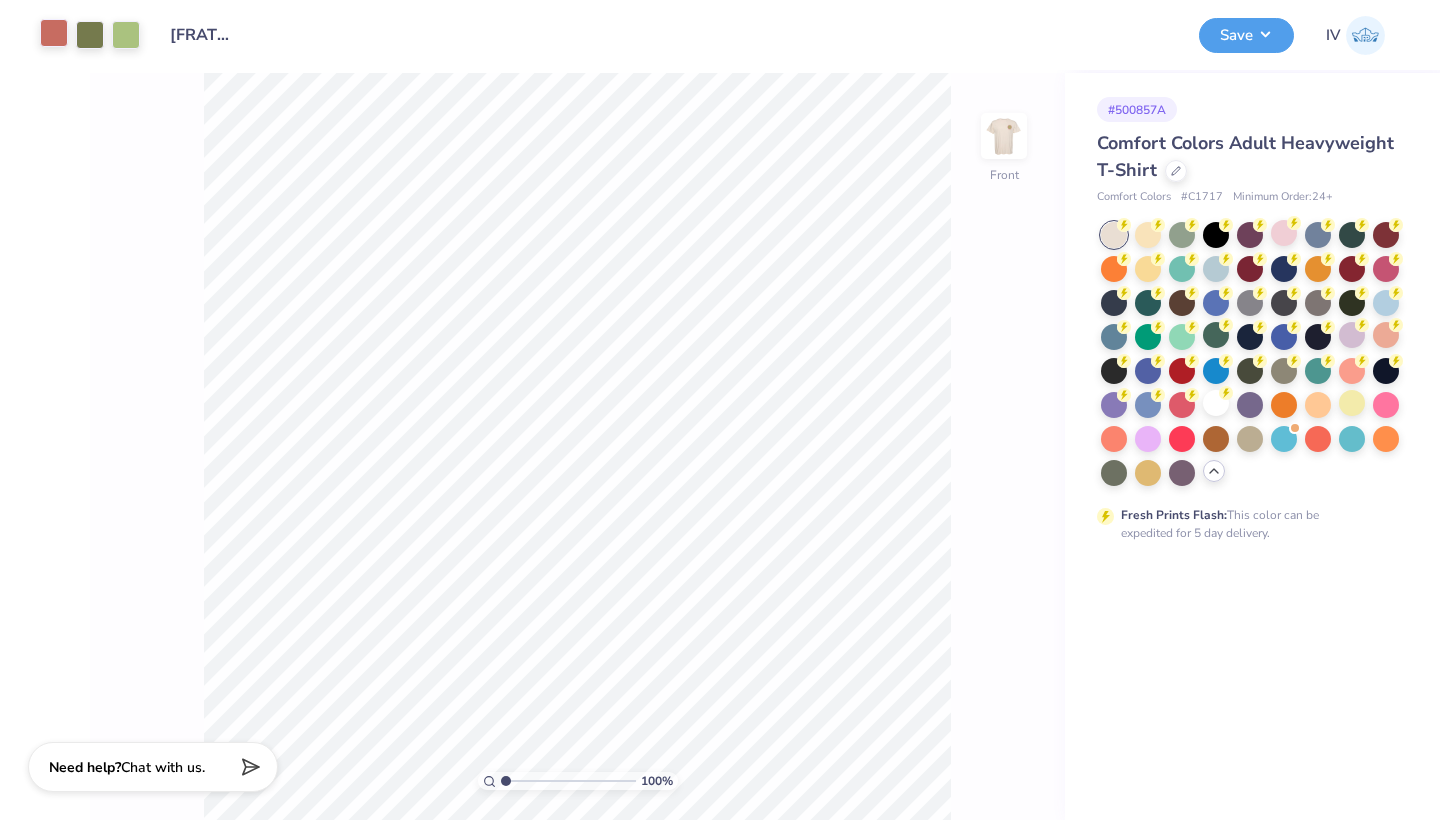 click at bounding box center (54, 33) 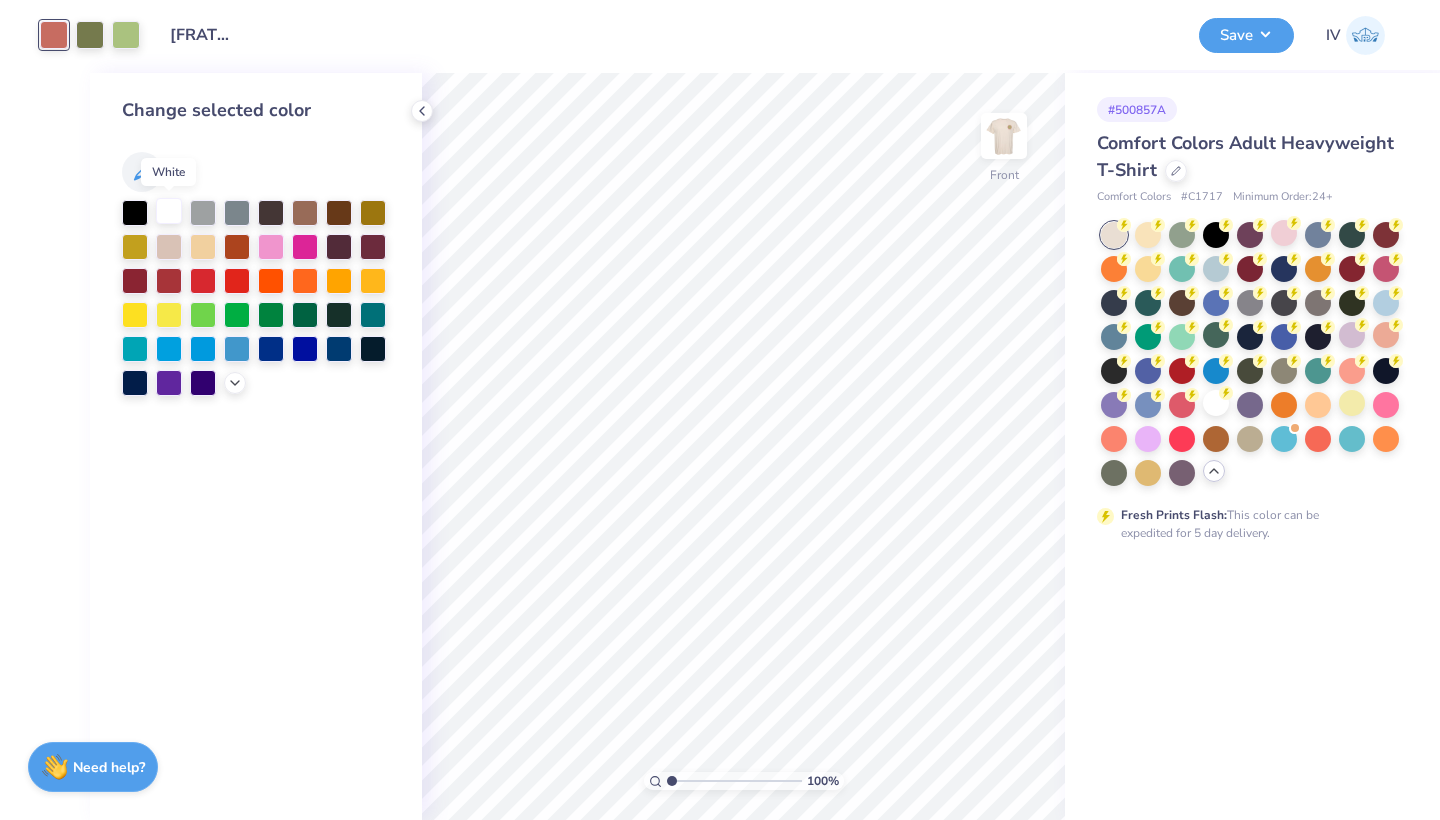 click at bounding box center [169, 211] 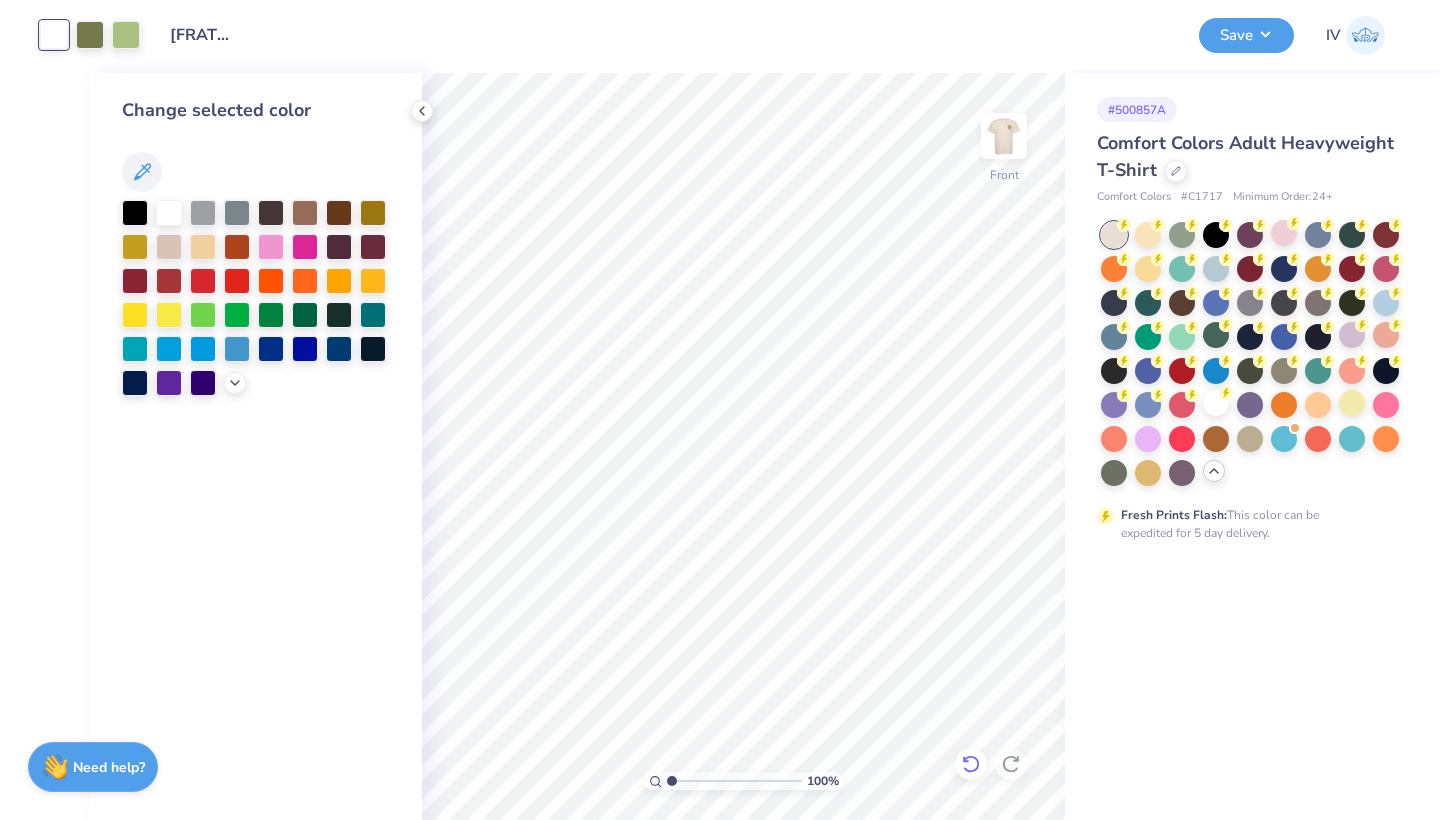 click 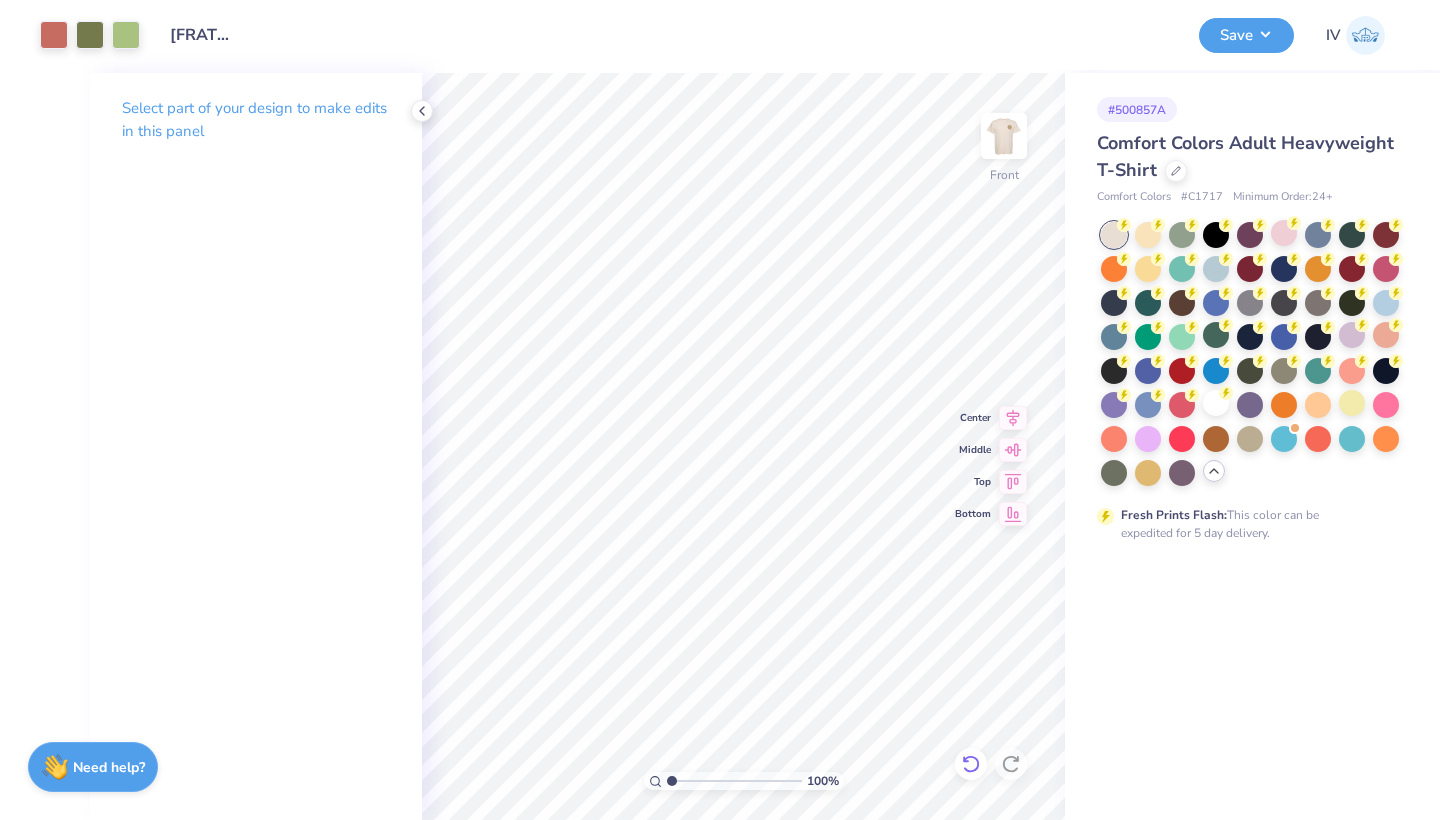 click 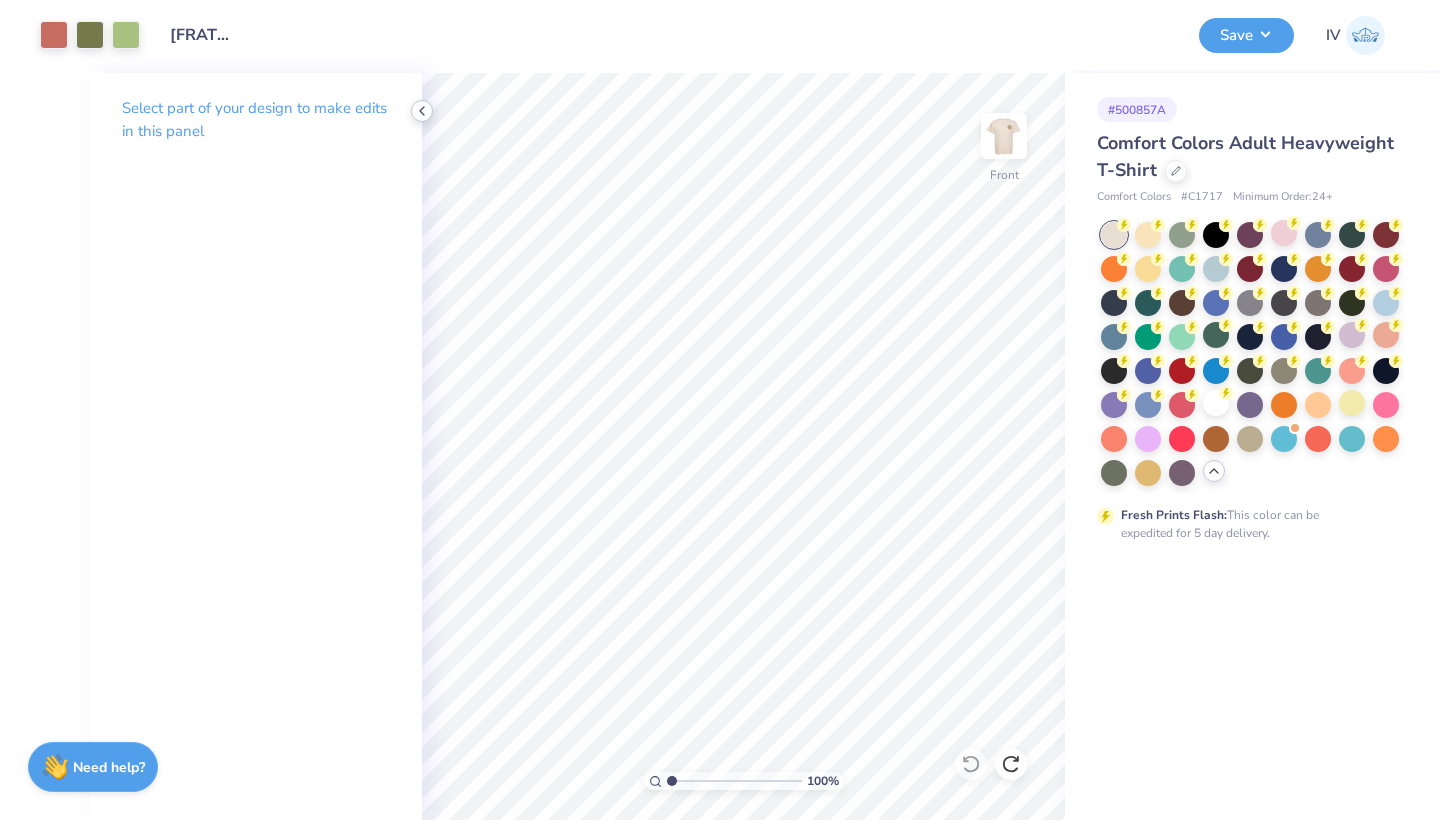 click 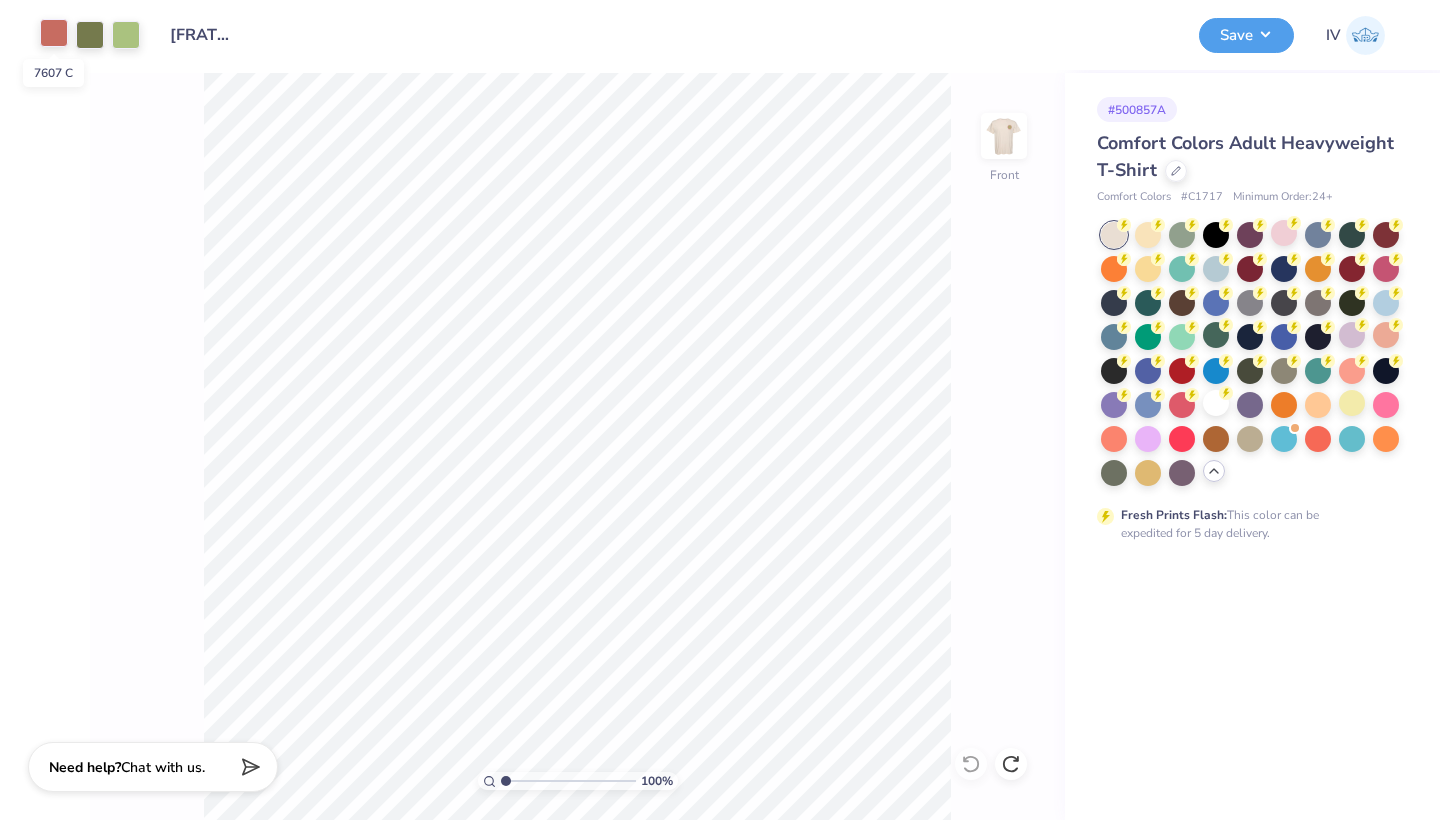 click at bounding box center (54, 33) 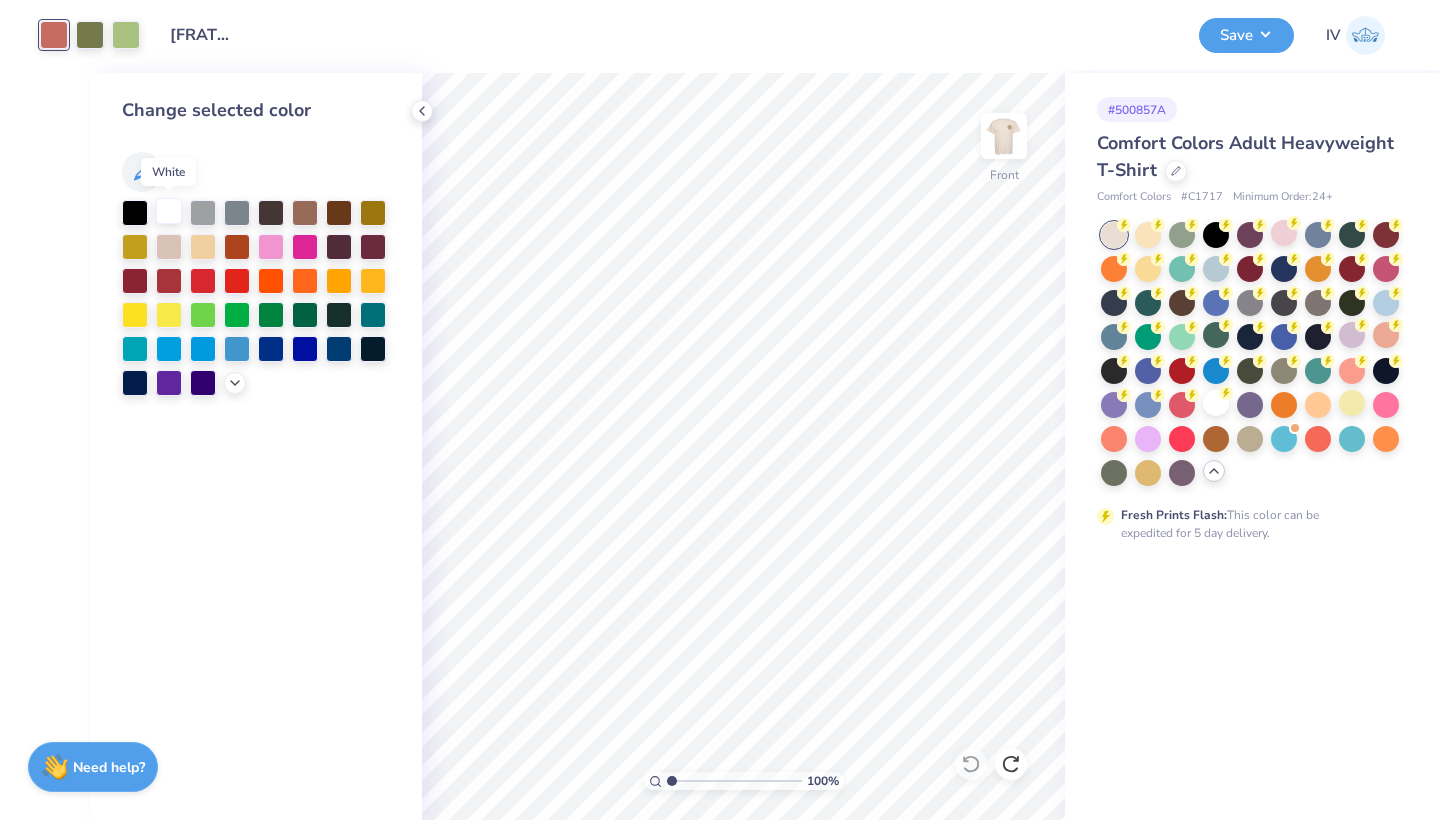 click at bounding box center (169, 211) 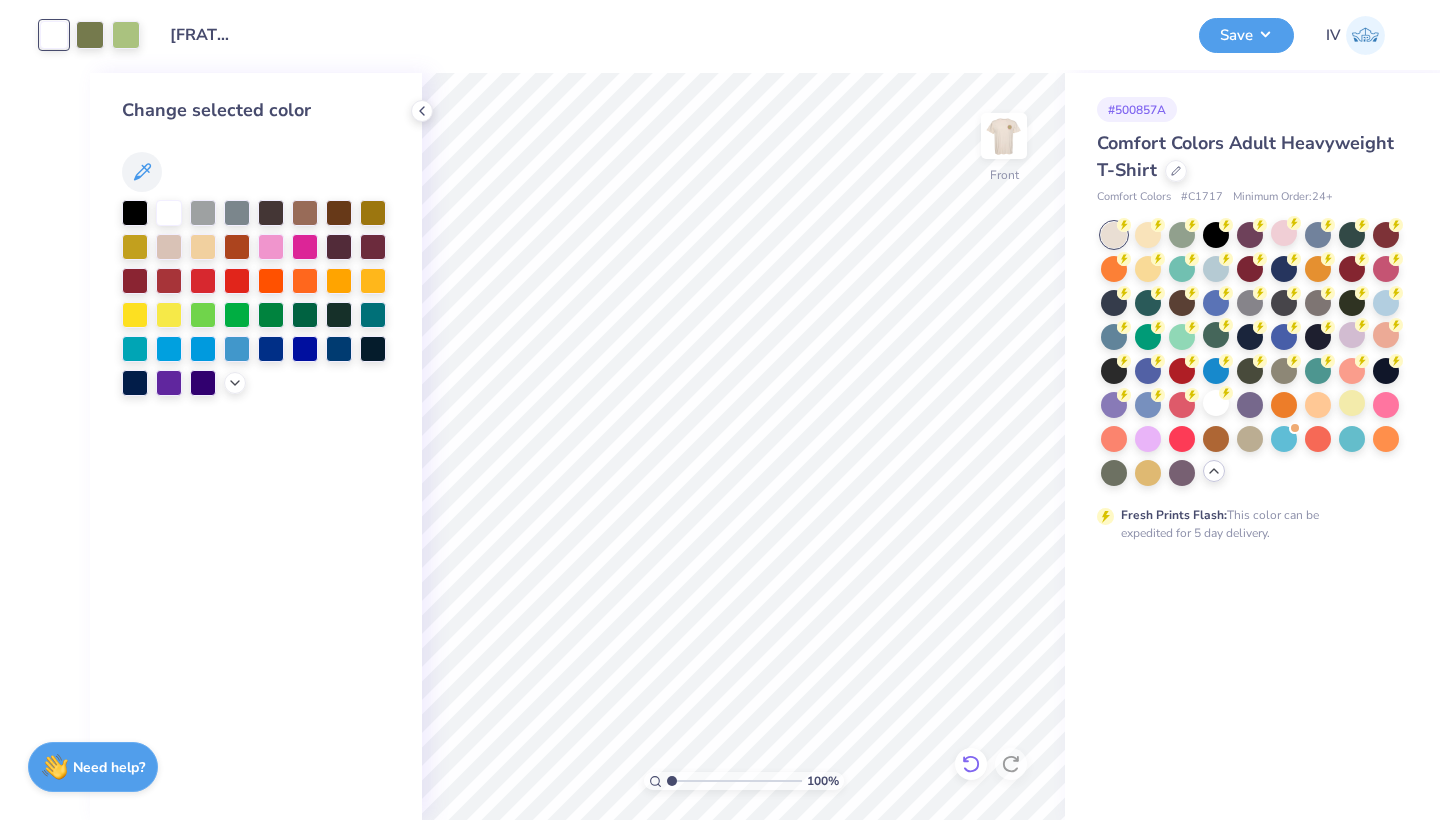 click 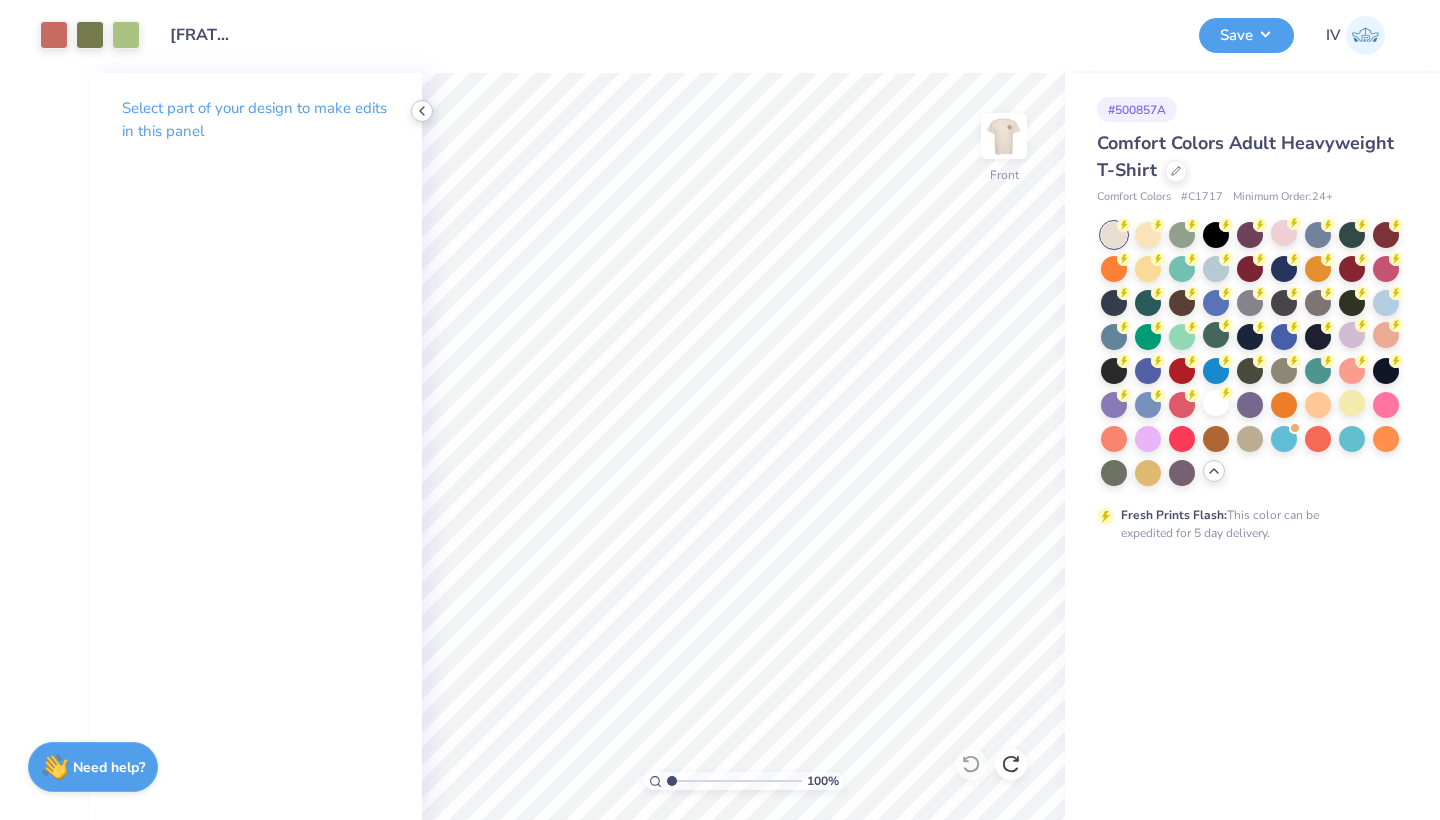 click 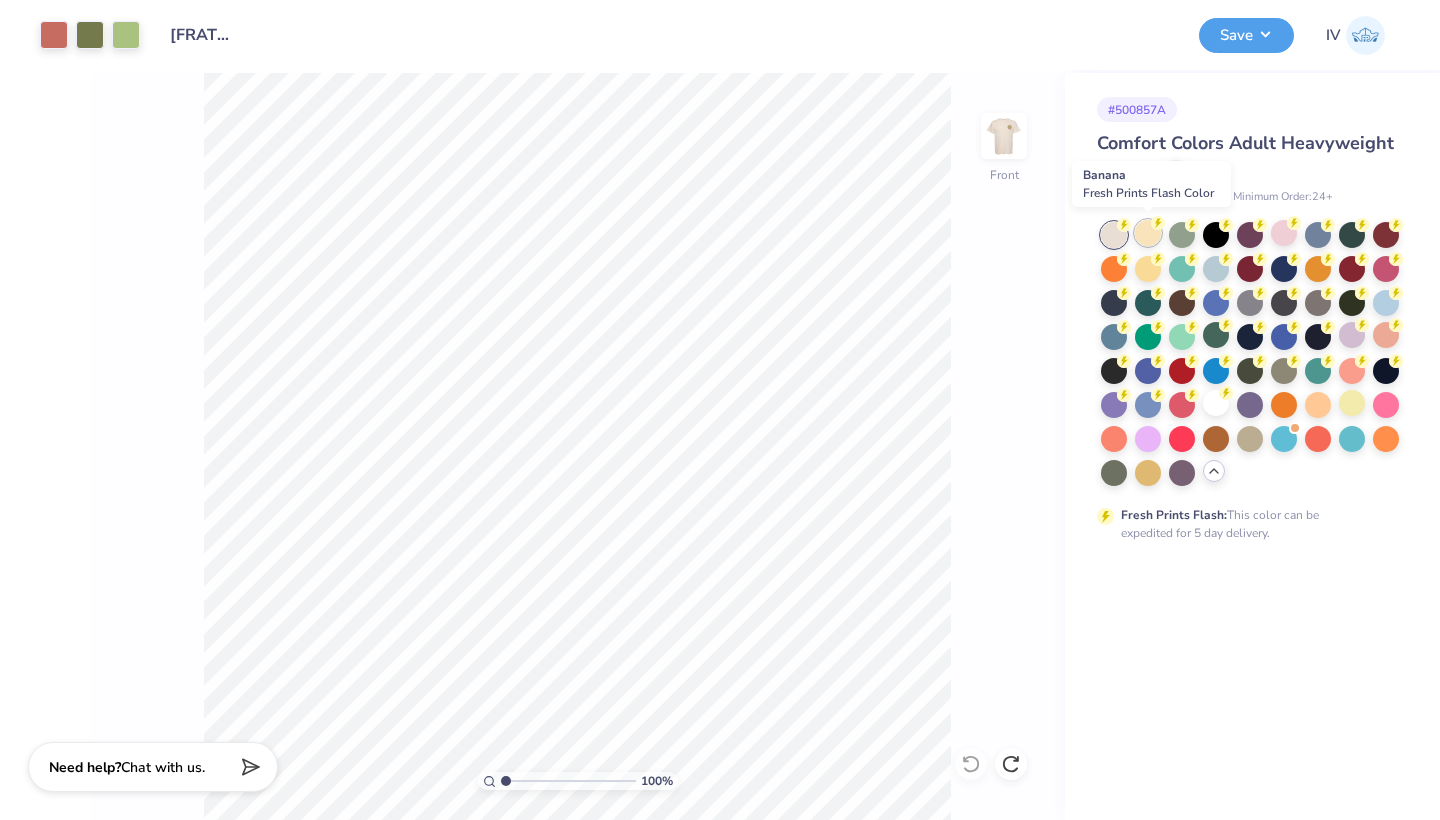 click at bounding box center [1148, 233] 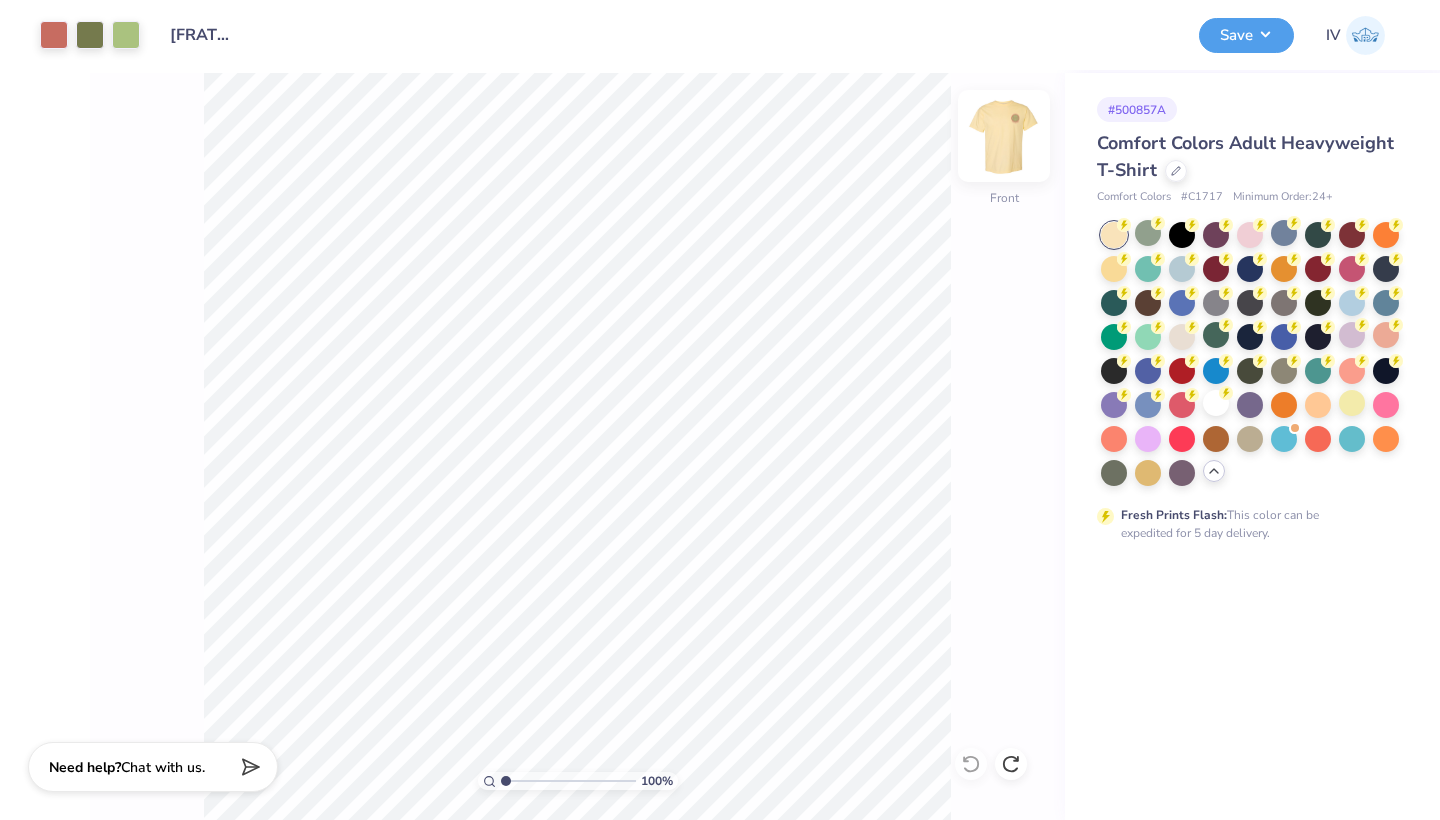 click at bounding box center [1004, 136] 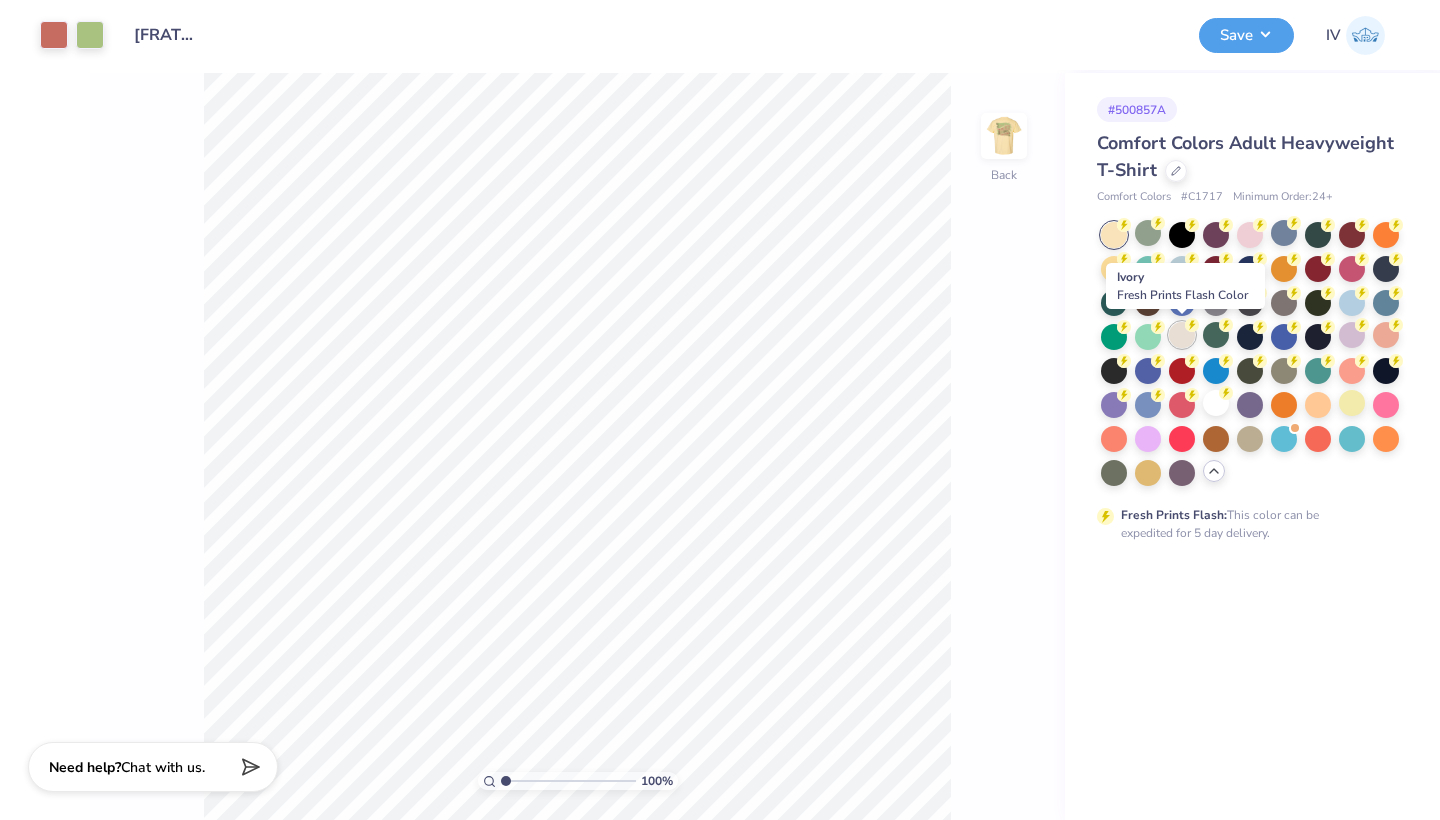 click at bounding box center [1182, 335] 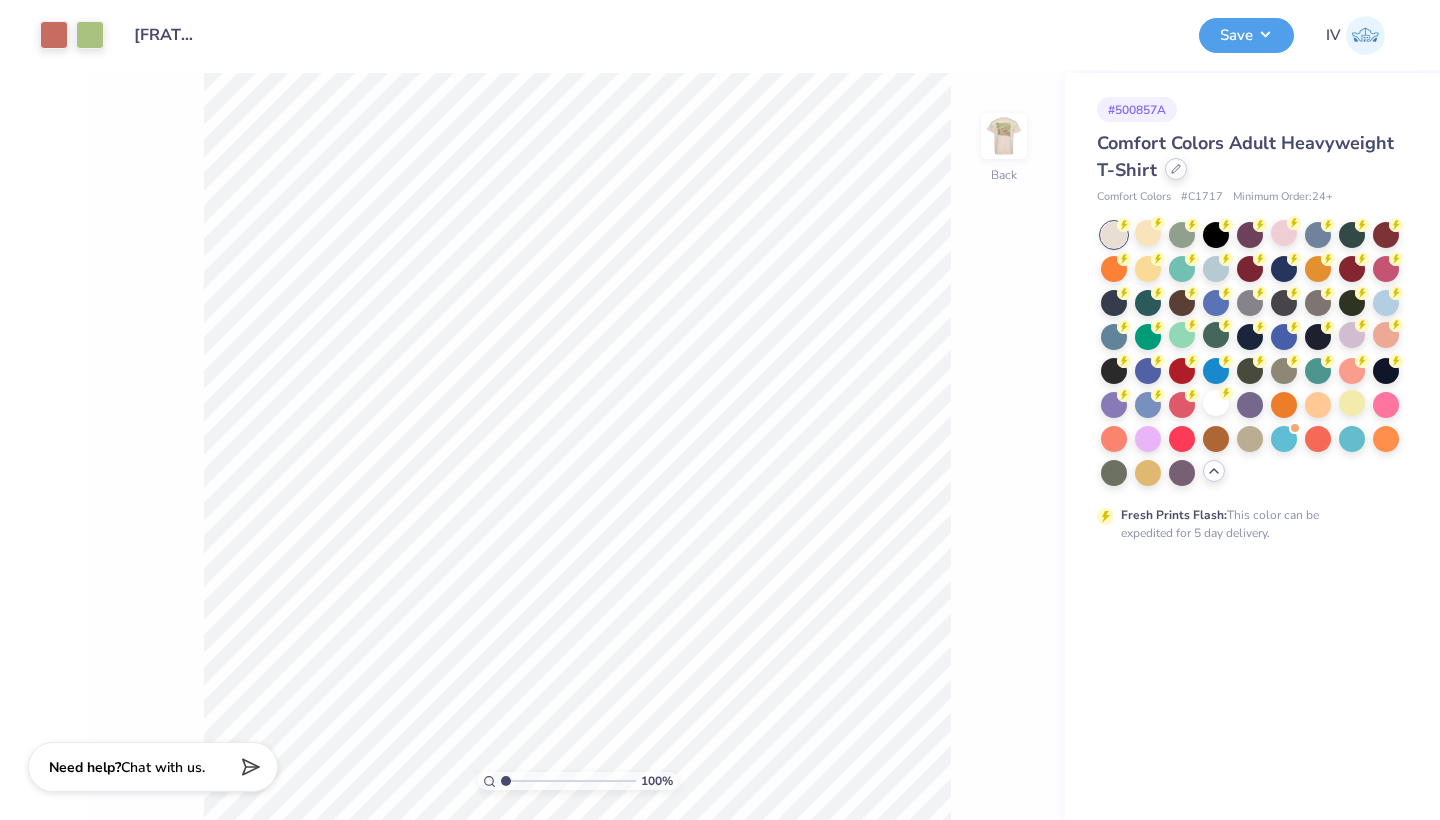 click at bounding box center [1176, 169] 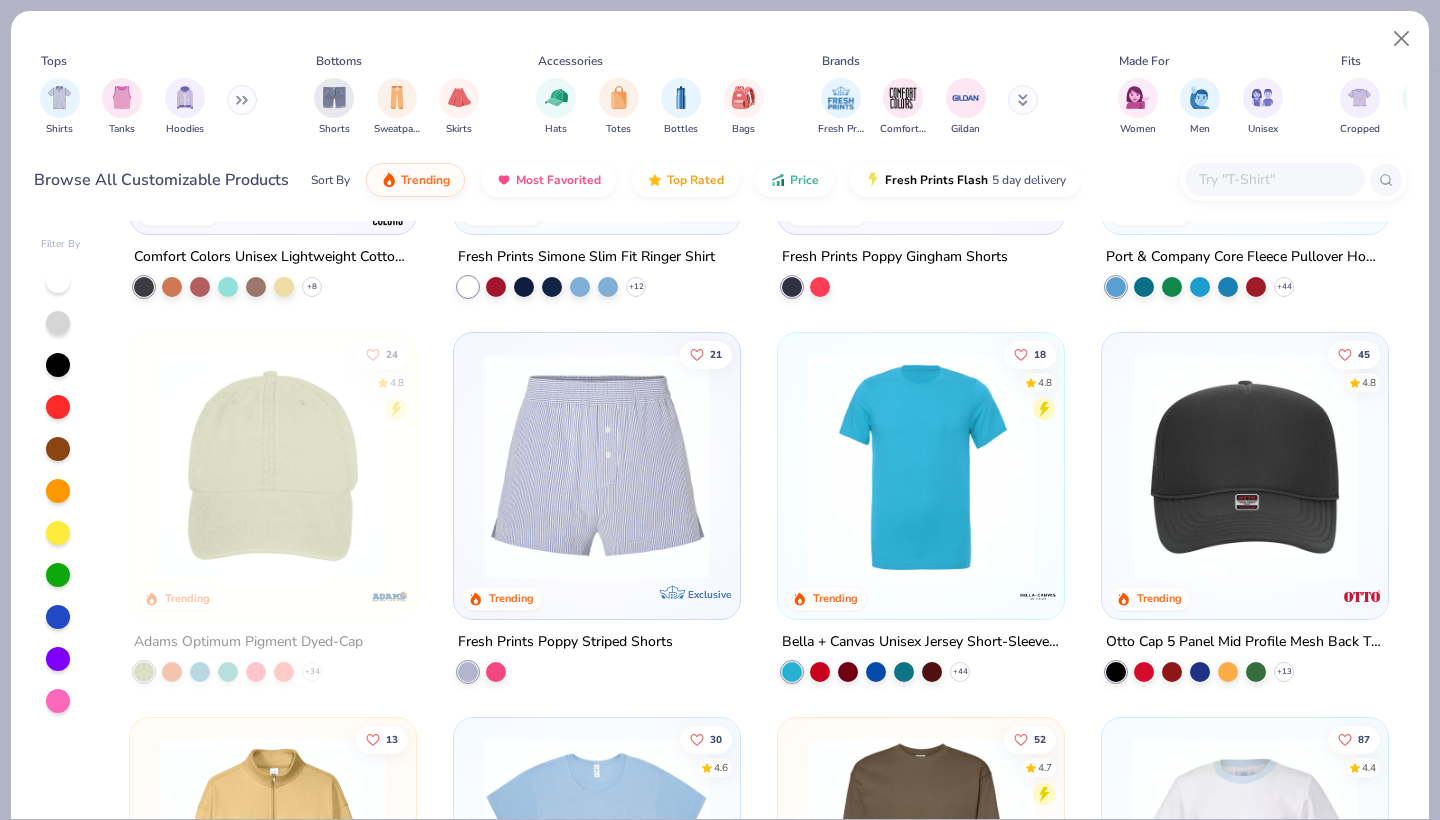 scroll, scrollTop: 4923, scrollLeft: 0, axis: vertical 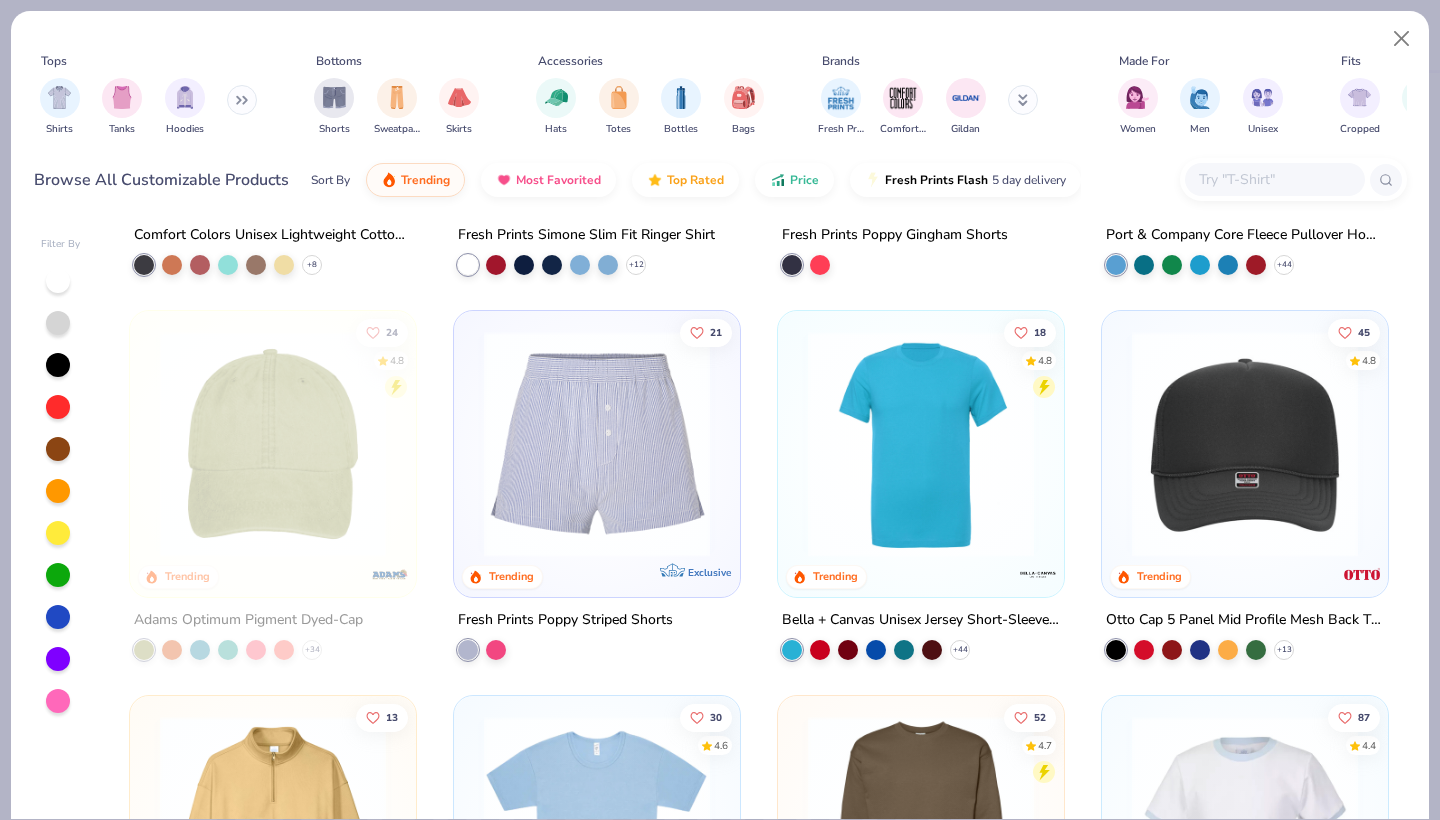 click at bounding box center (921, 444) 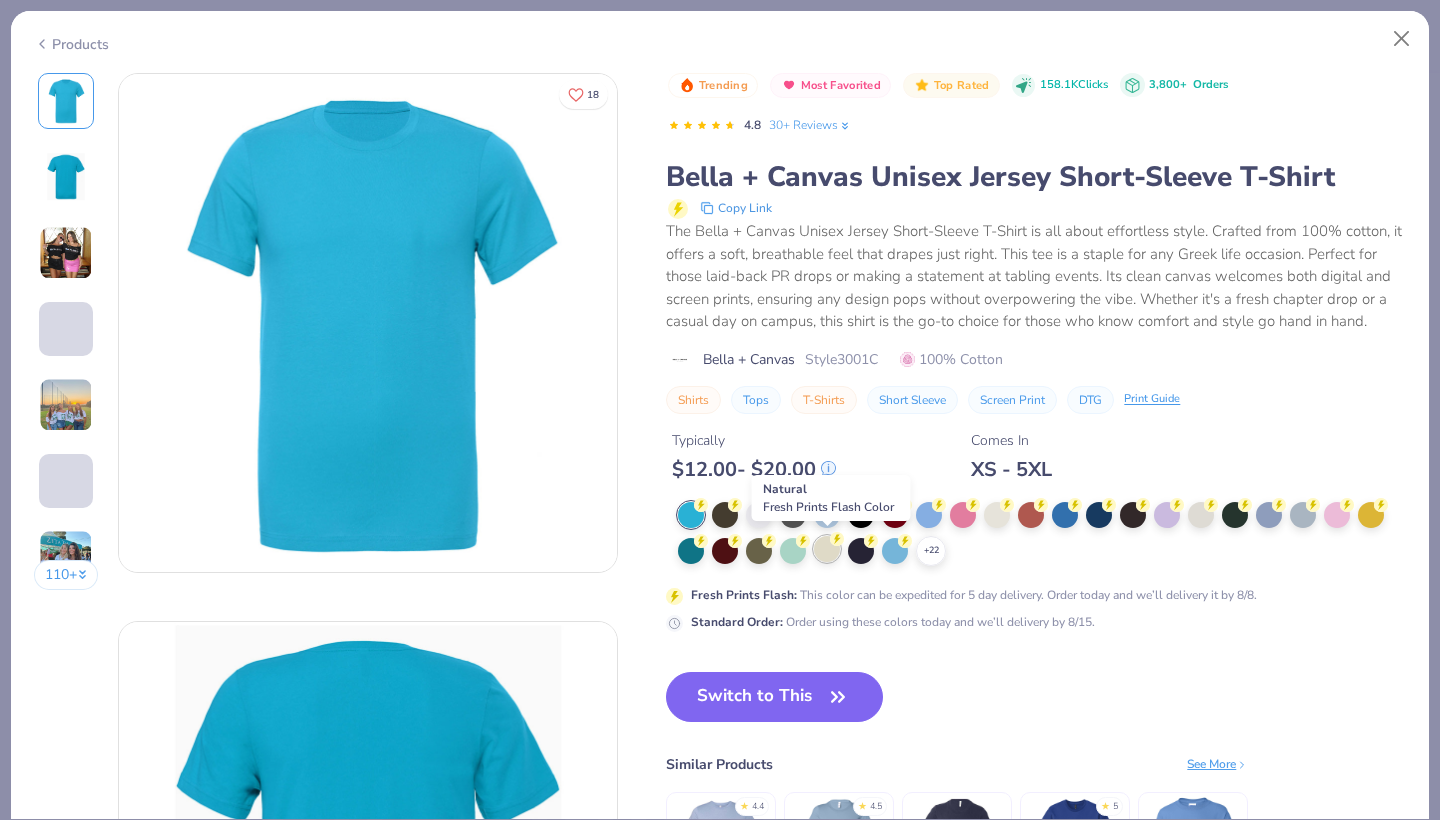 click at bounding box center (827, 549) 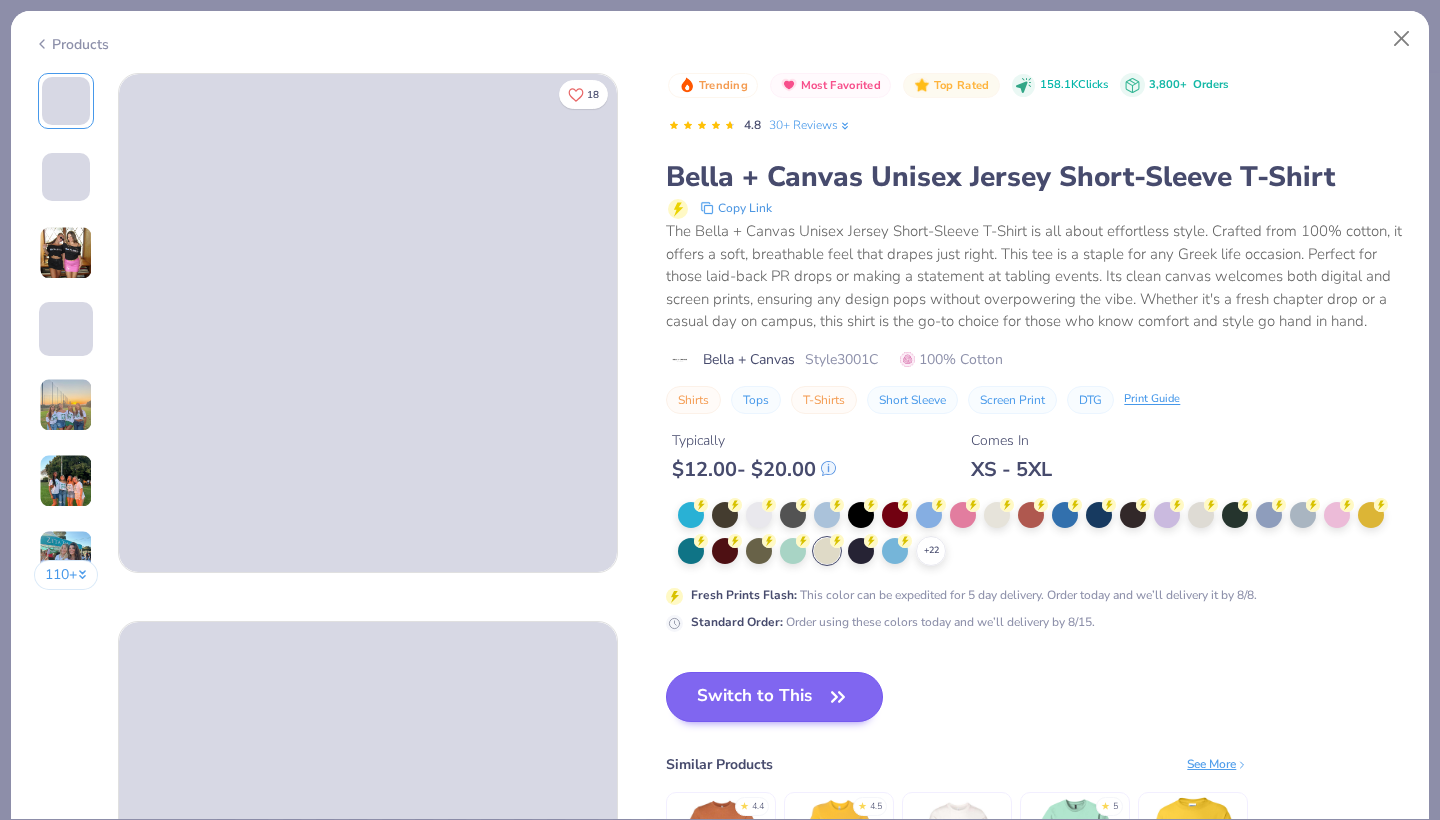 click on "Switch to This" at bounding box center [774, 697] 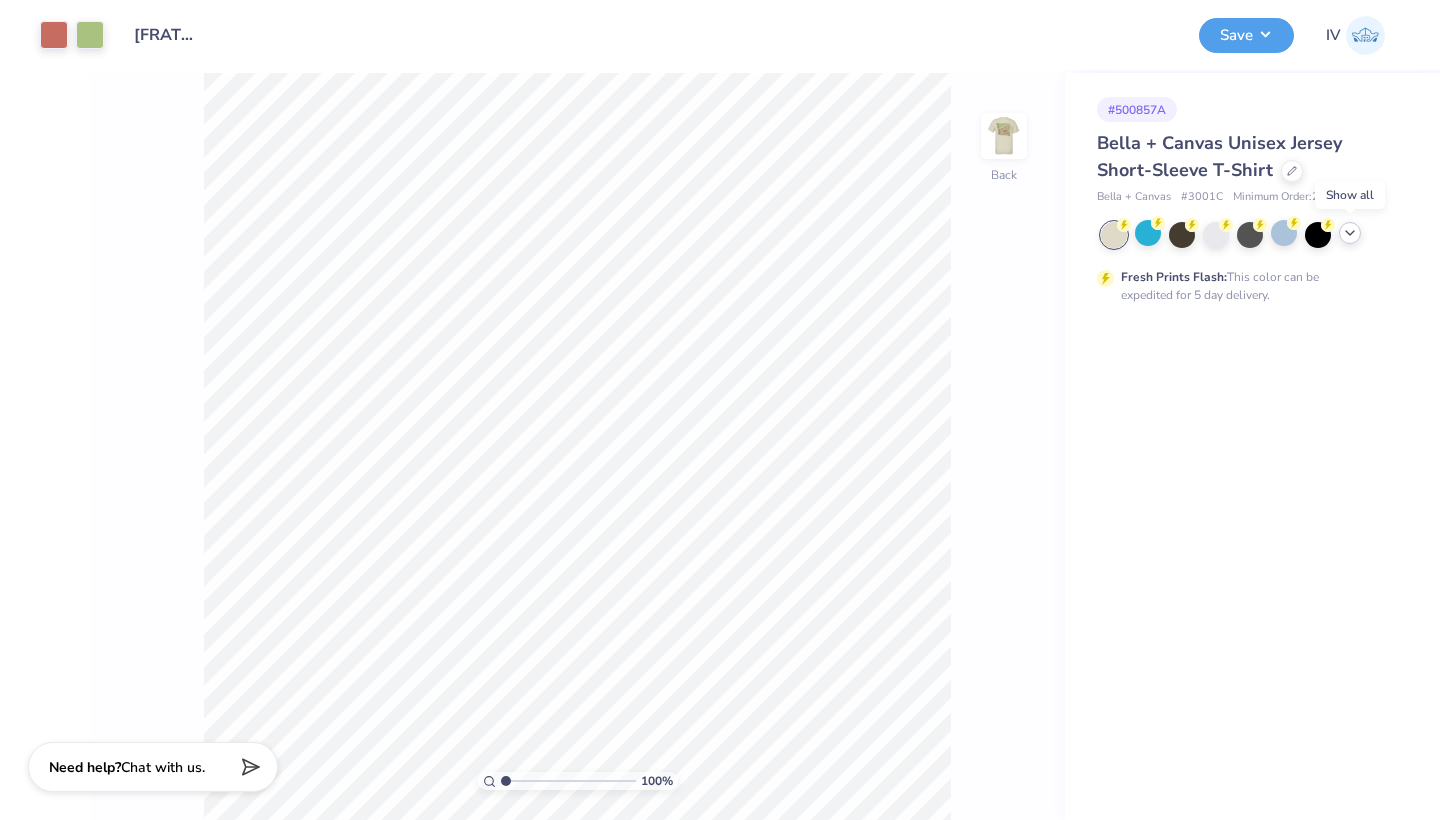 click 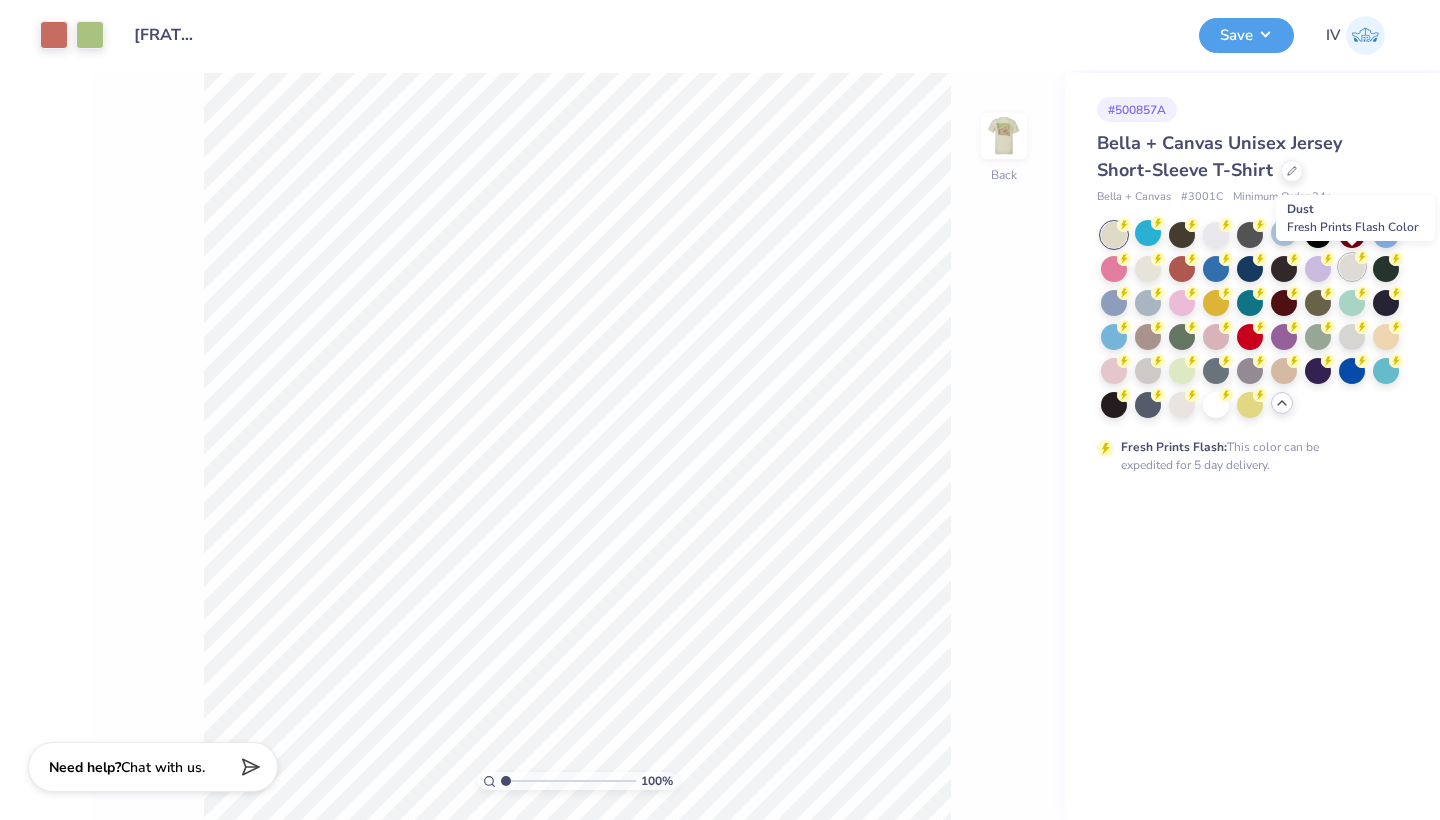click at bounding box center (1352, 267) 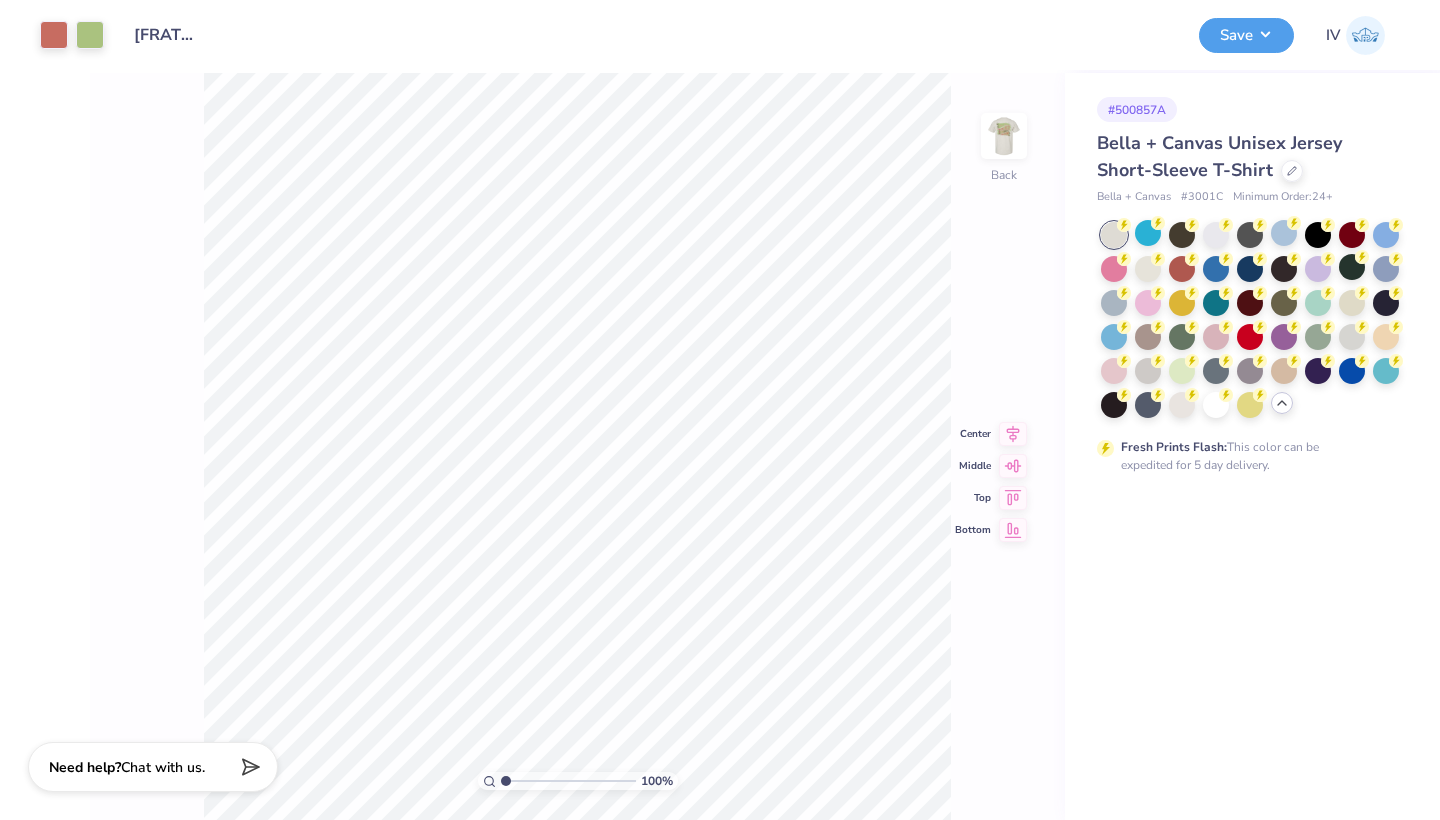 click on "100  % Back Center Middle Top Bottom" at bounding box center (577, 446) 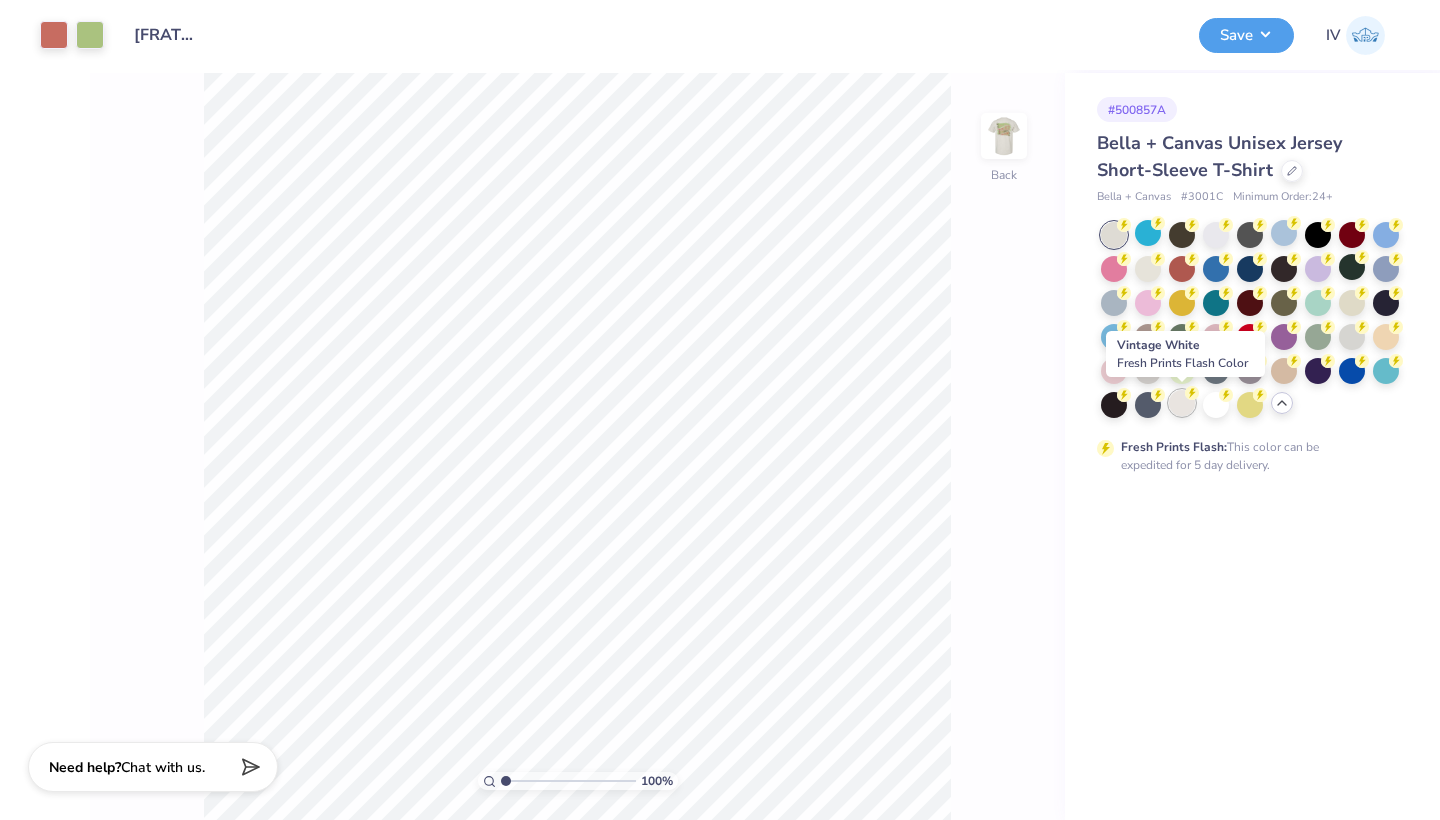 click at bounding box center [1182, 403] 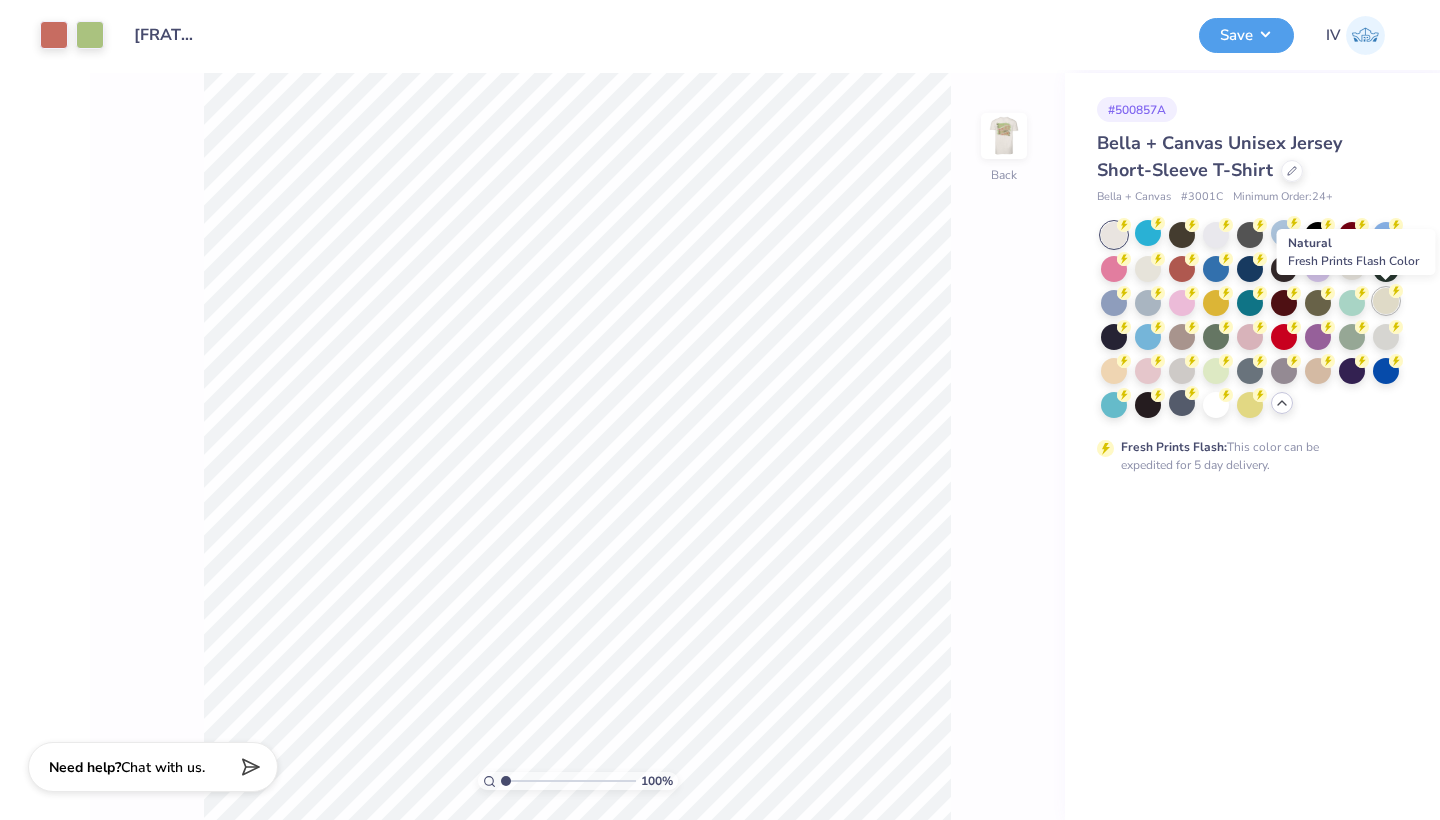 click at bounding box center [1386, 301] 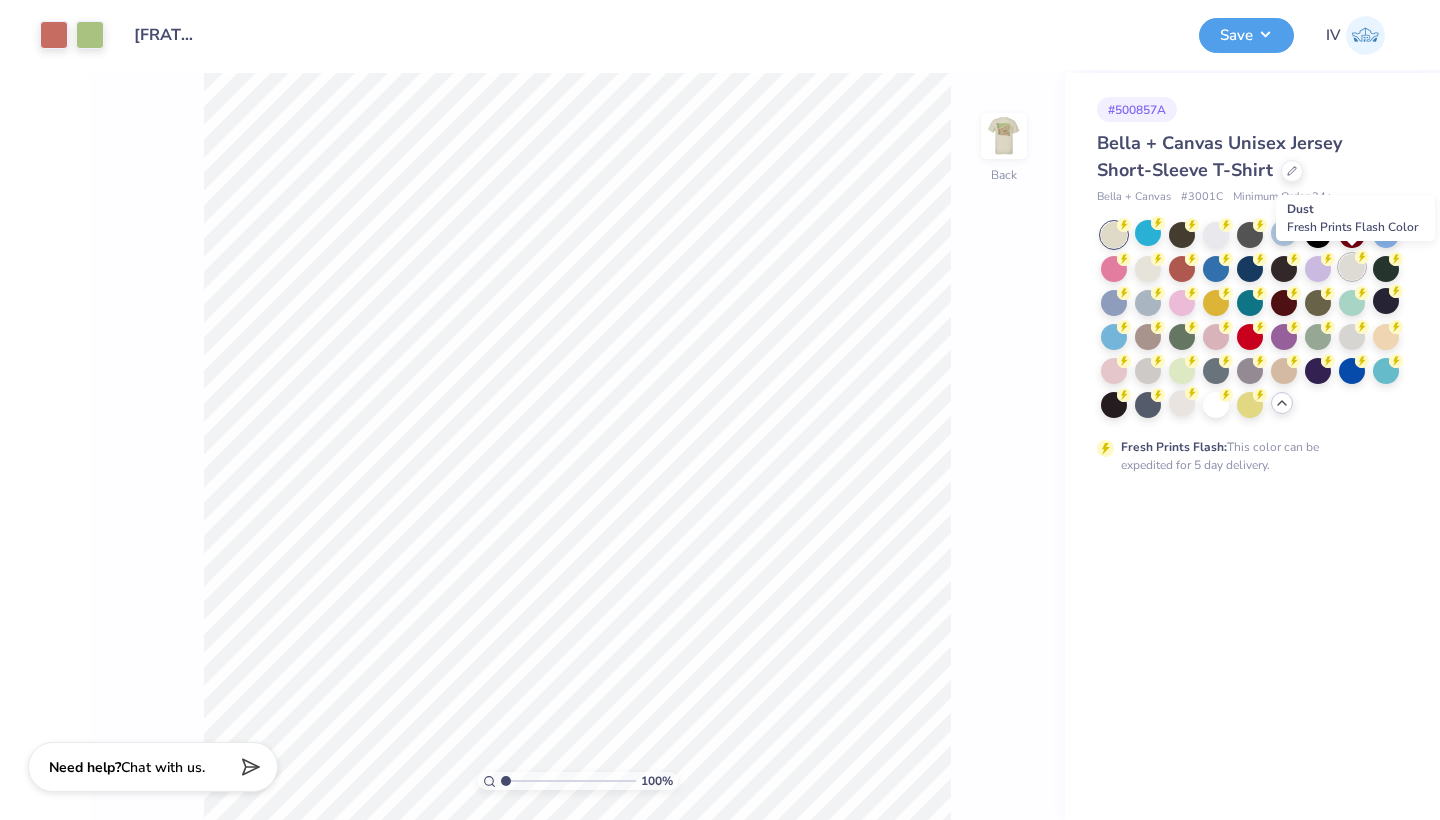 click at bounding box center [1352, 267] 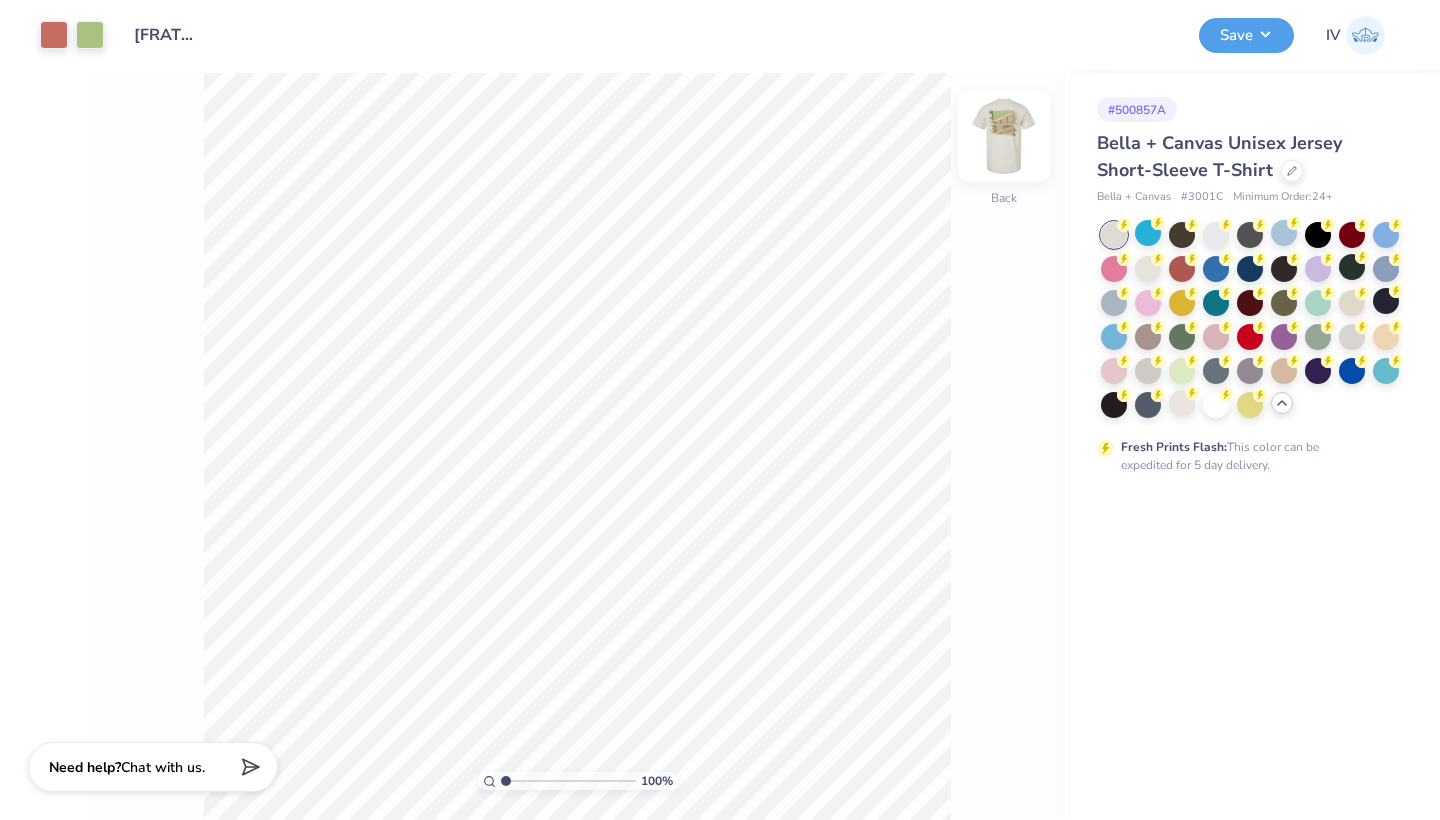 click at bounding box center (1004, 136) 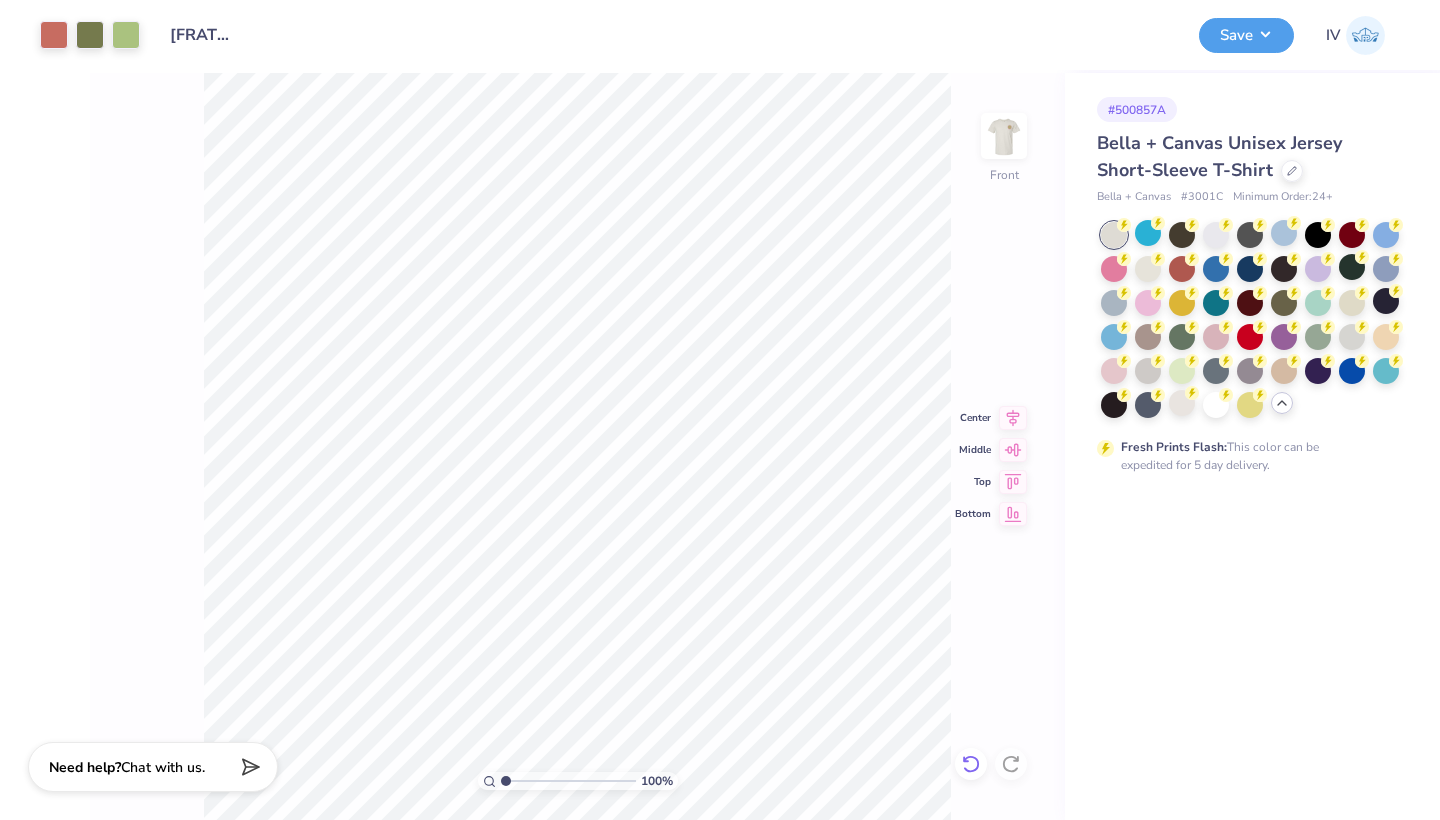 click 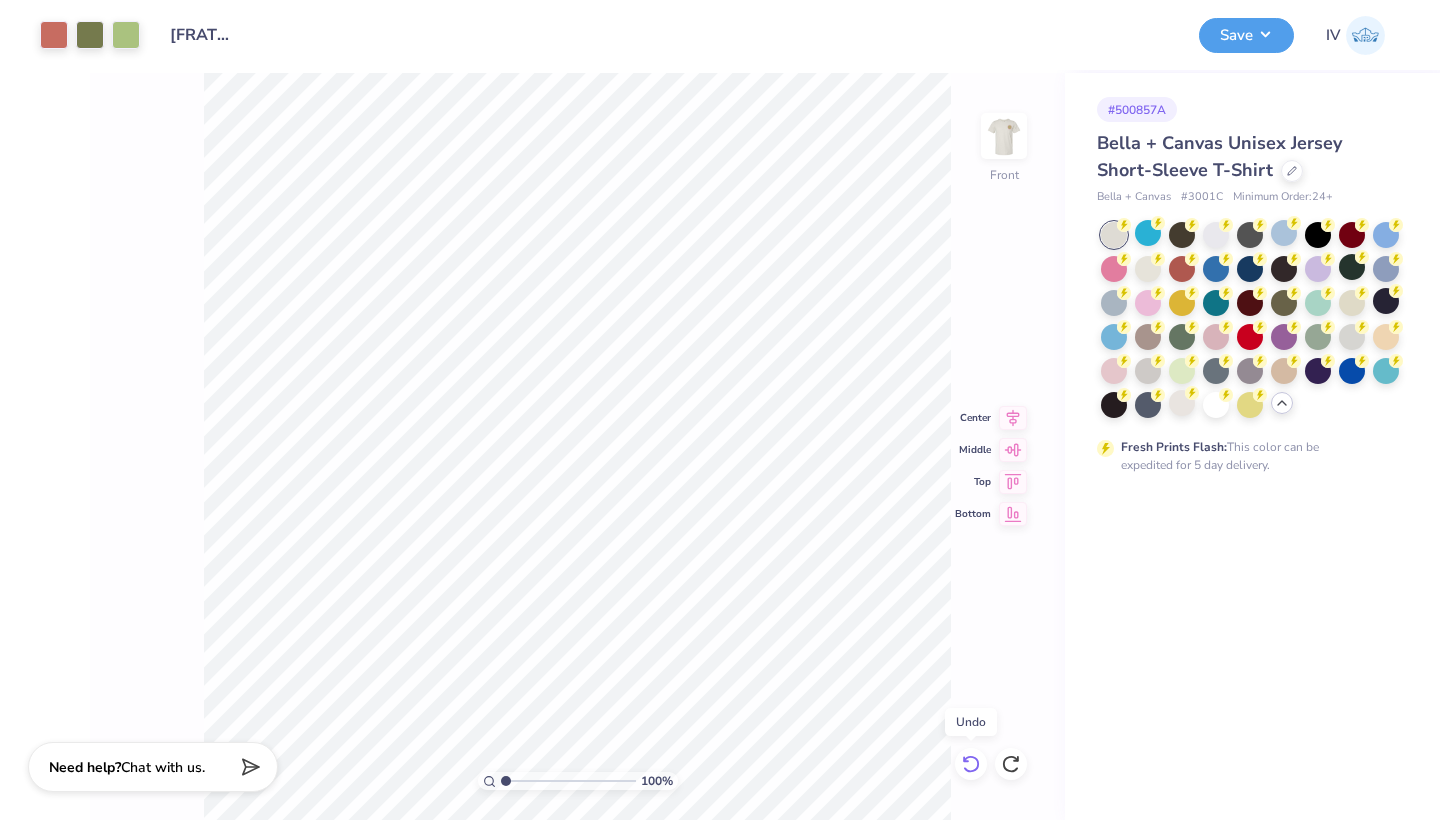 click at bounding box center [971, 764] 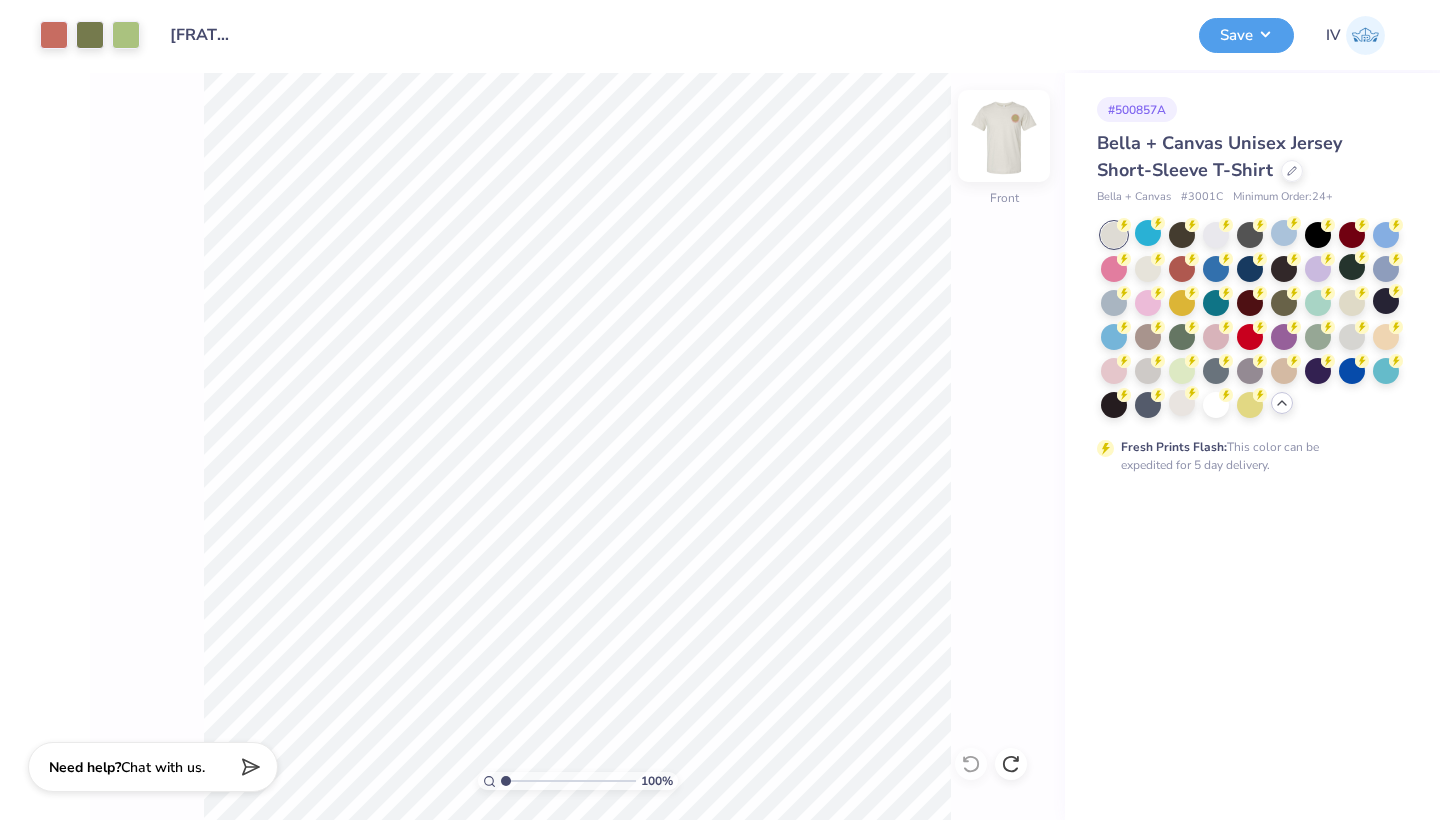click at bounding box center [1004, 136] 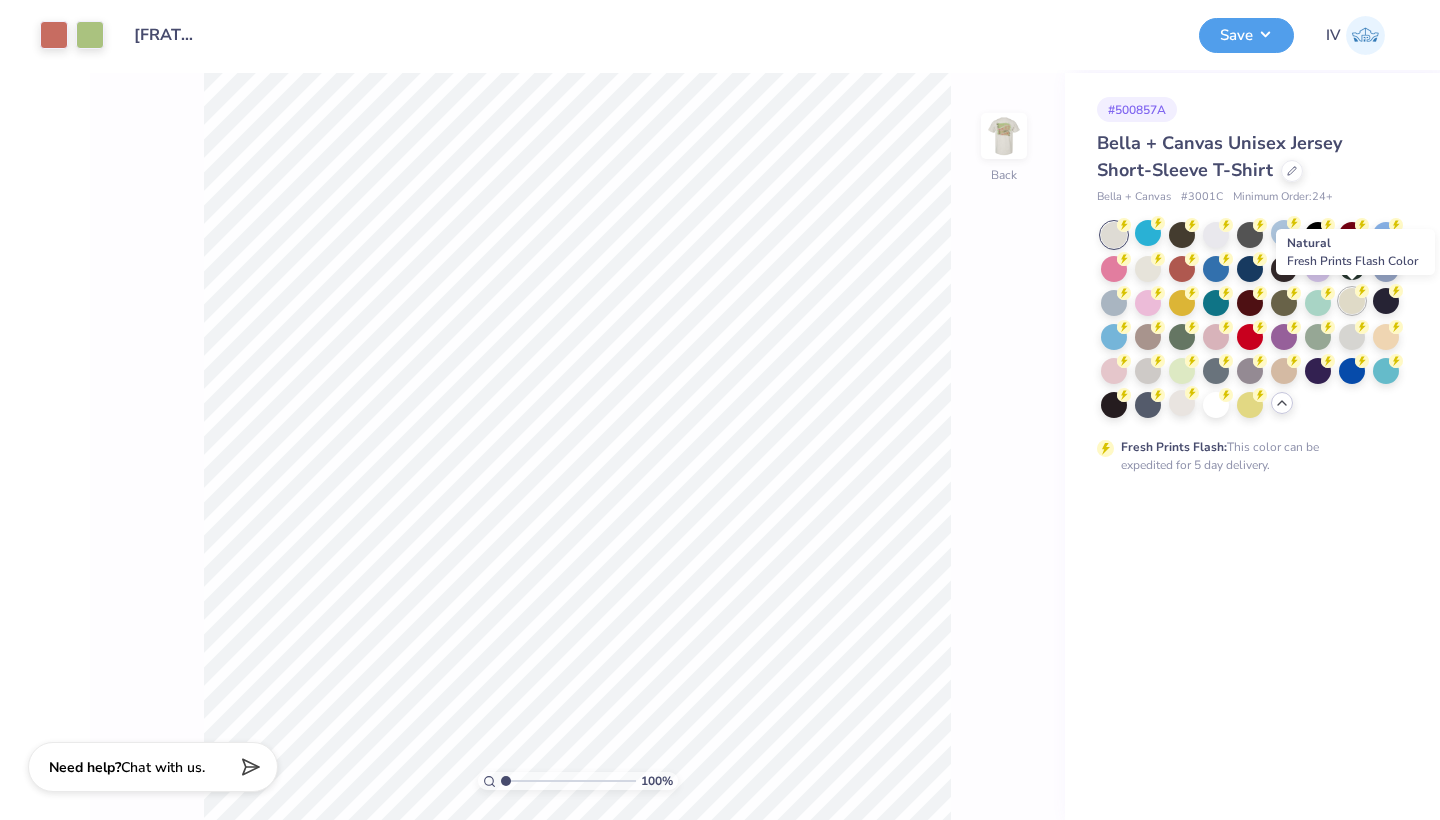 click at bounding box center (1352, 301) 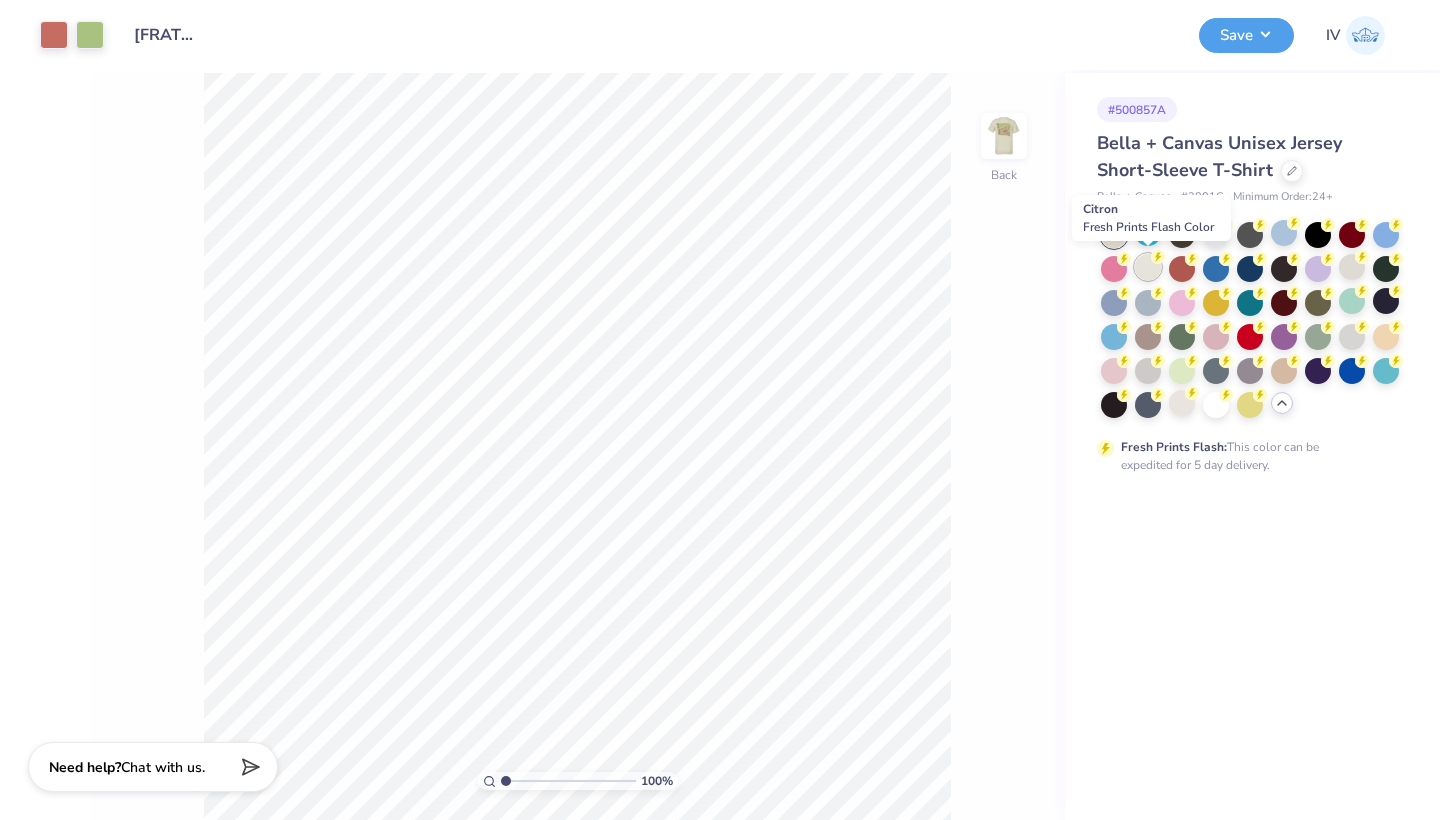 click at bounding box center (1148, 267) 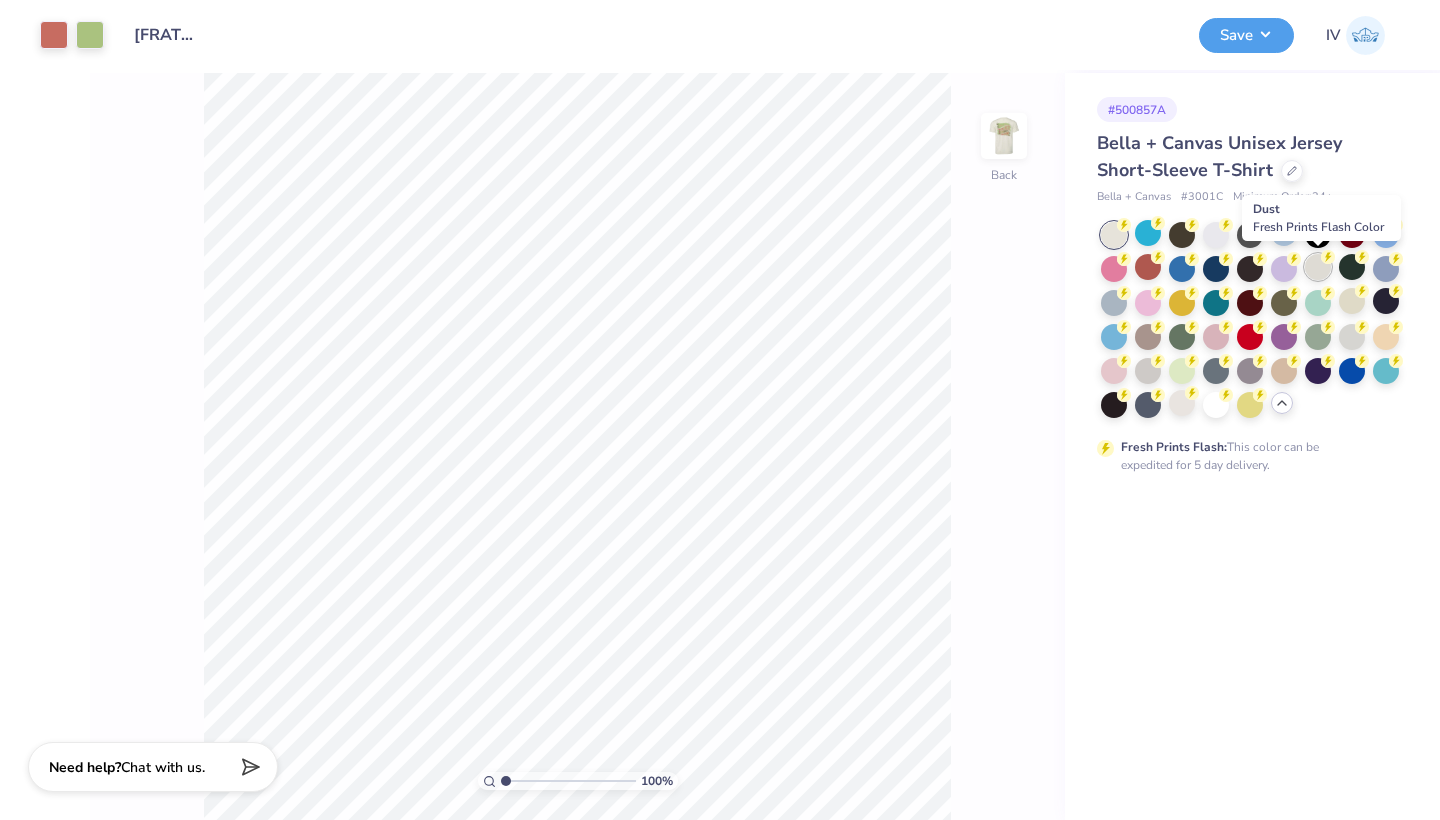 click at bounding box center [1318, 267] 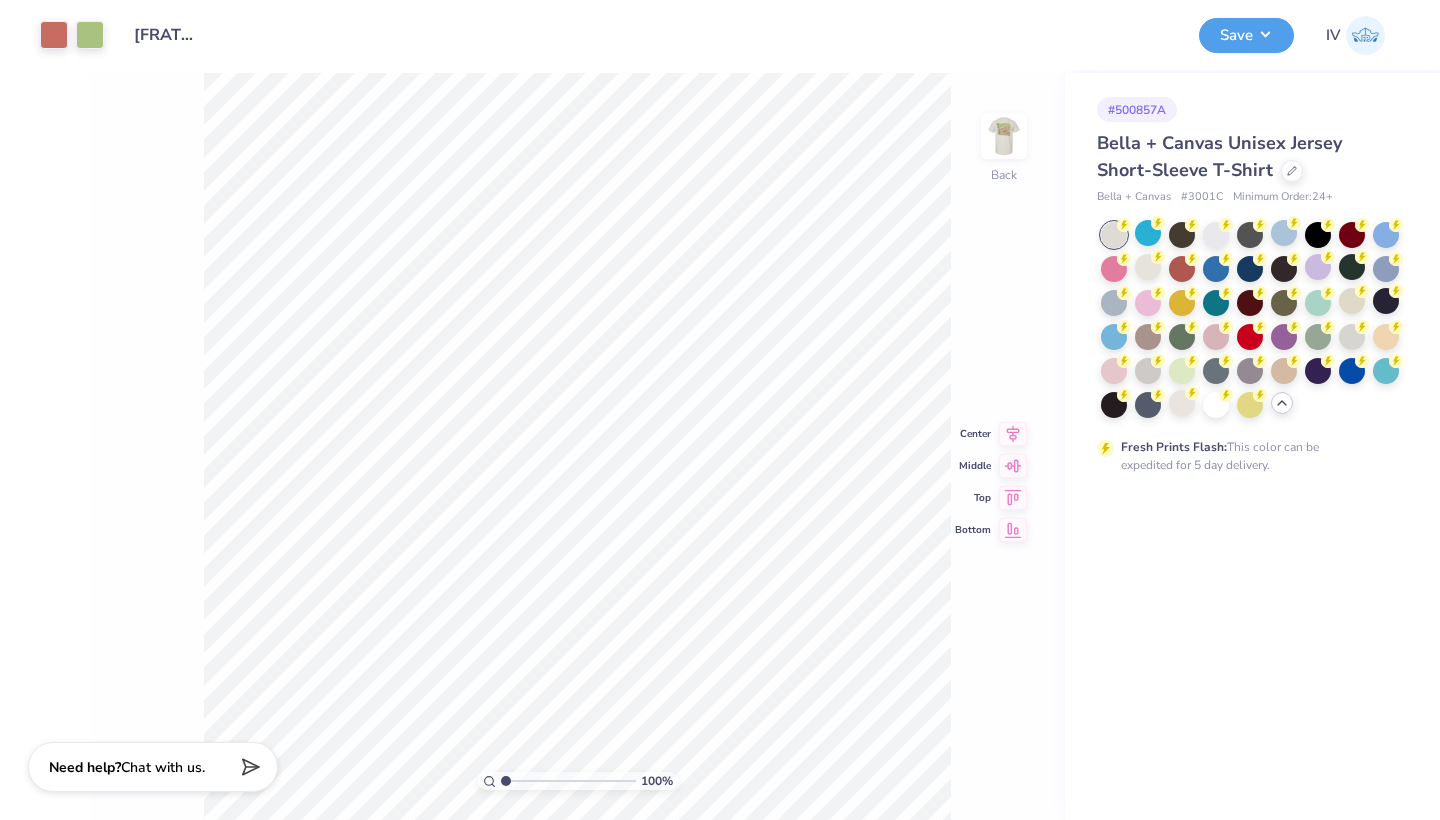 click on "100  % Back Center Middle Top Bottom" at bounding box center [577, 446] 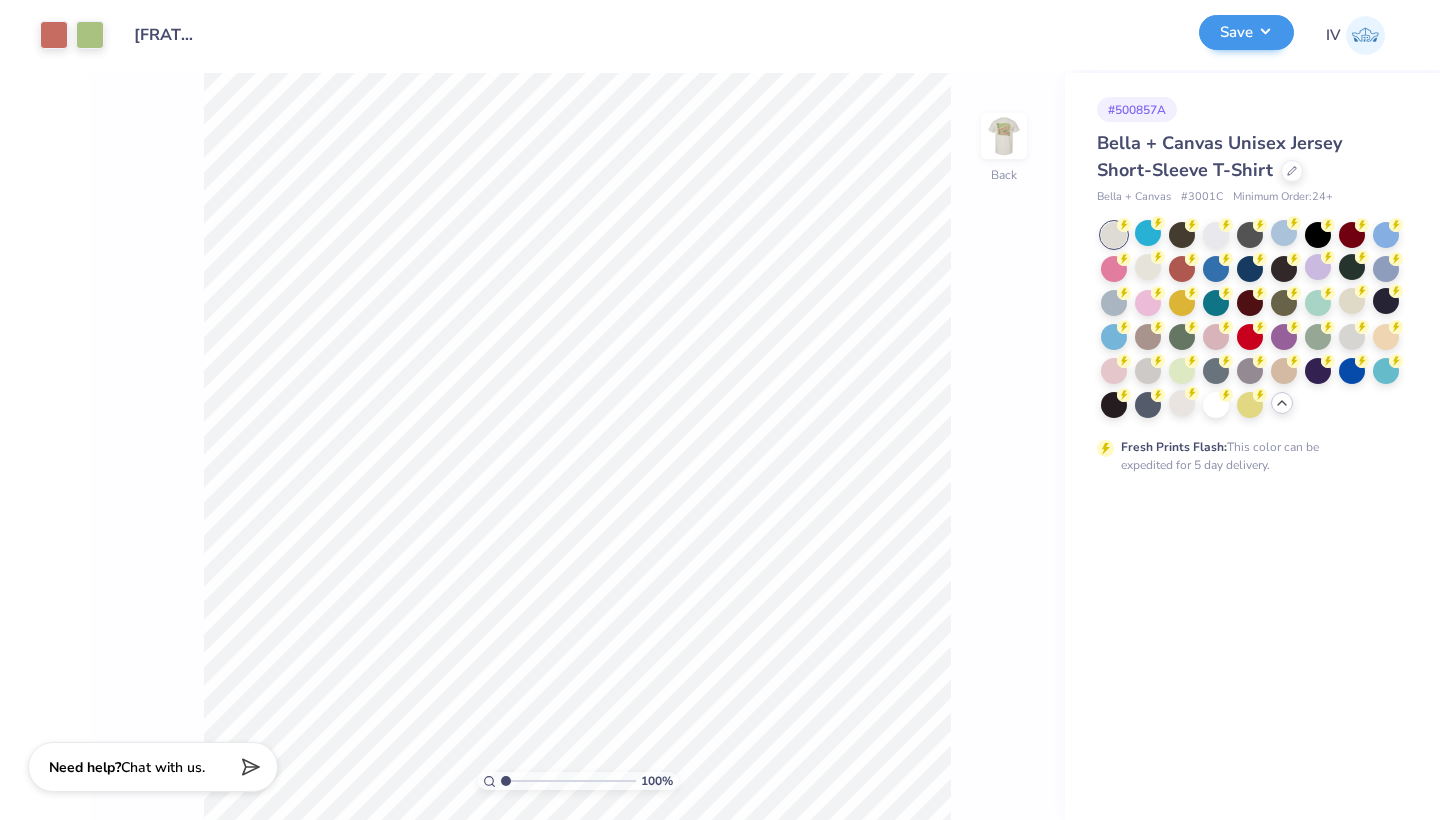 click on "Save" at bounding box center [1246, 32] 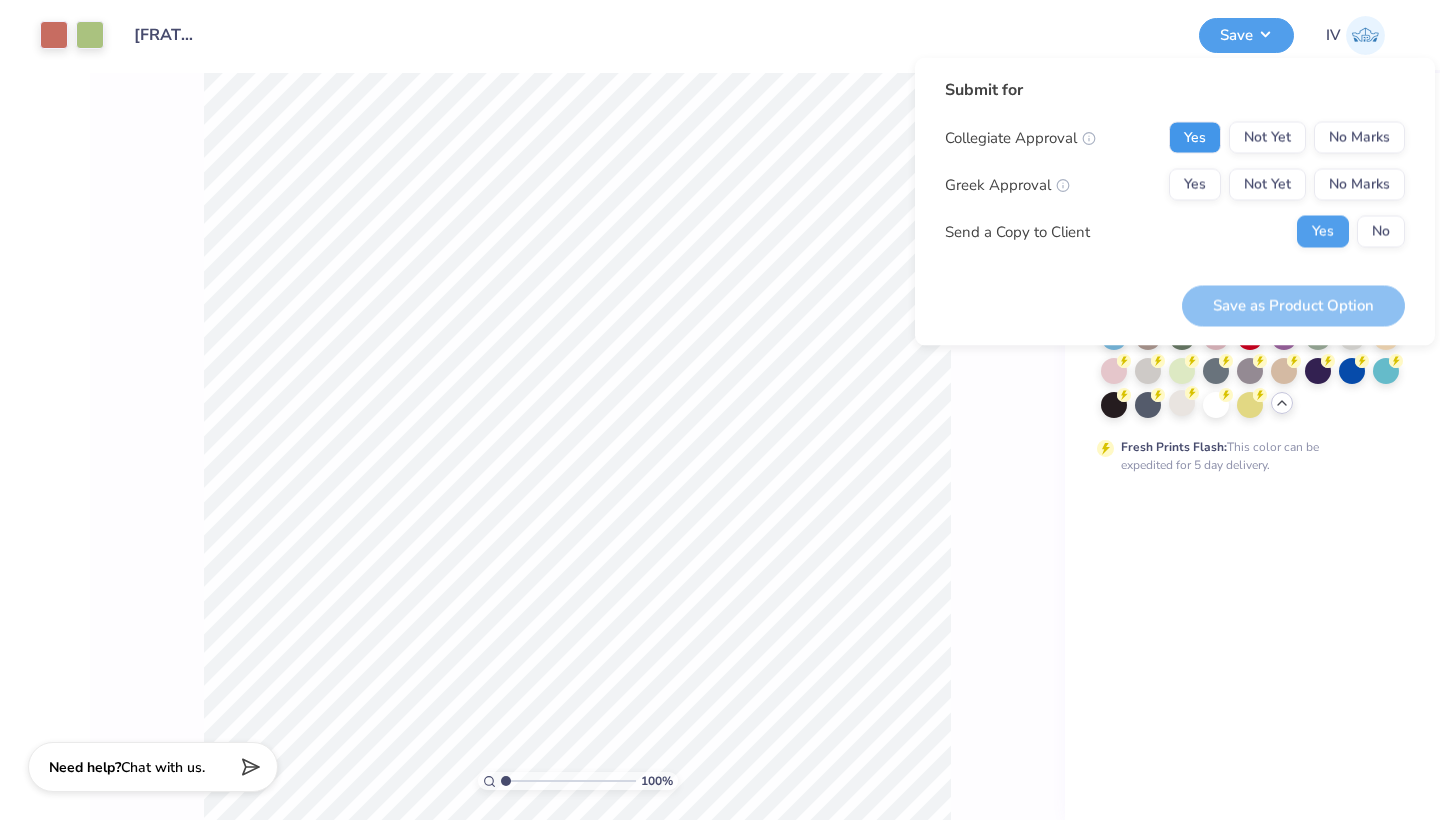 click on "Yes" at bounding box center (1195, 138) 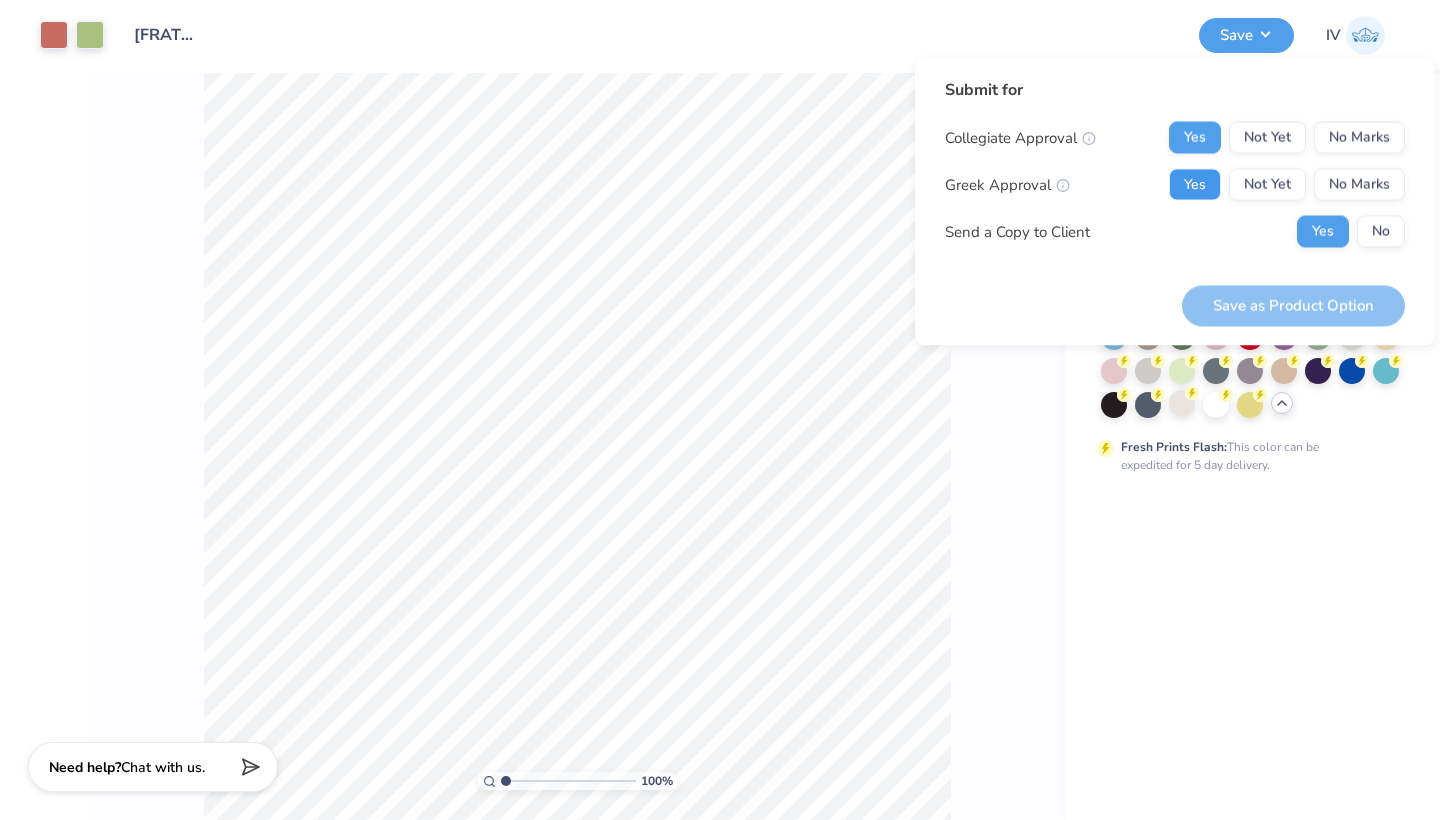 click on "Yes" at bounding box center [1195, 185] 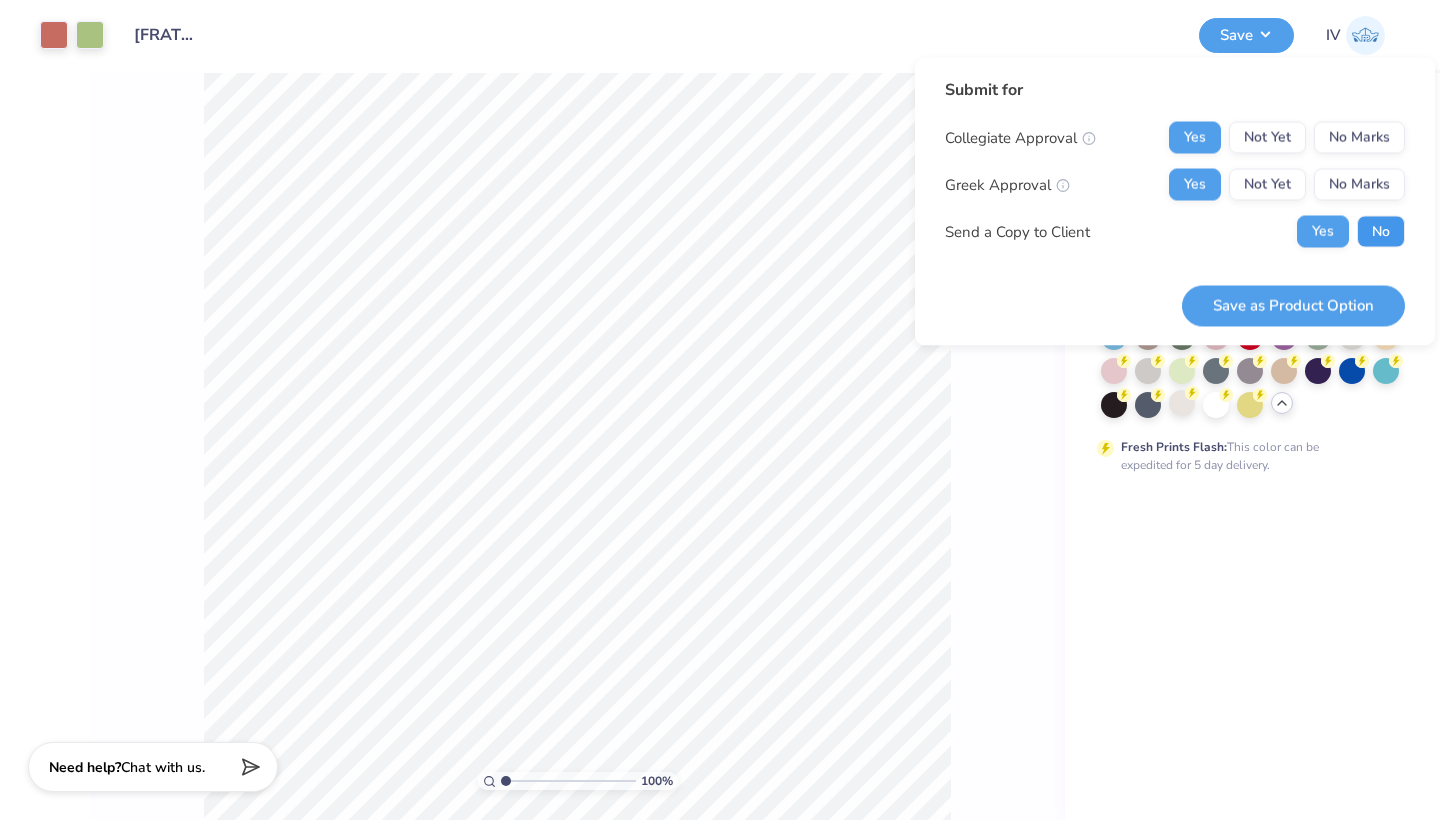 click on "No" at bounding box center [1381, 232] 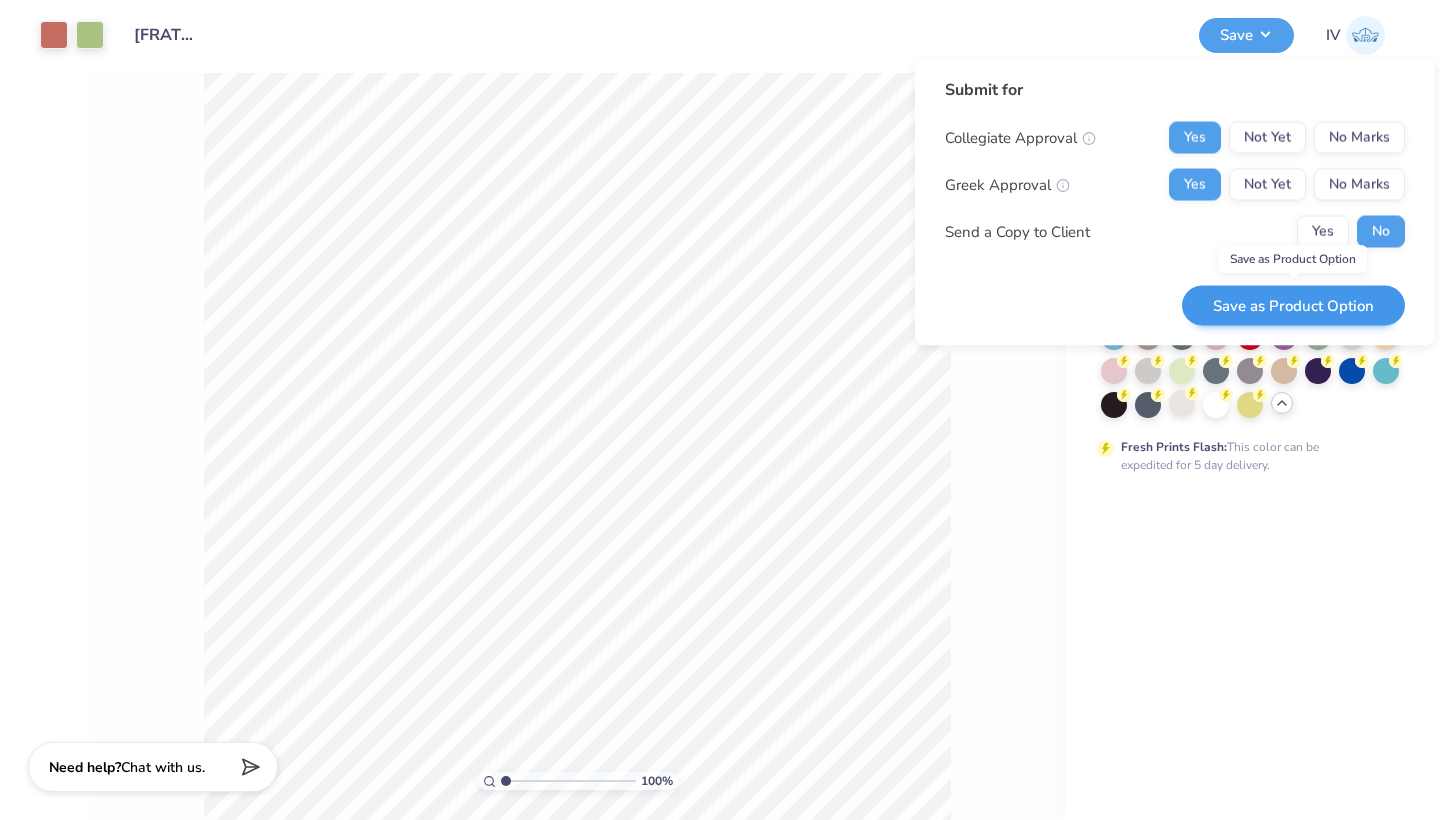 click on "Save as Product Option" at bounding box center [1293, 305] 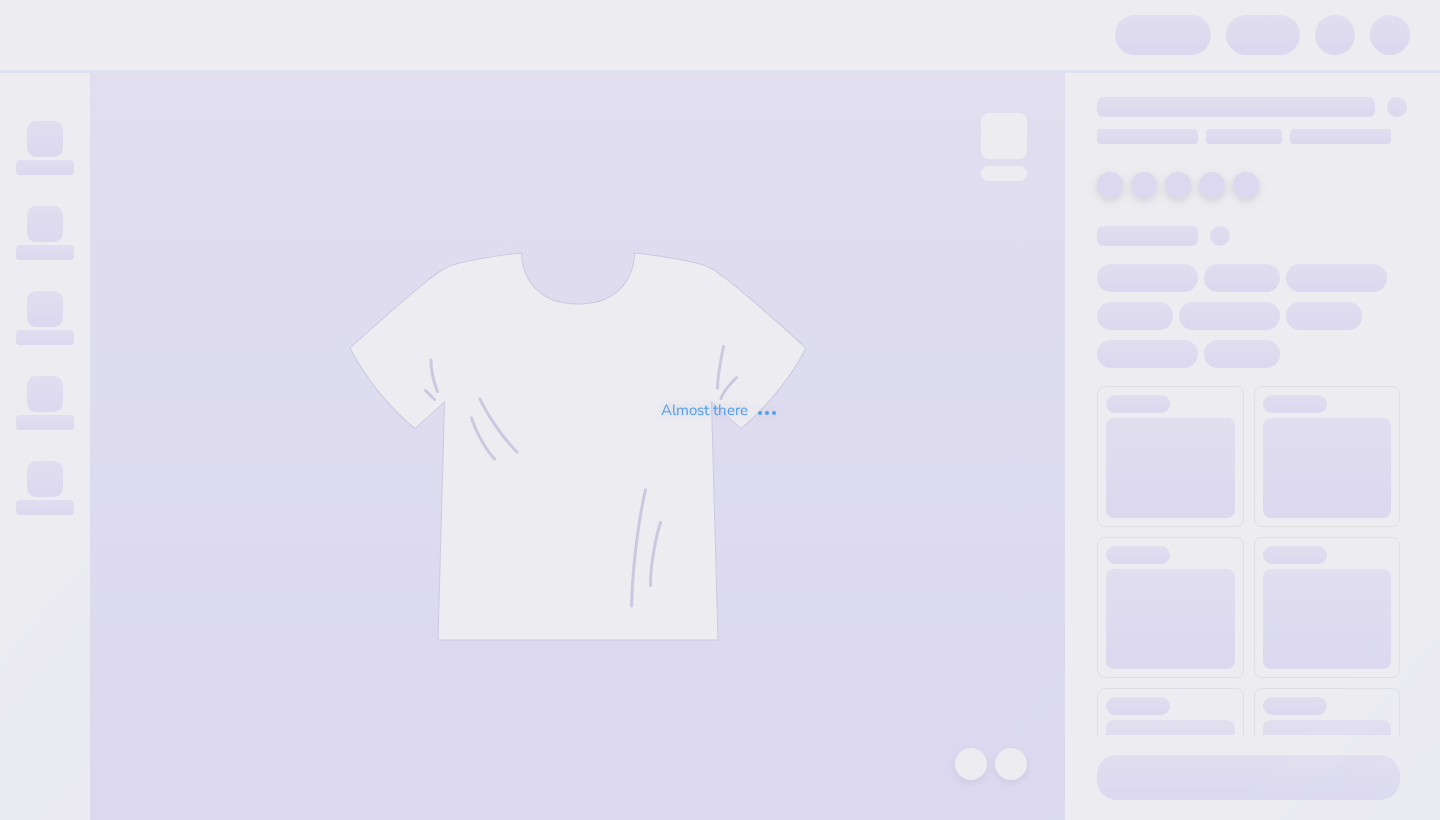 scroll, scrollTop: 0, scrollLeft: 0, axis: both 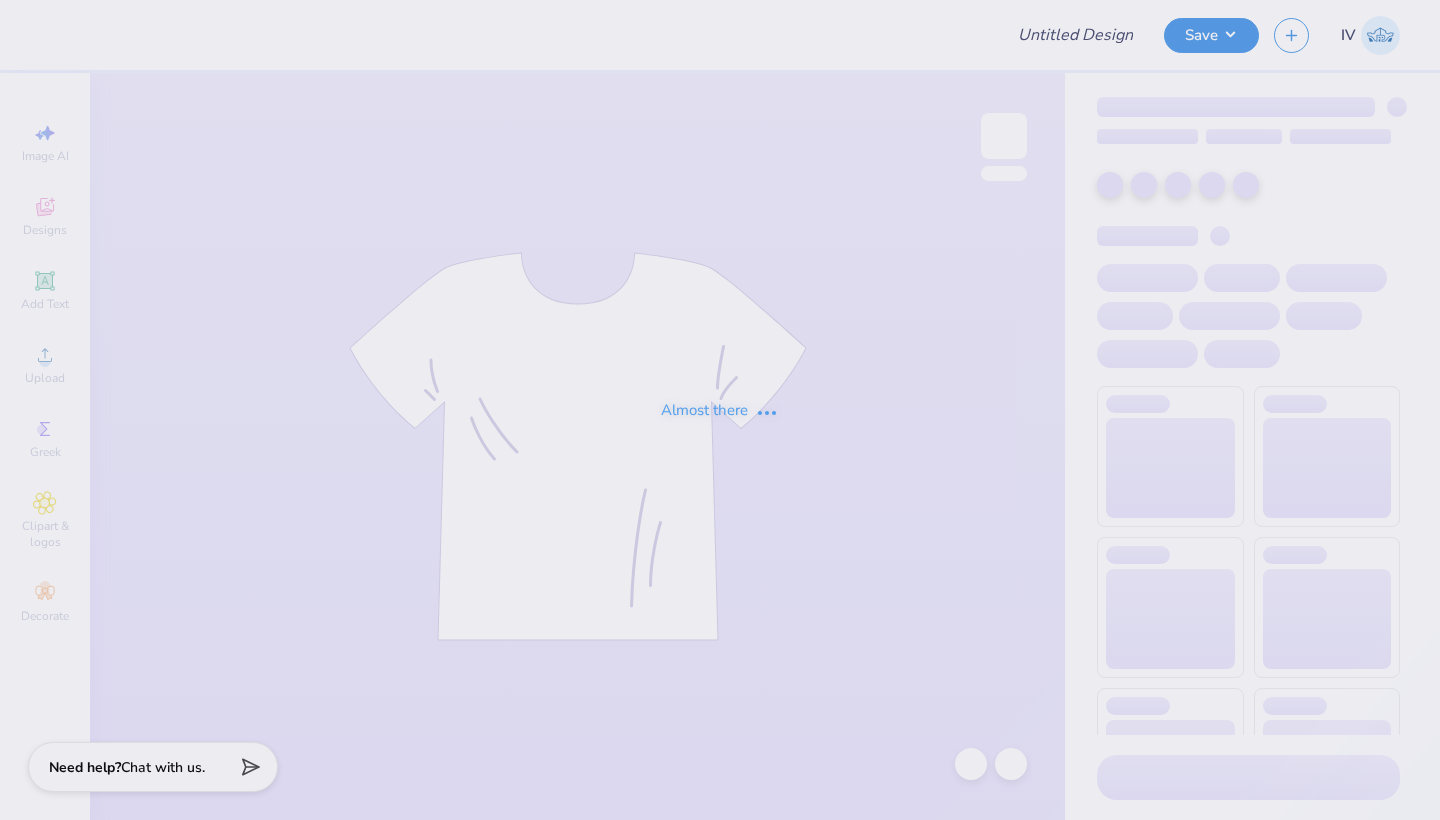type on "Alpha Chi Omega 100 Years Merch!" 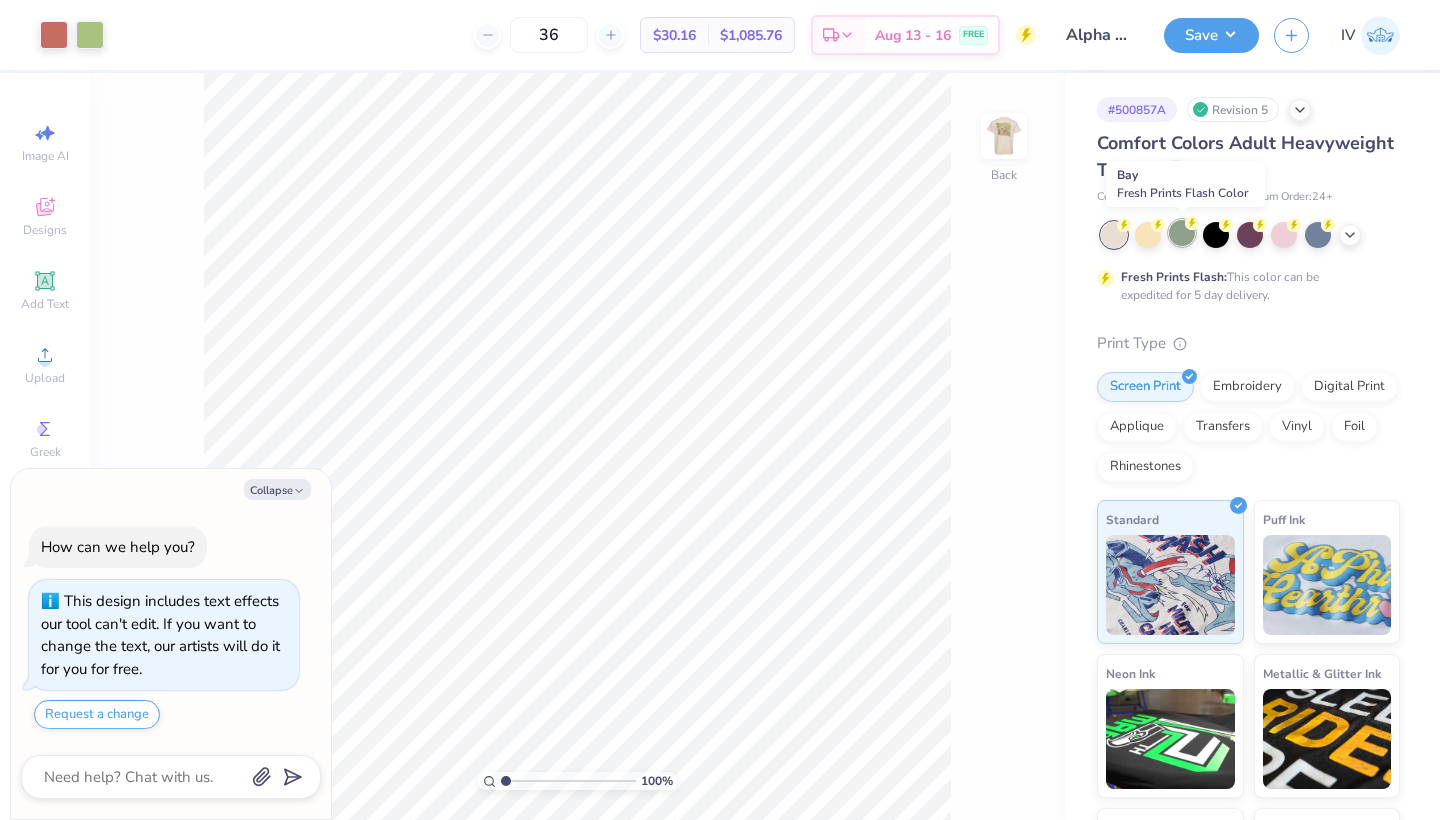 click at bounding box center [1182, 233] 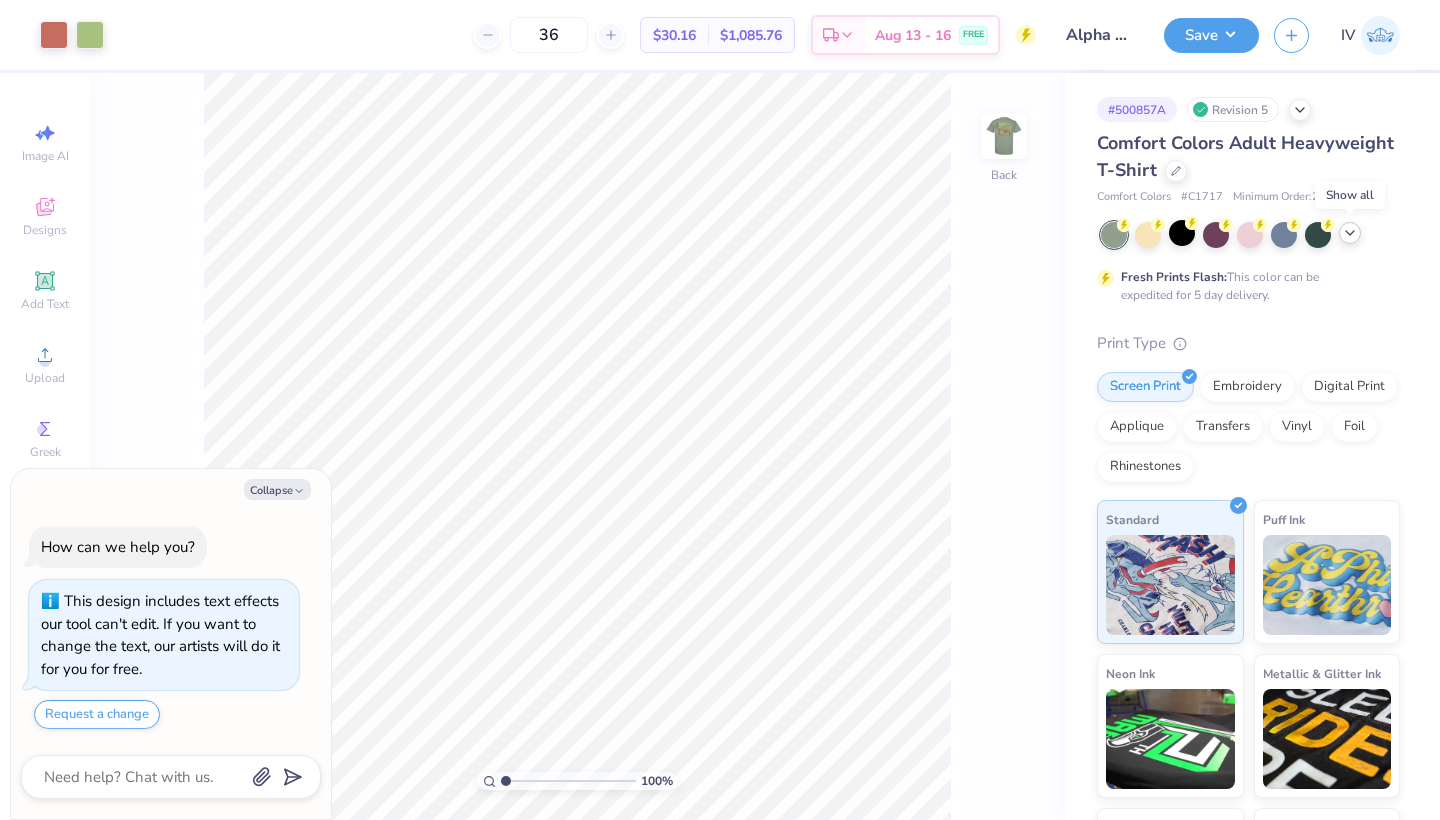 click 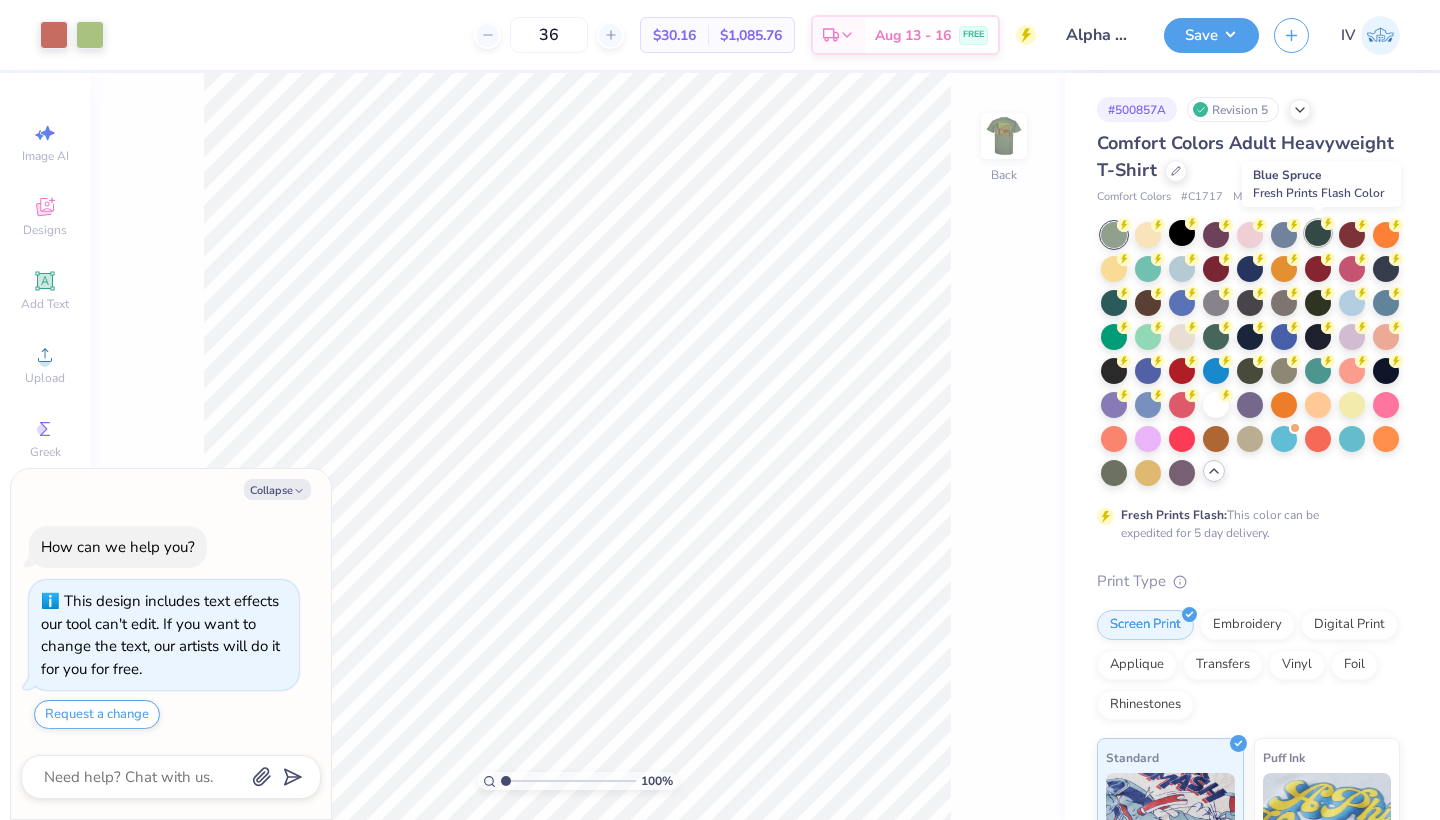 click at bounding box center [1318, 233] 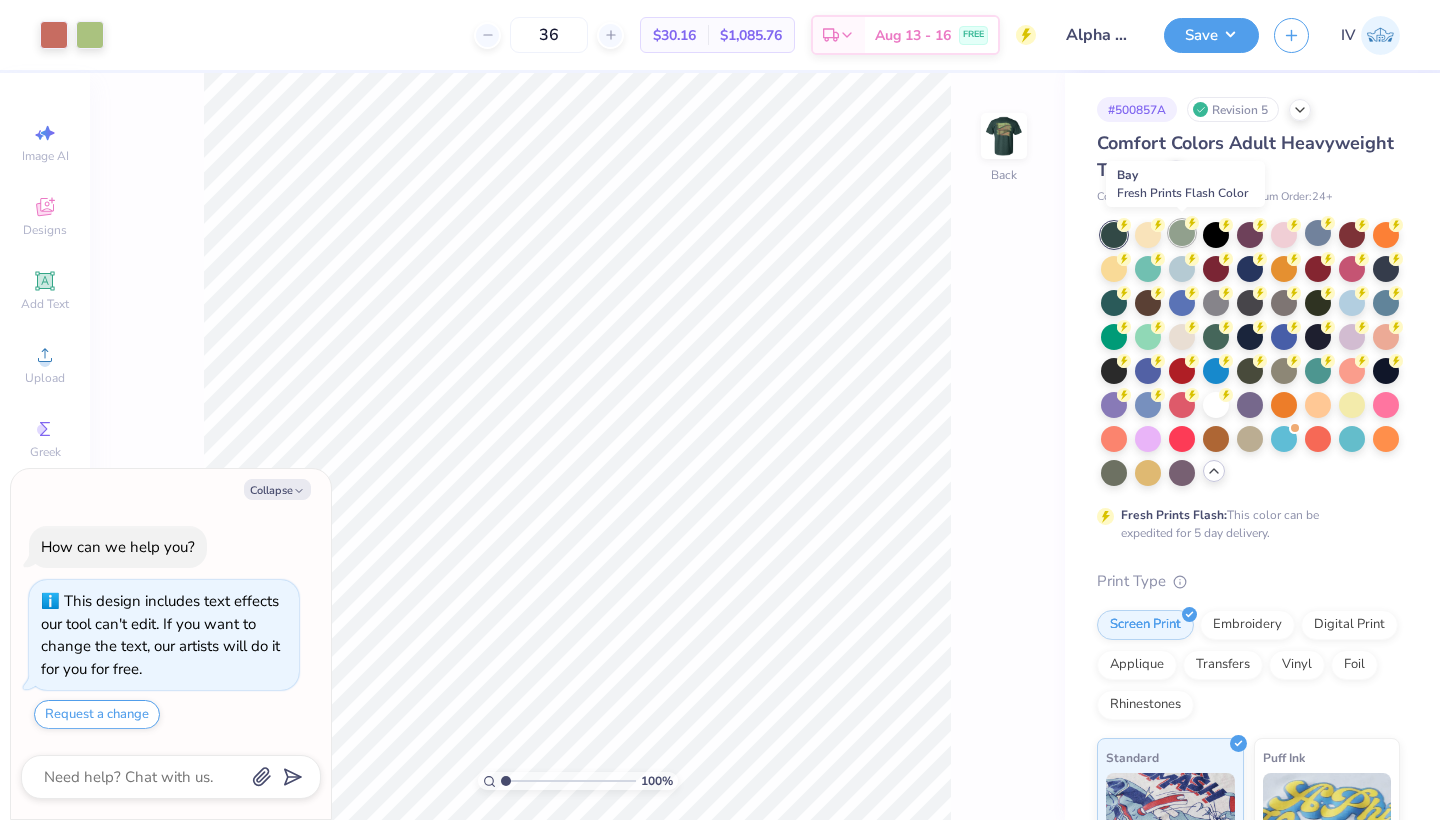 click at bounding box center [1182, 233] 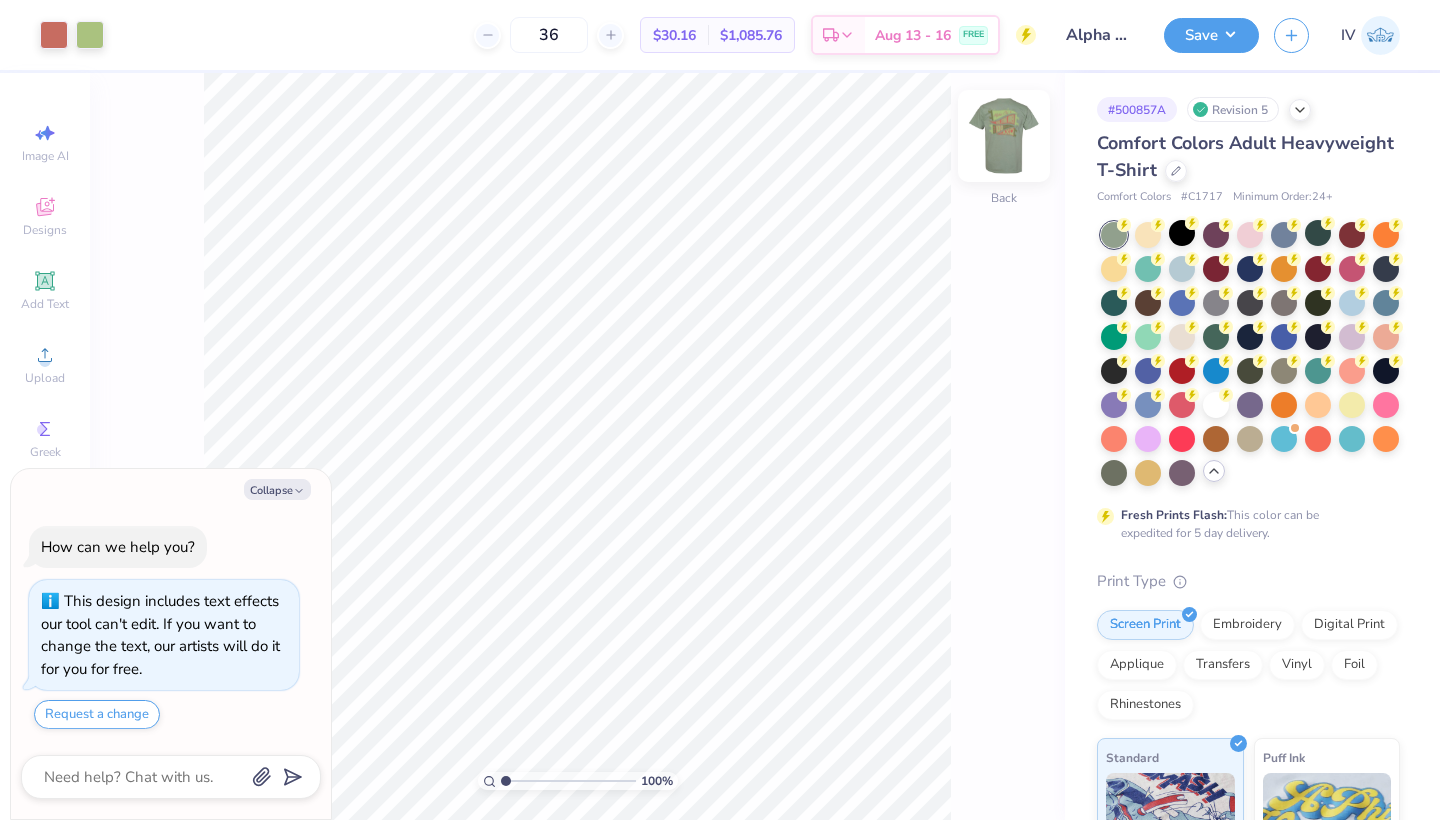 click at bounding box center [1004, 136] 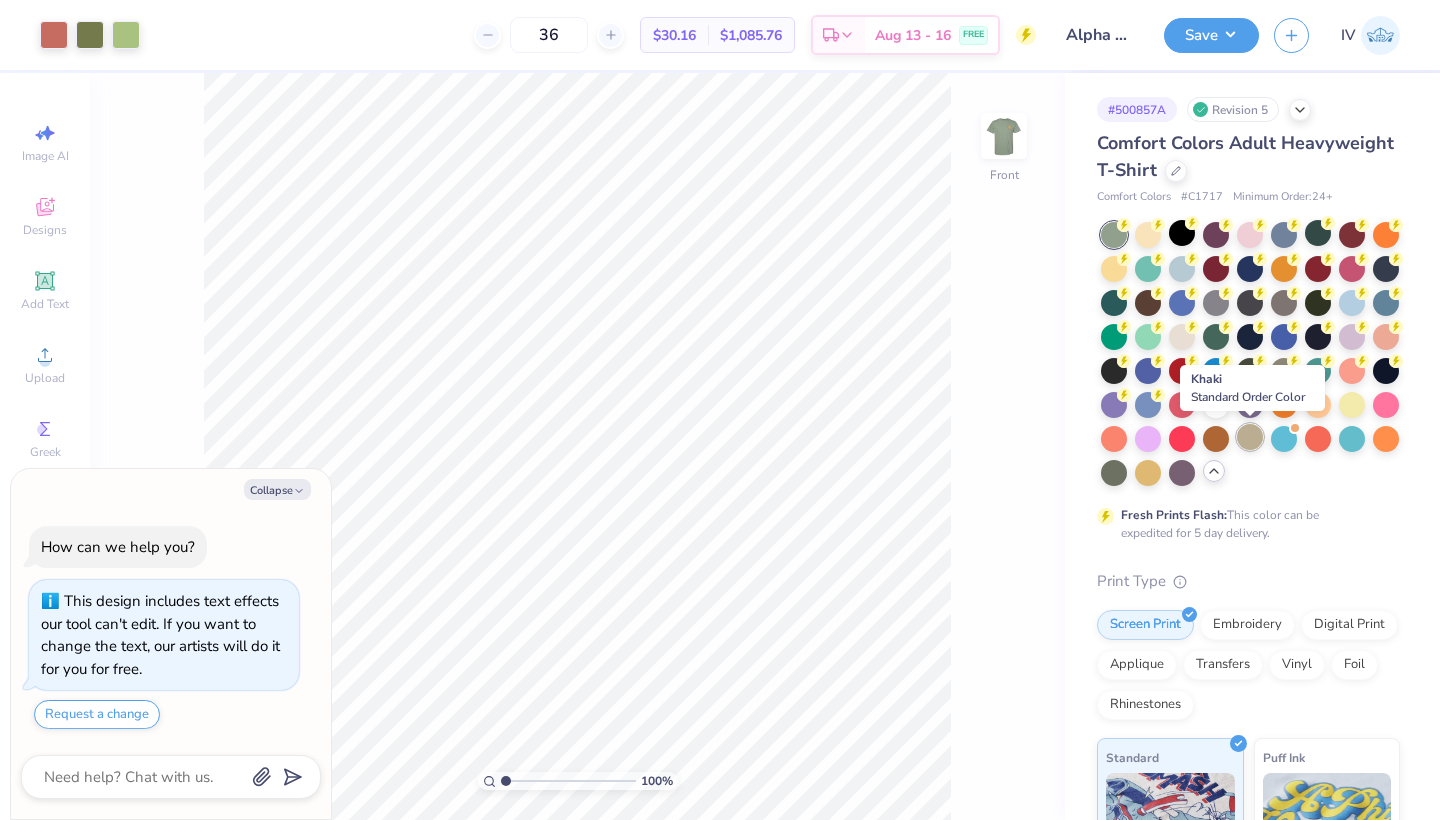 click at bounding box center (1250, 437) 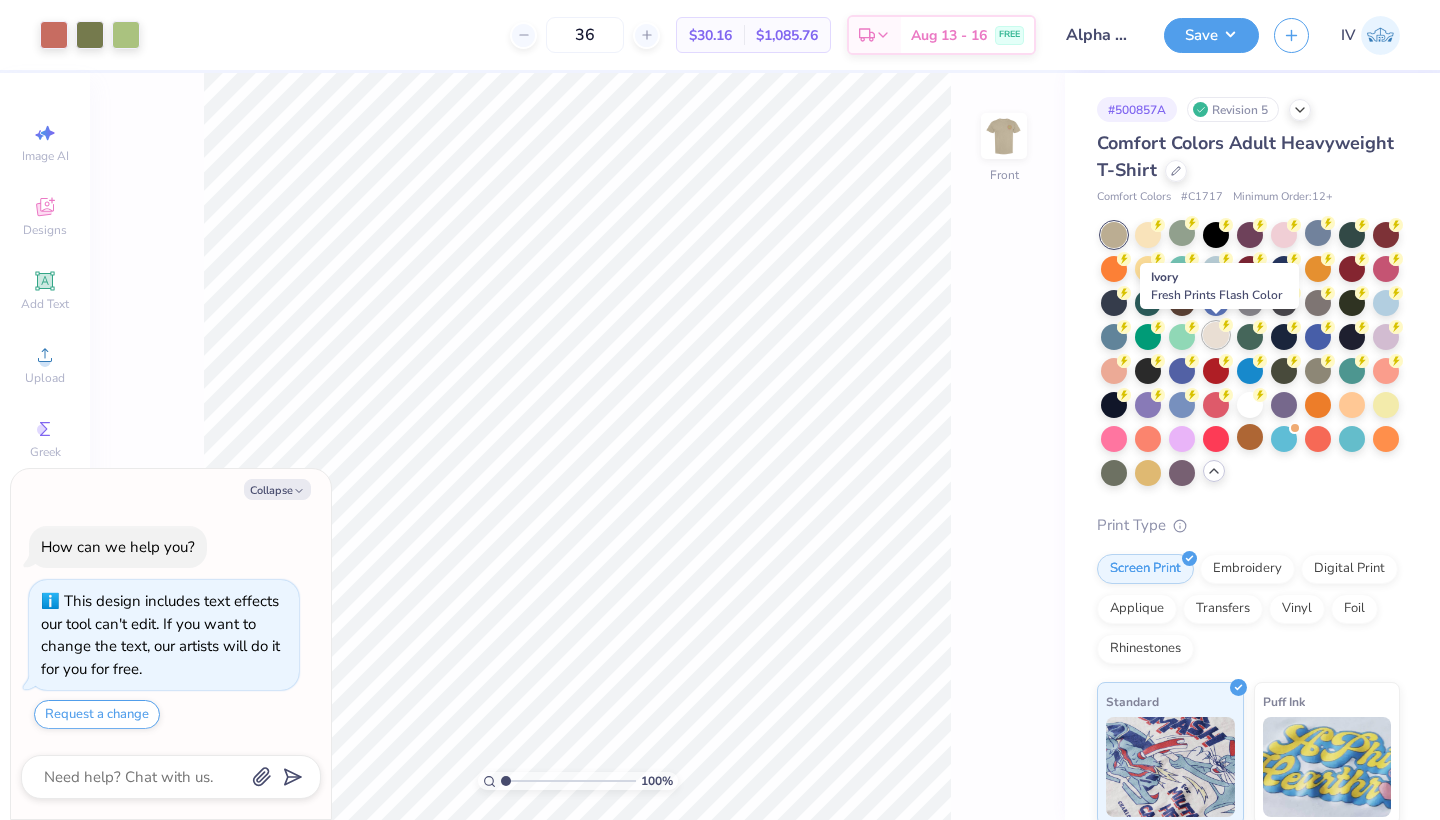 click at bounding box center (1216, 335) 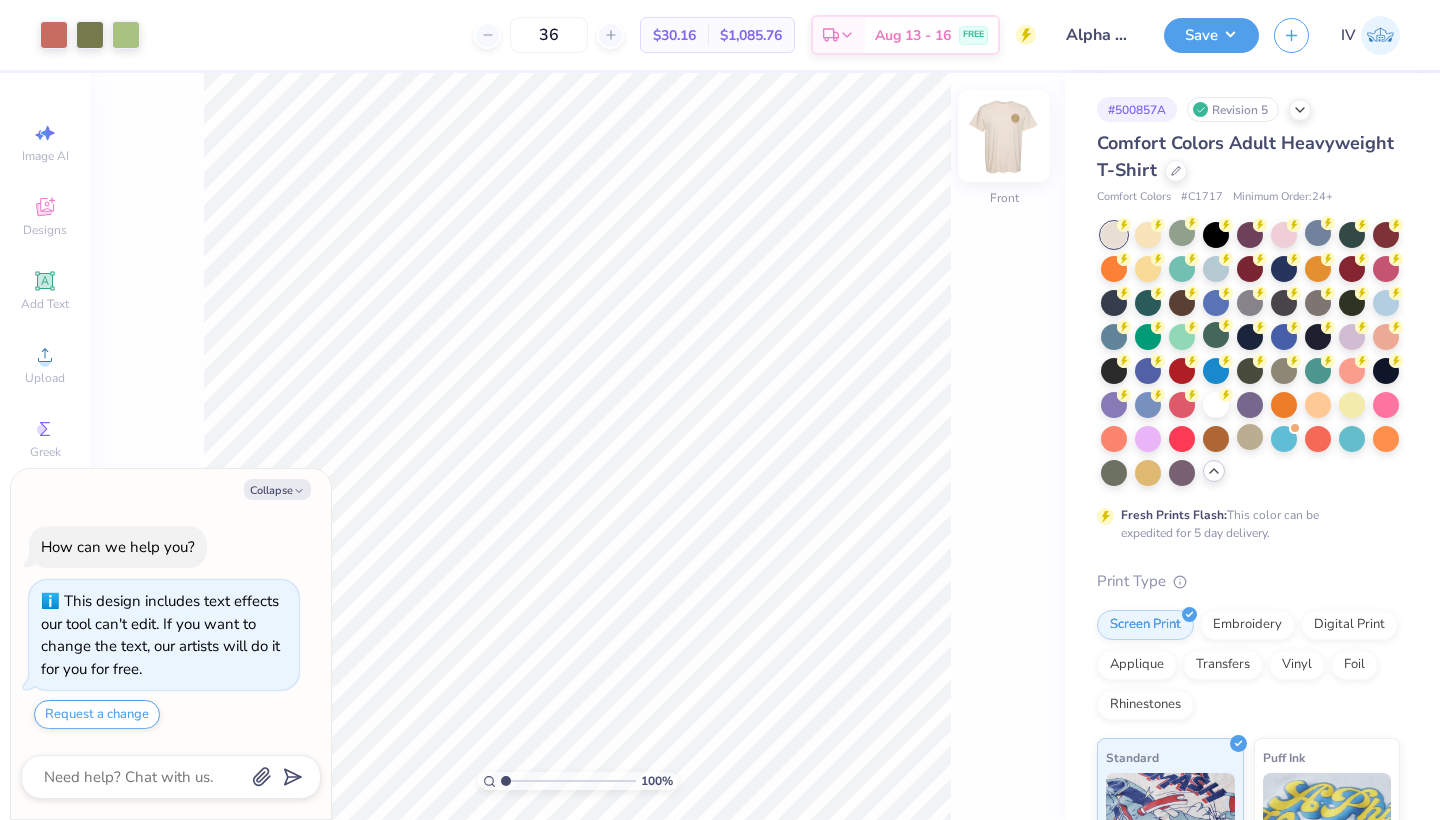 click at bounding box center (1004, 136) 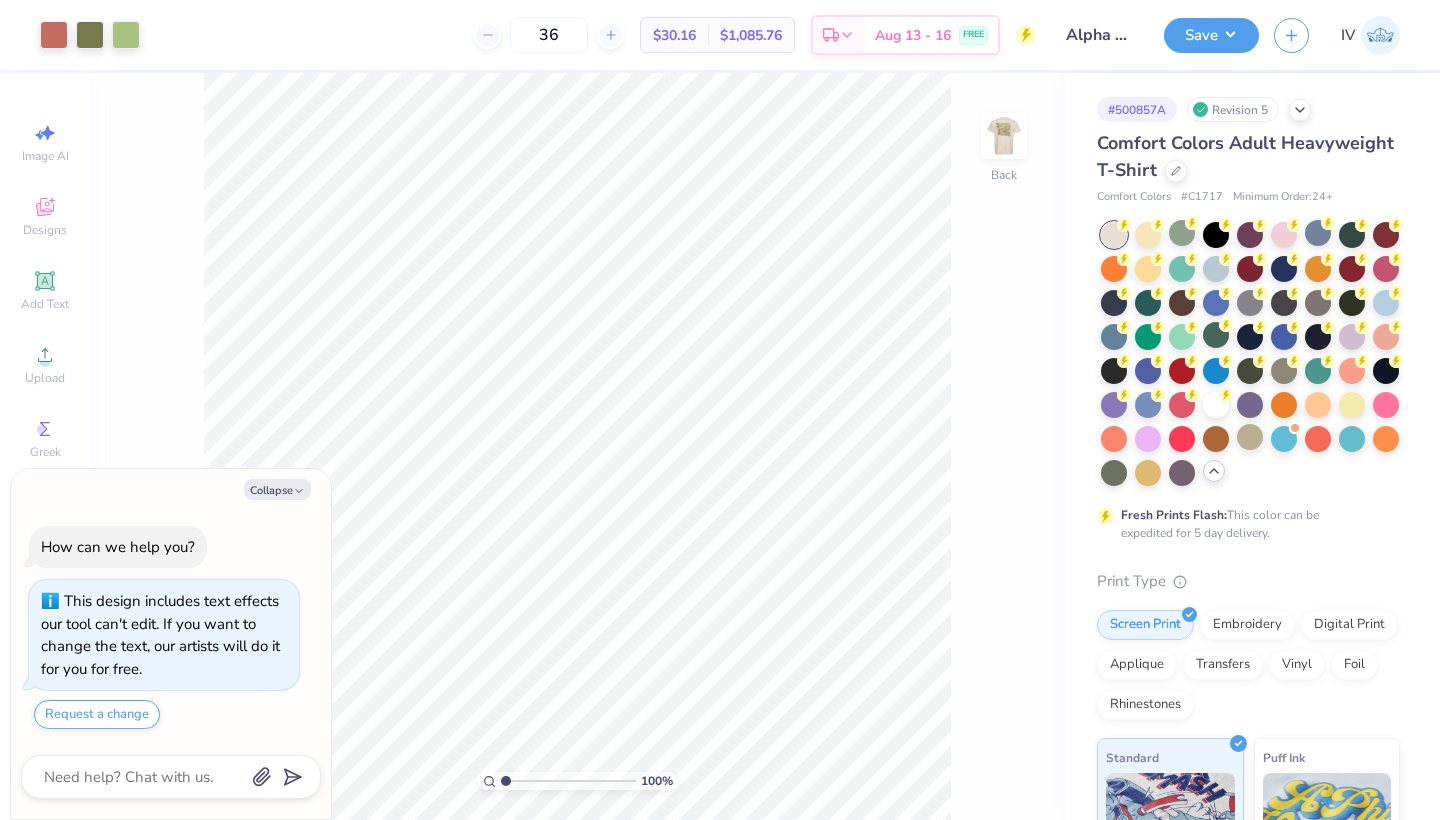 type on "x" 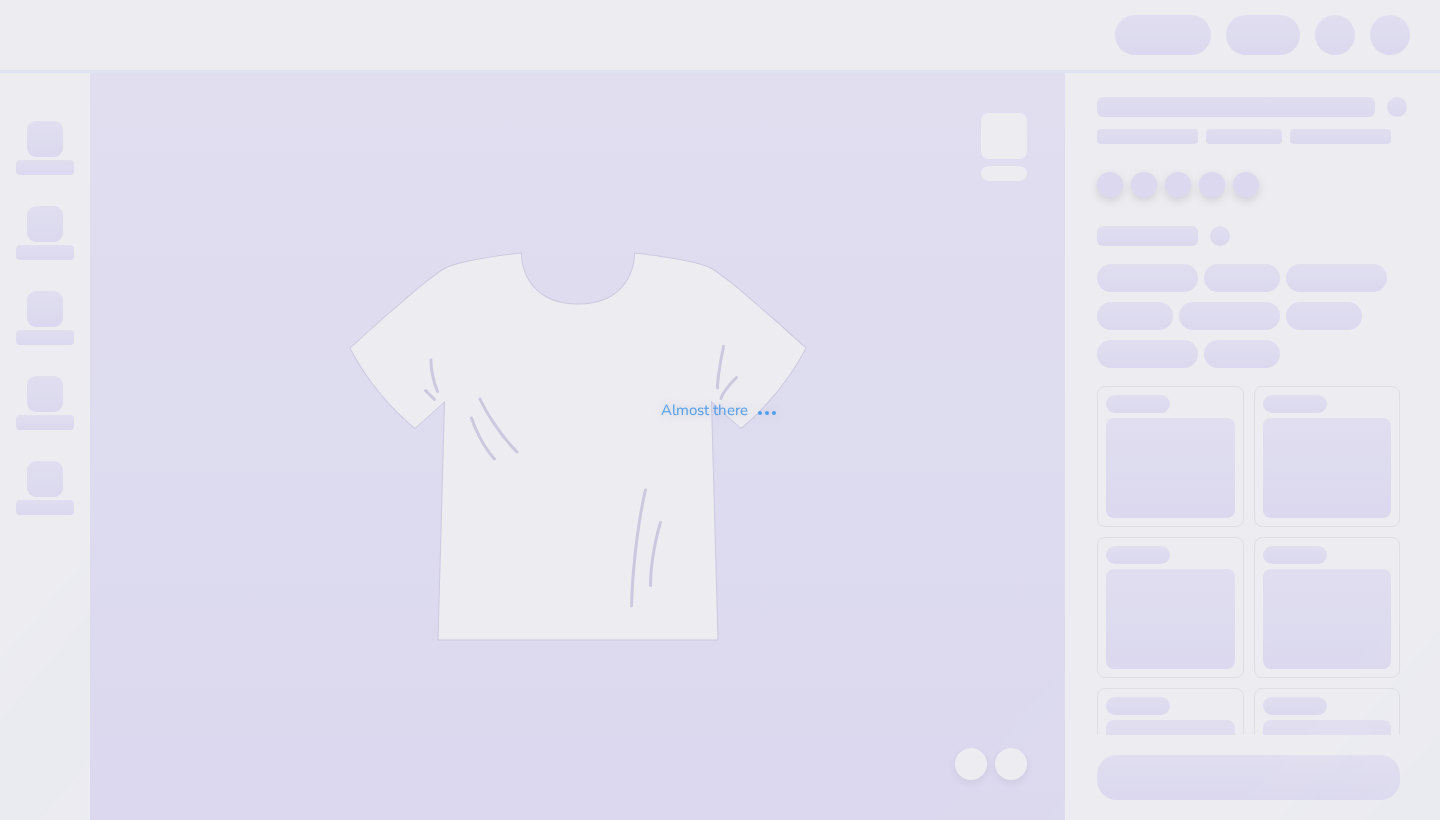 scroll, scrollTop: 0, scrollLeft: 0, axis: both 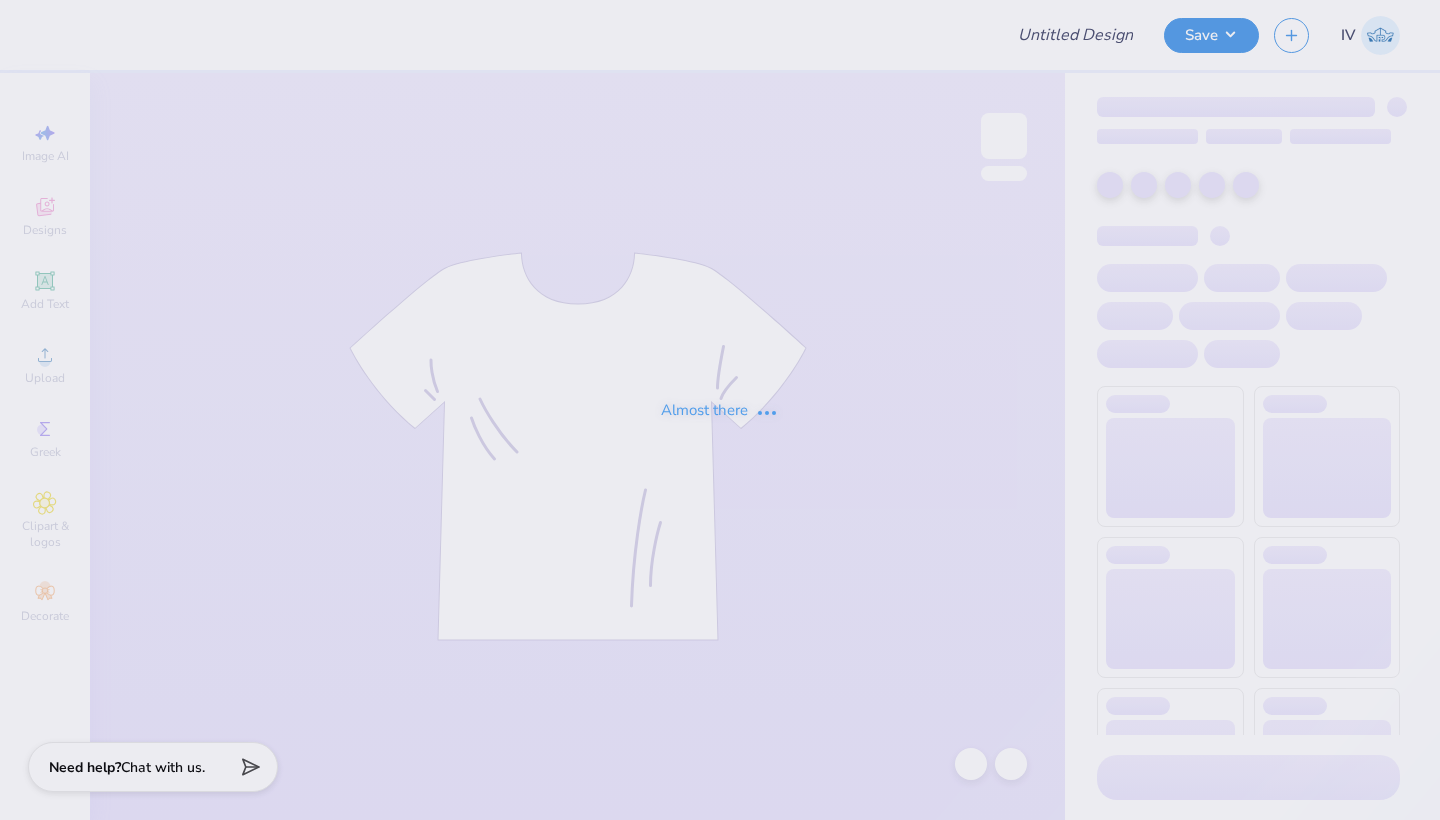 type on "Alpha Chi Omega 100 Years Merch!" 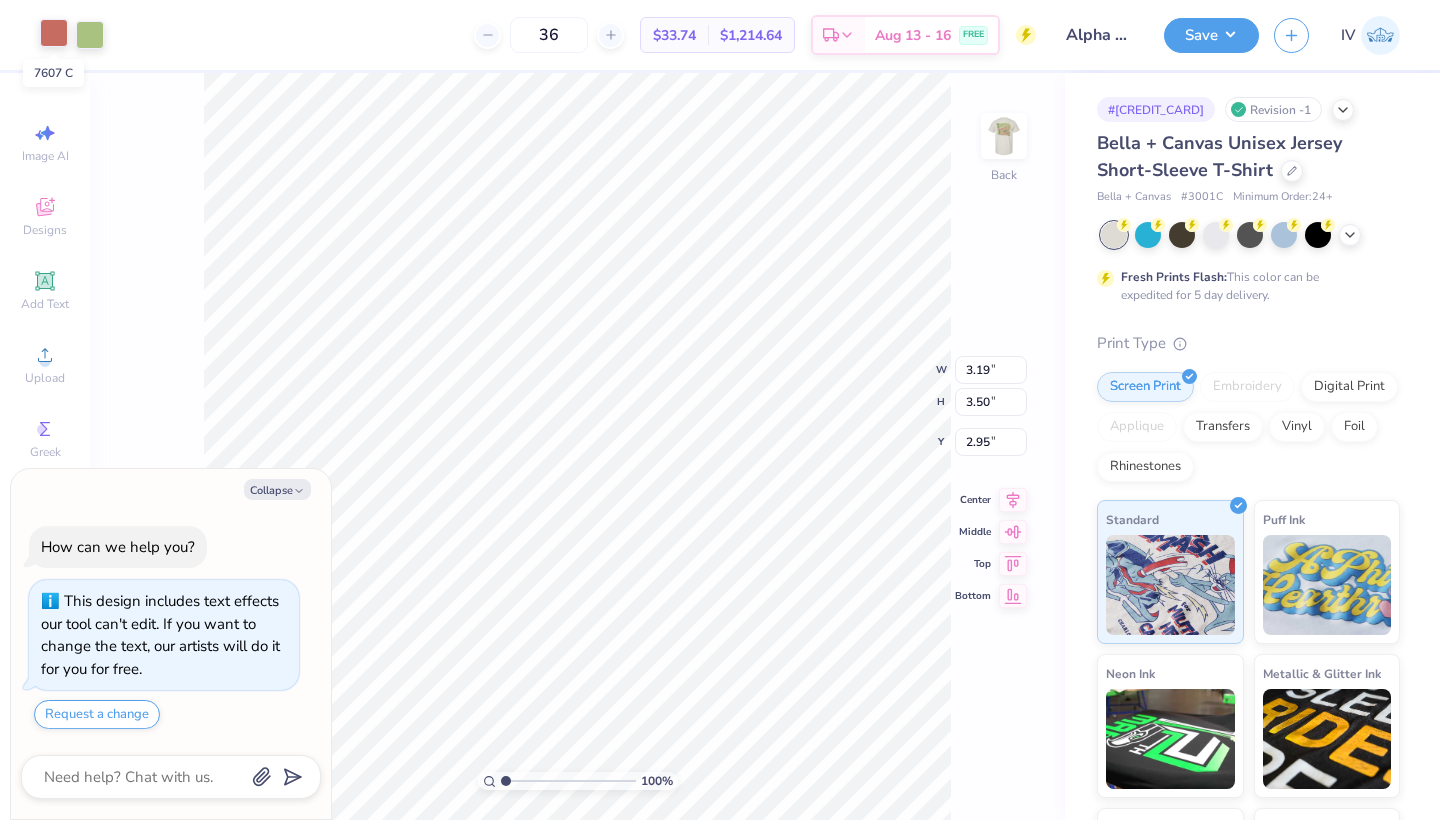 click at bounding box center (54, 33) 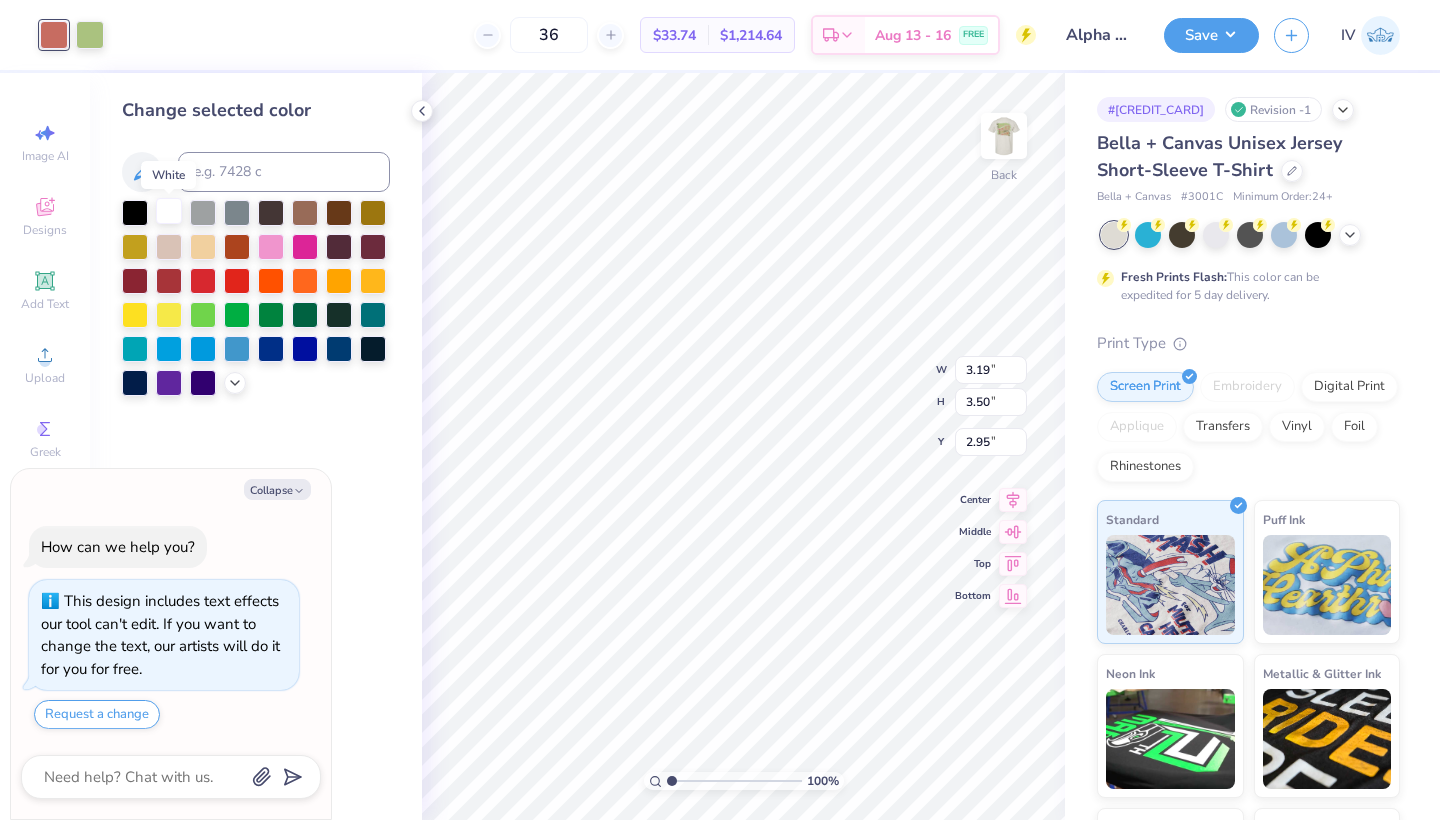 click at bounding box center [169, 211] 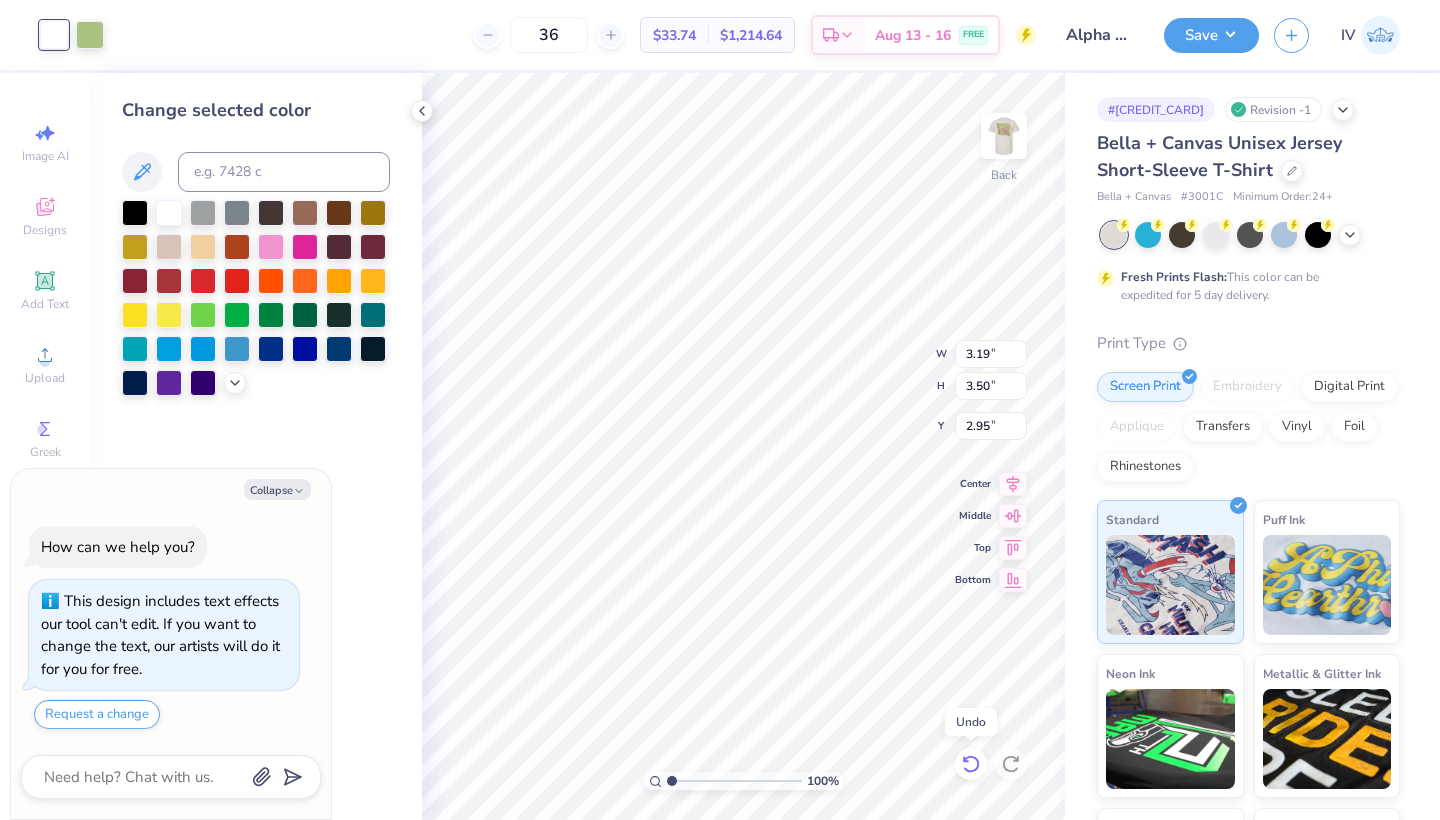click 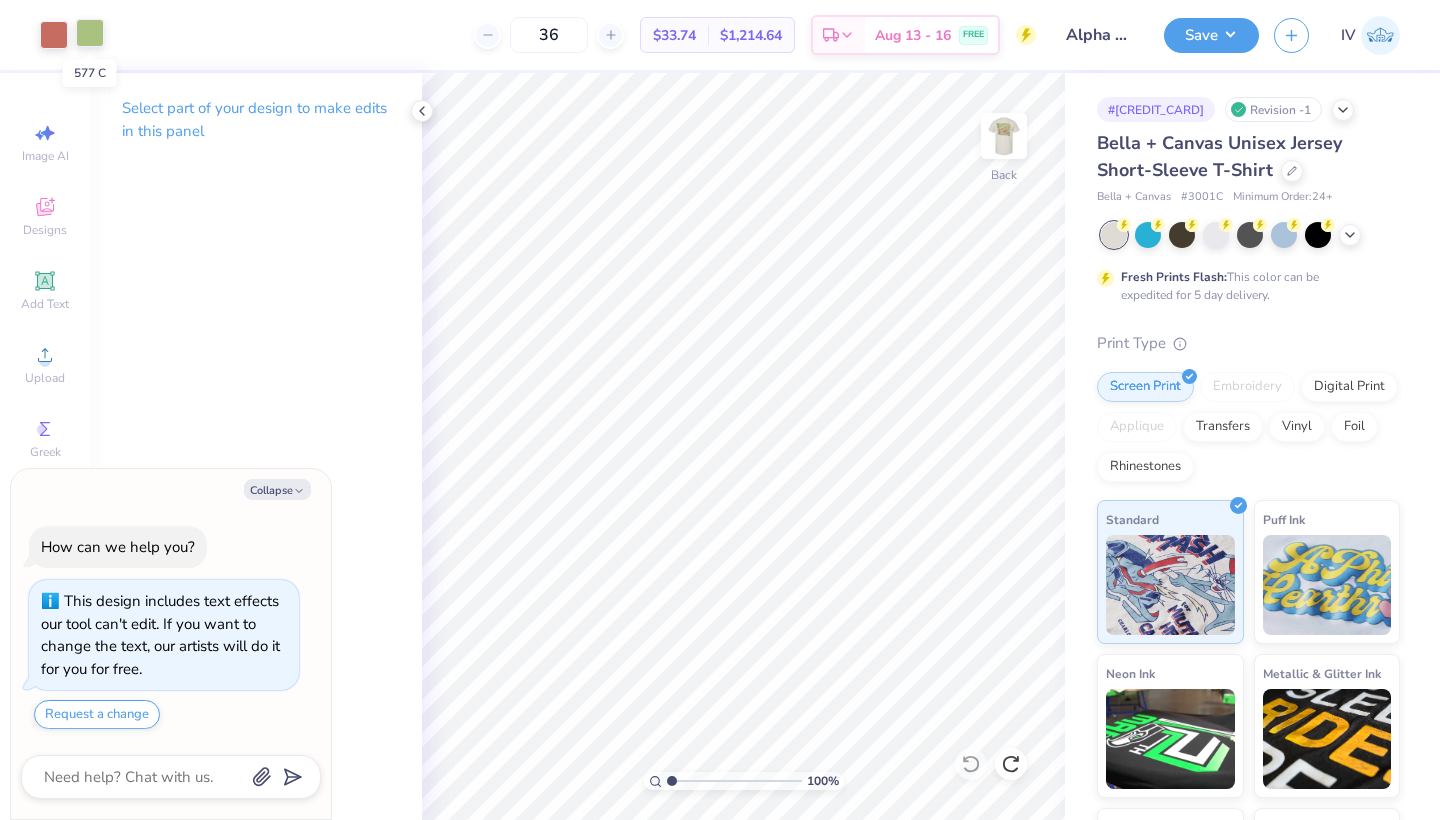 click at bounding box center [90, 33] 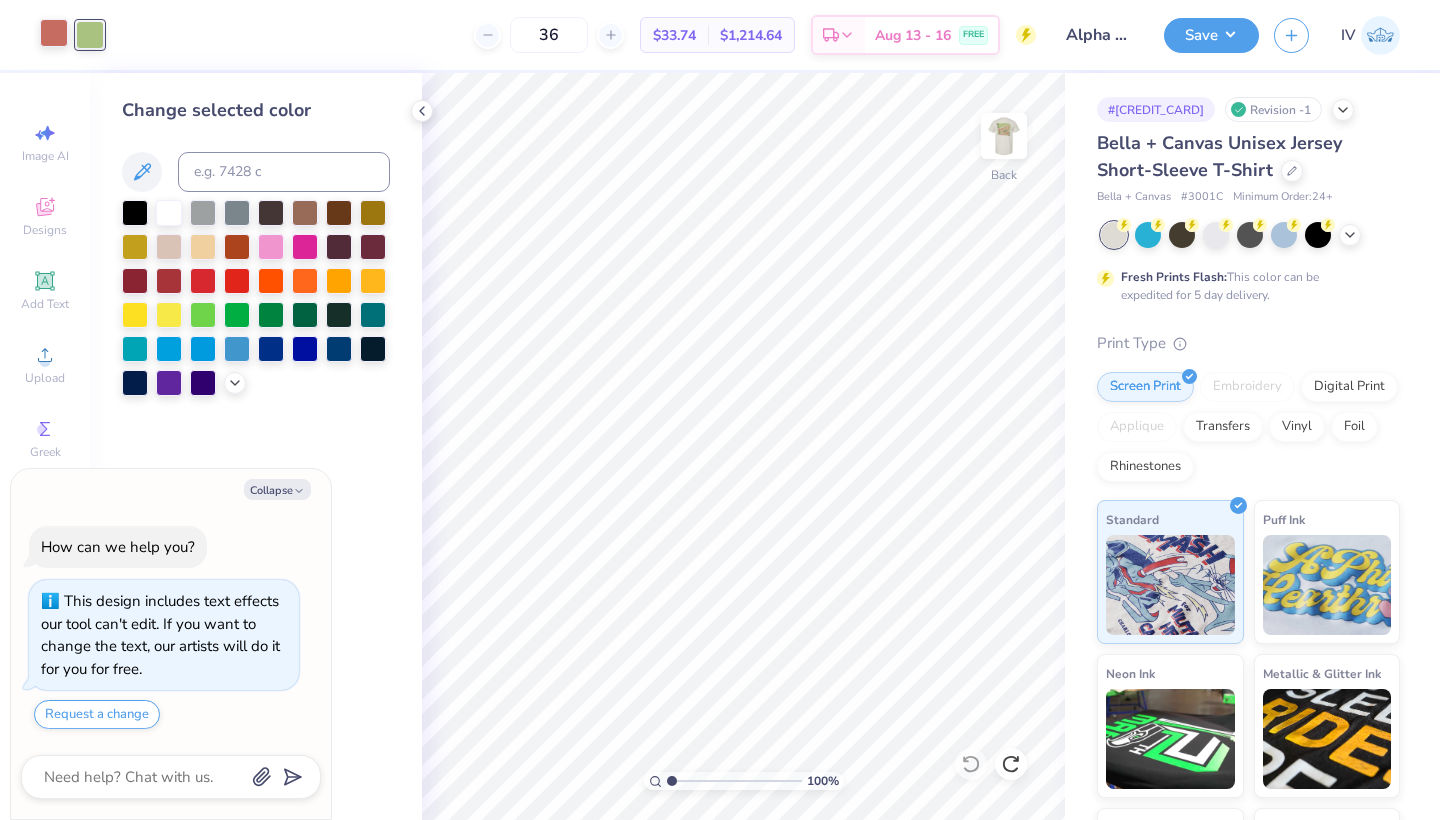 click at bounding box center [54, 33] 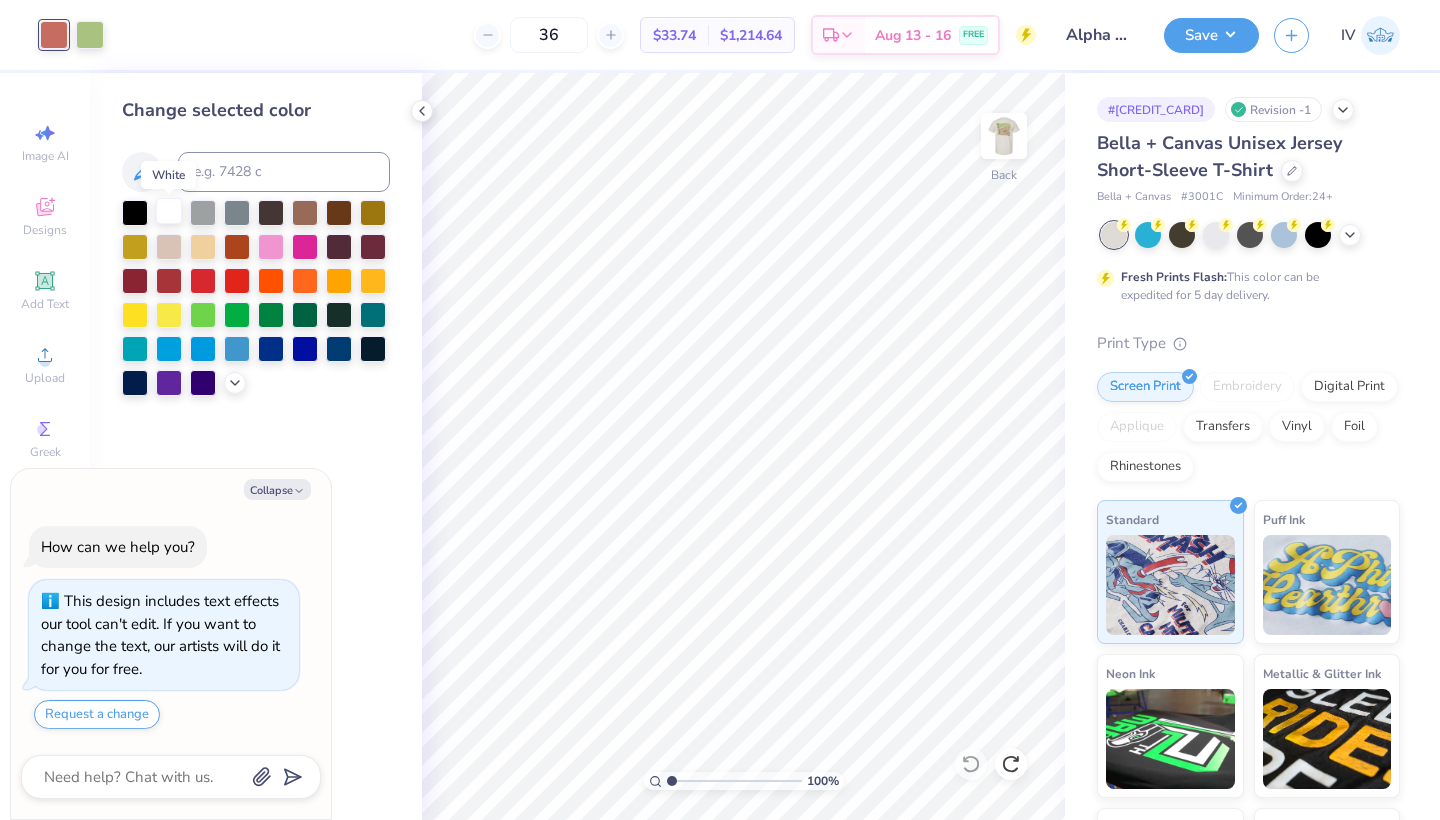 click at bounding box center [169, 211] 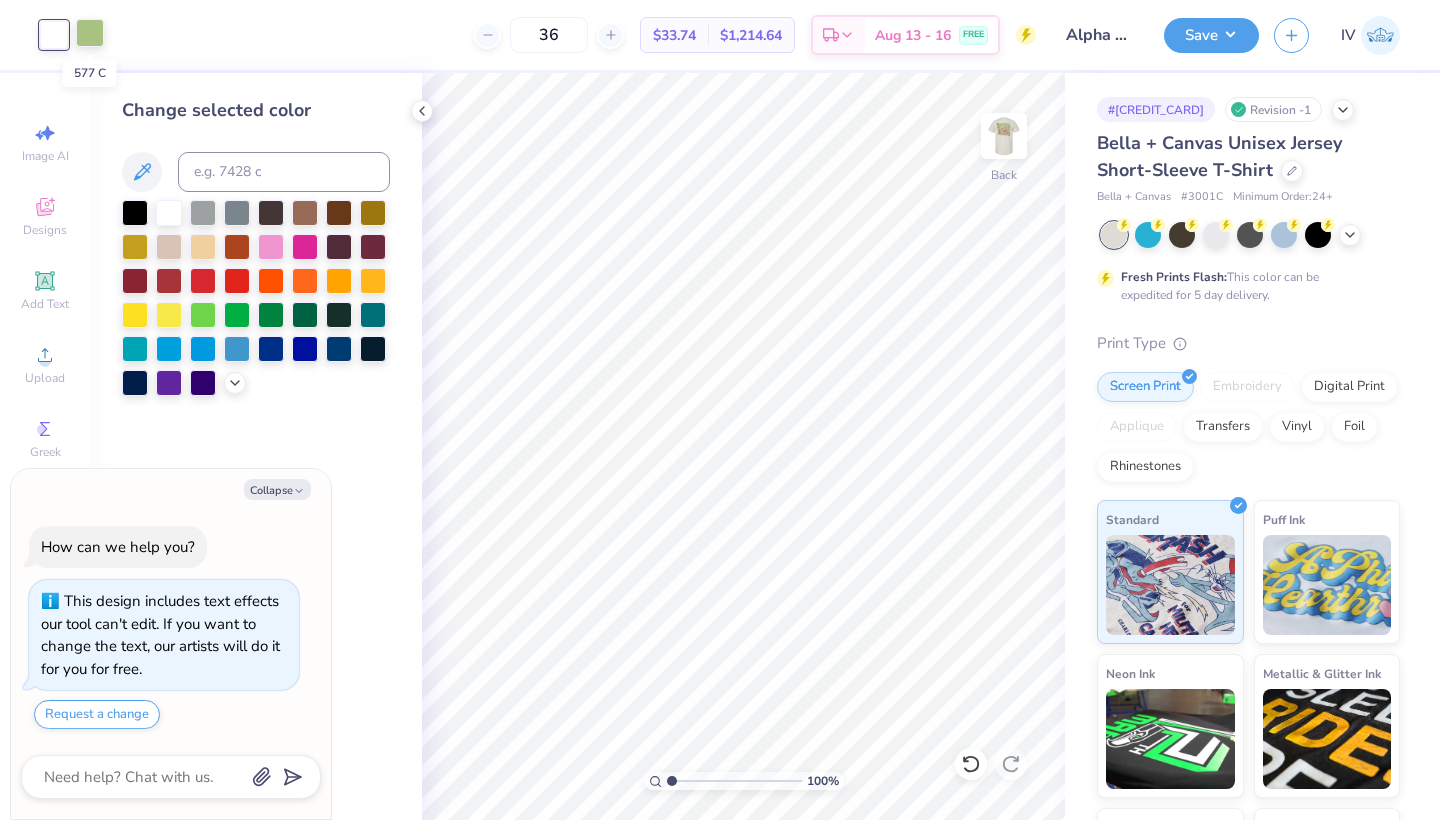 click at bounding box center [90, 33] 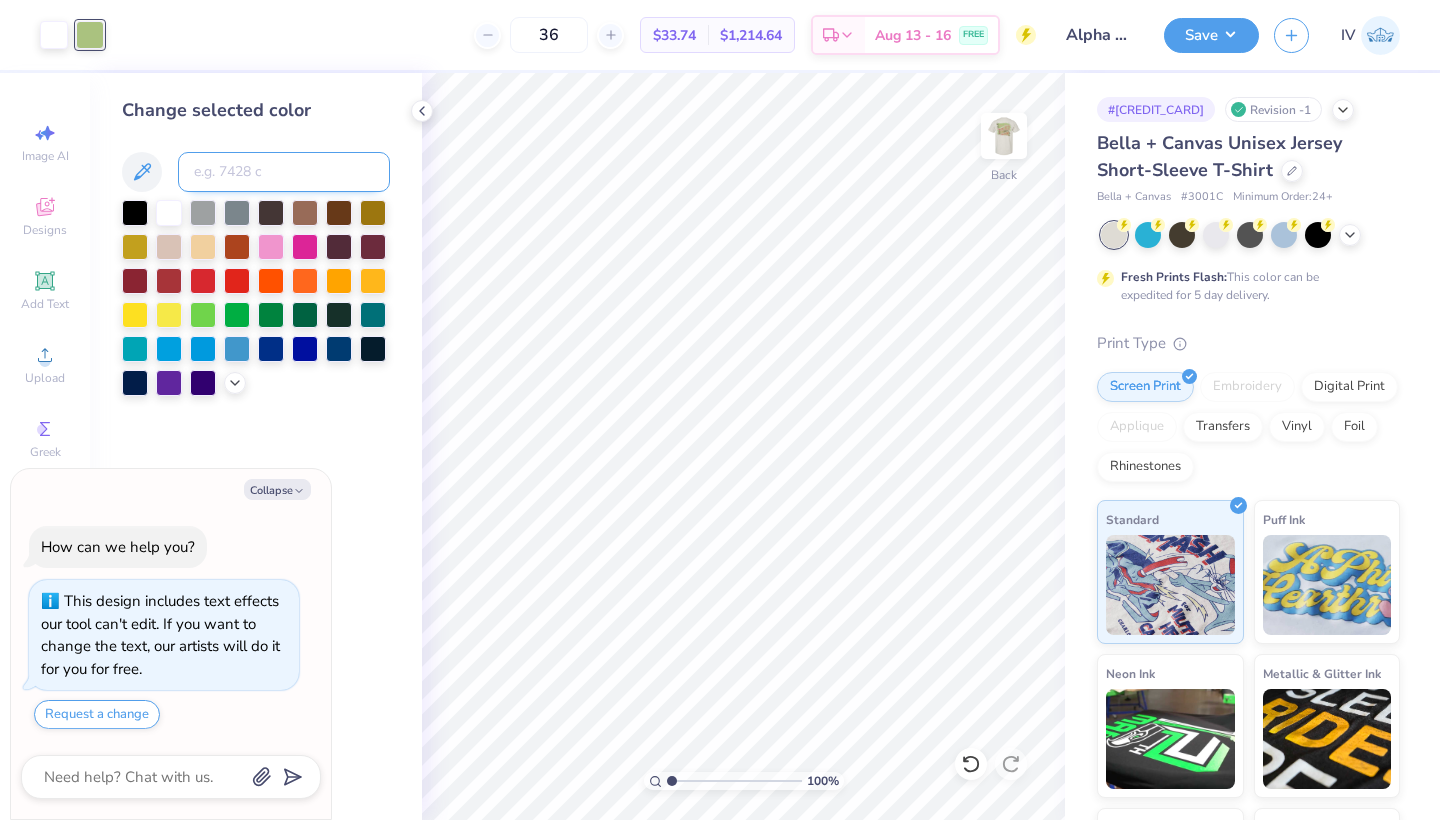 click at bounding box center [284, 172] 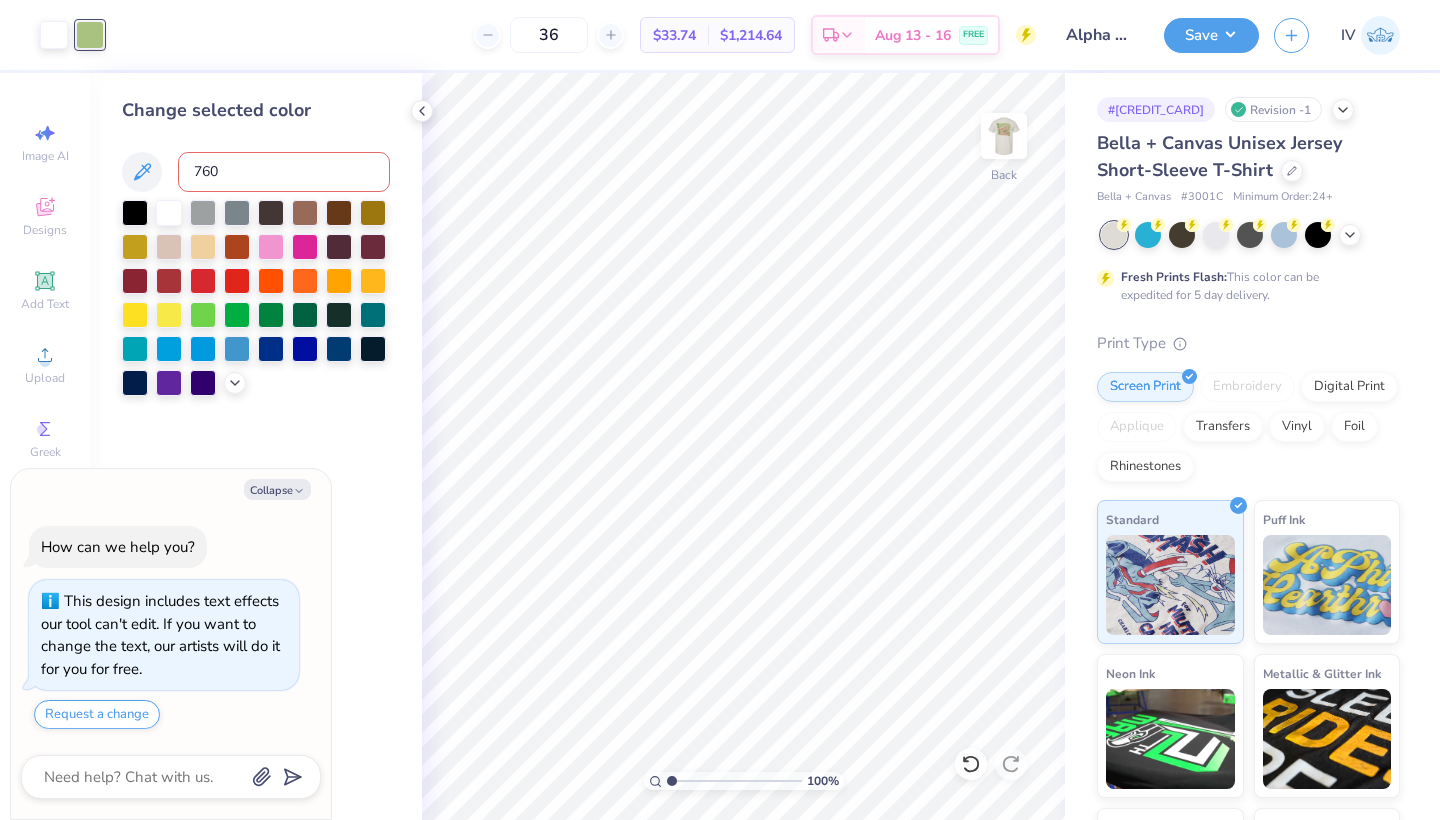 type on "7607" 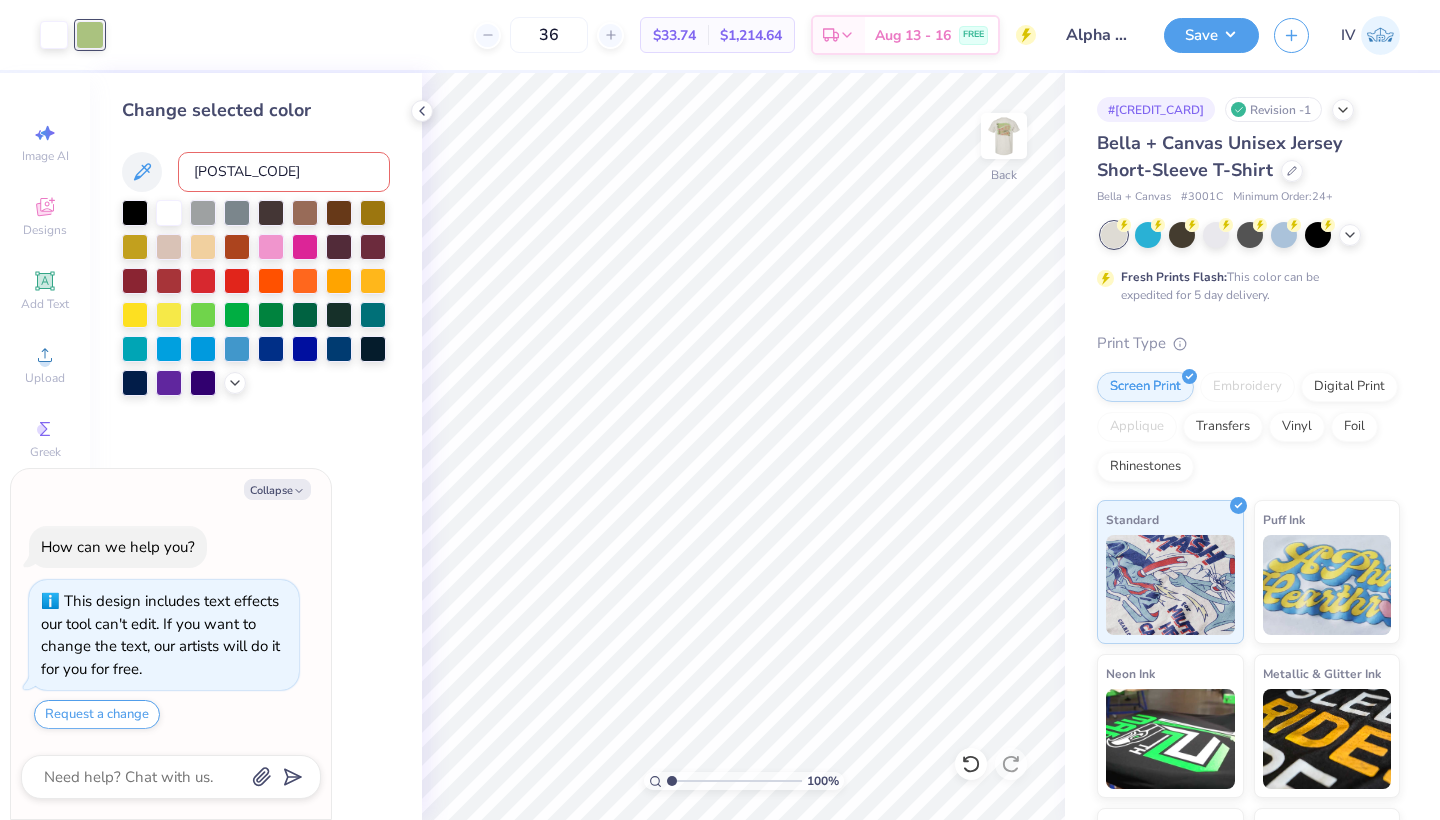 type on "x" 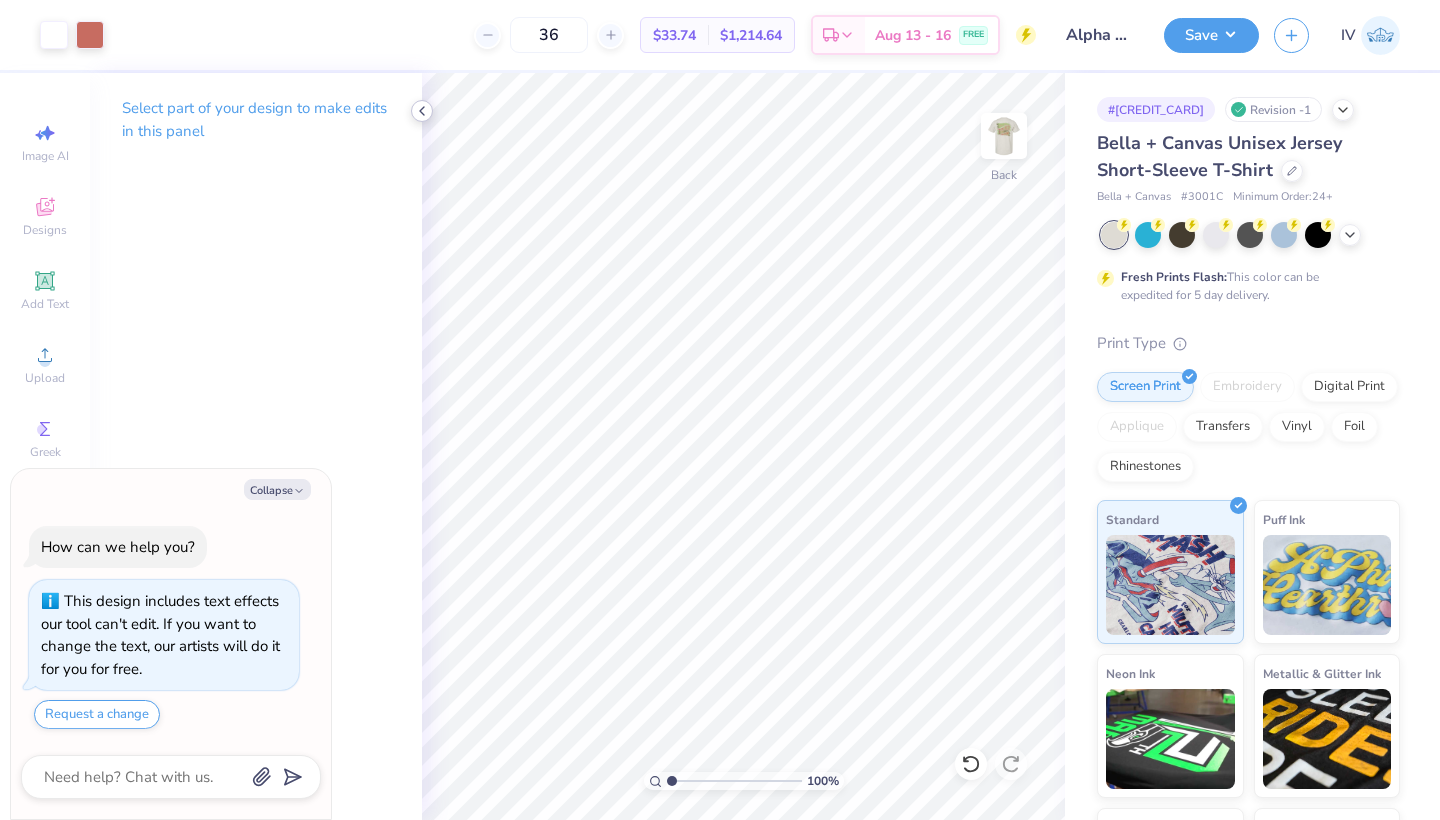 click 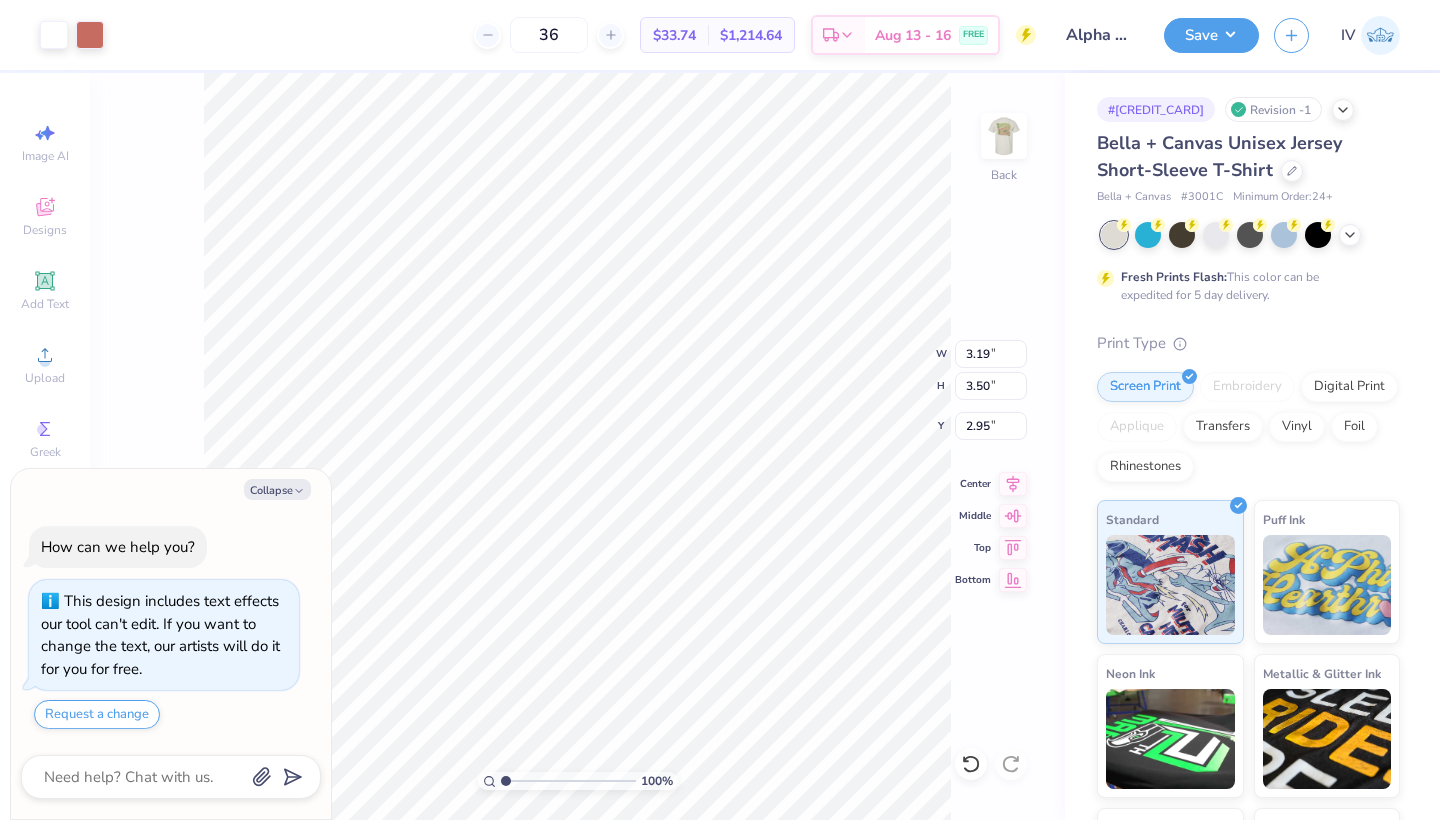 type on "x" 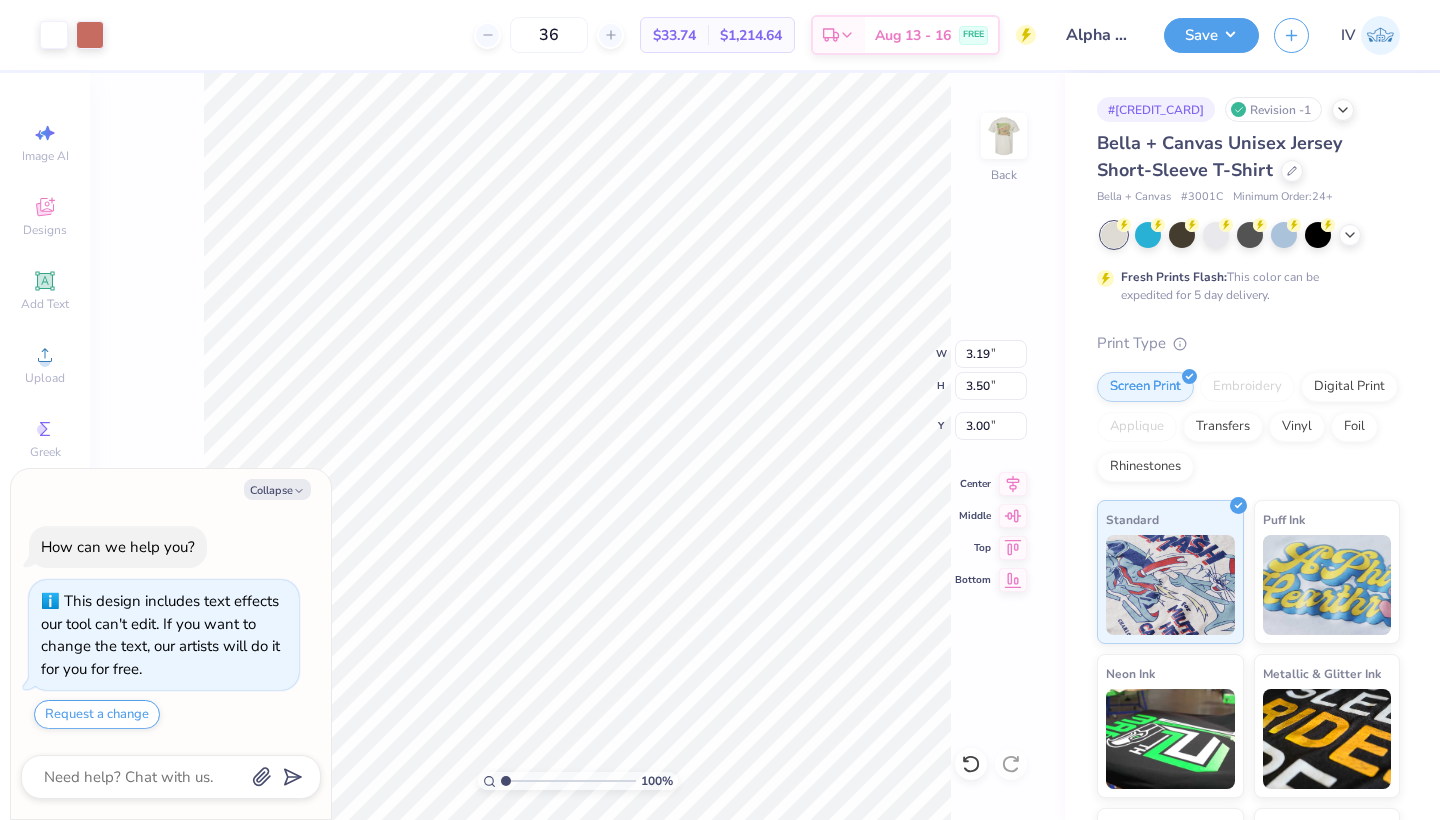 type on "x" 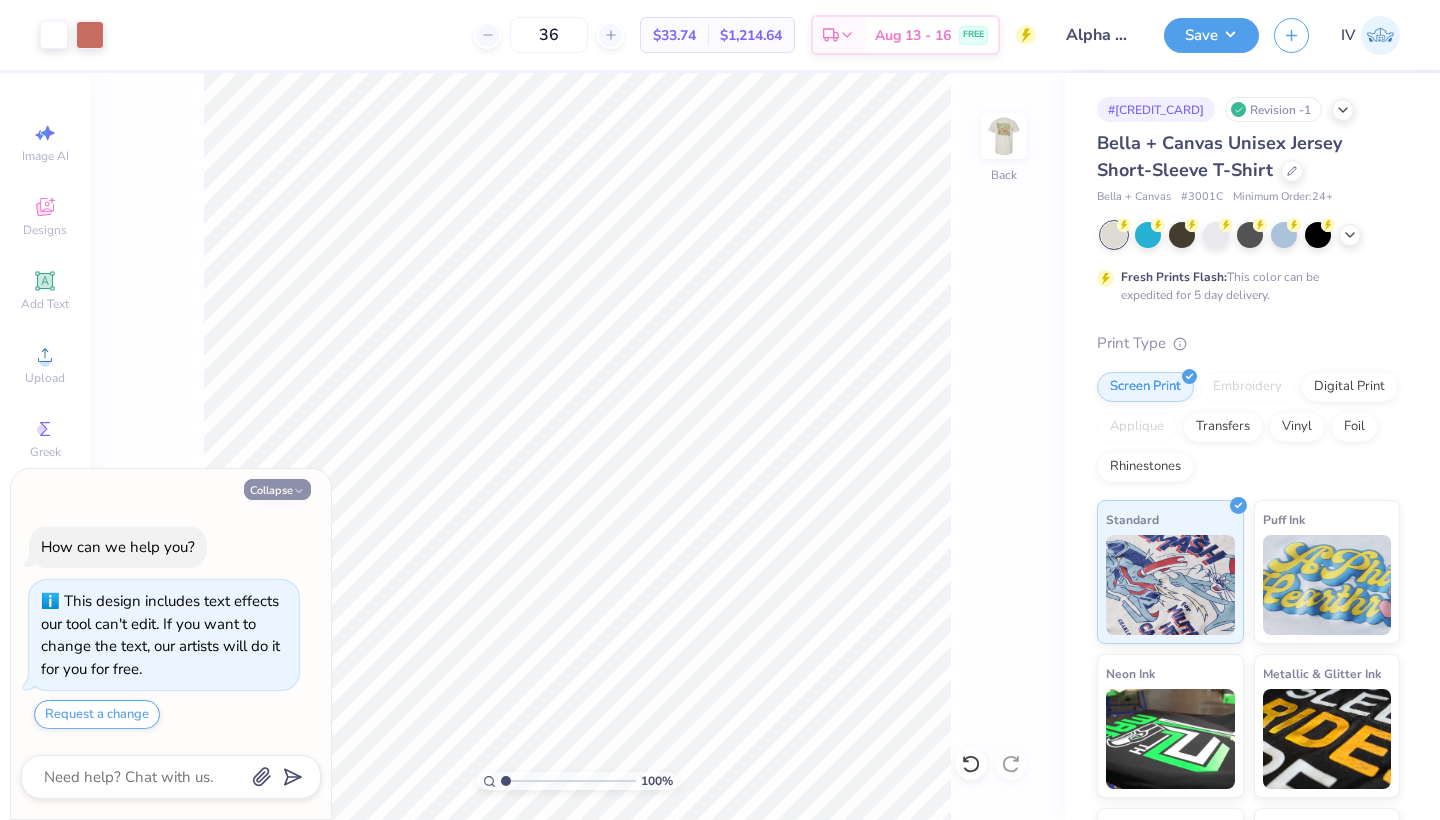 click on "Collapse" at bounding box center [277, 489] 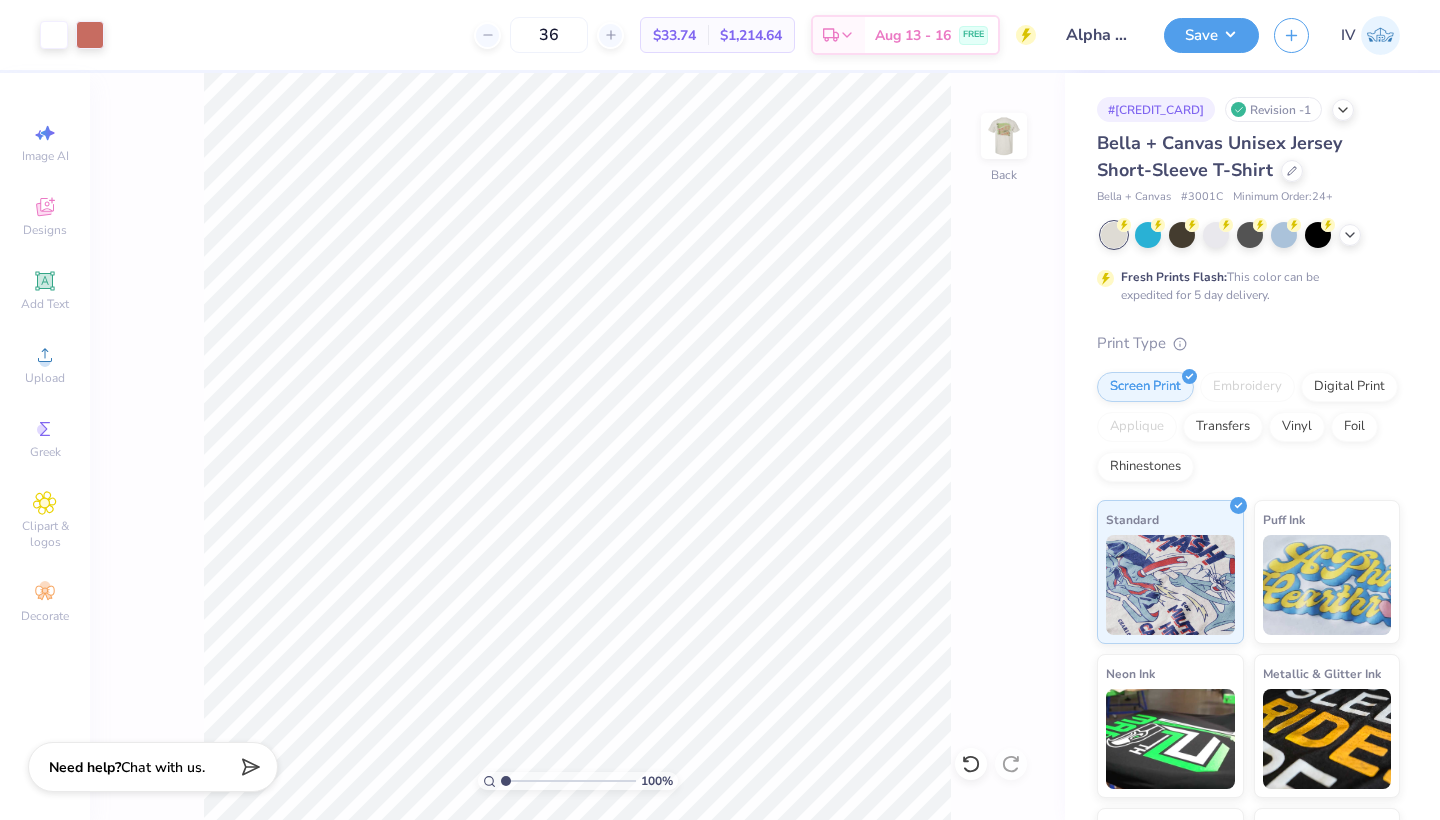 type on "x" 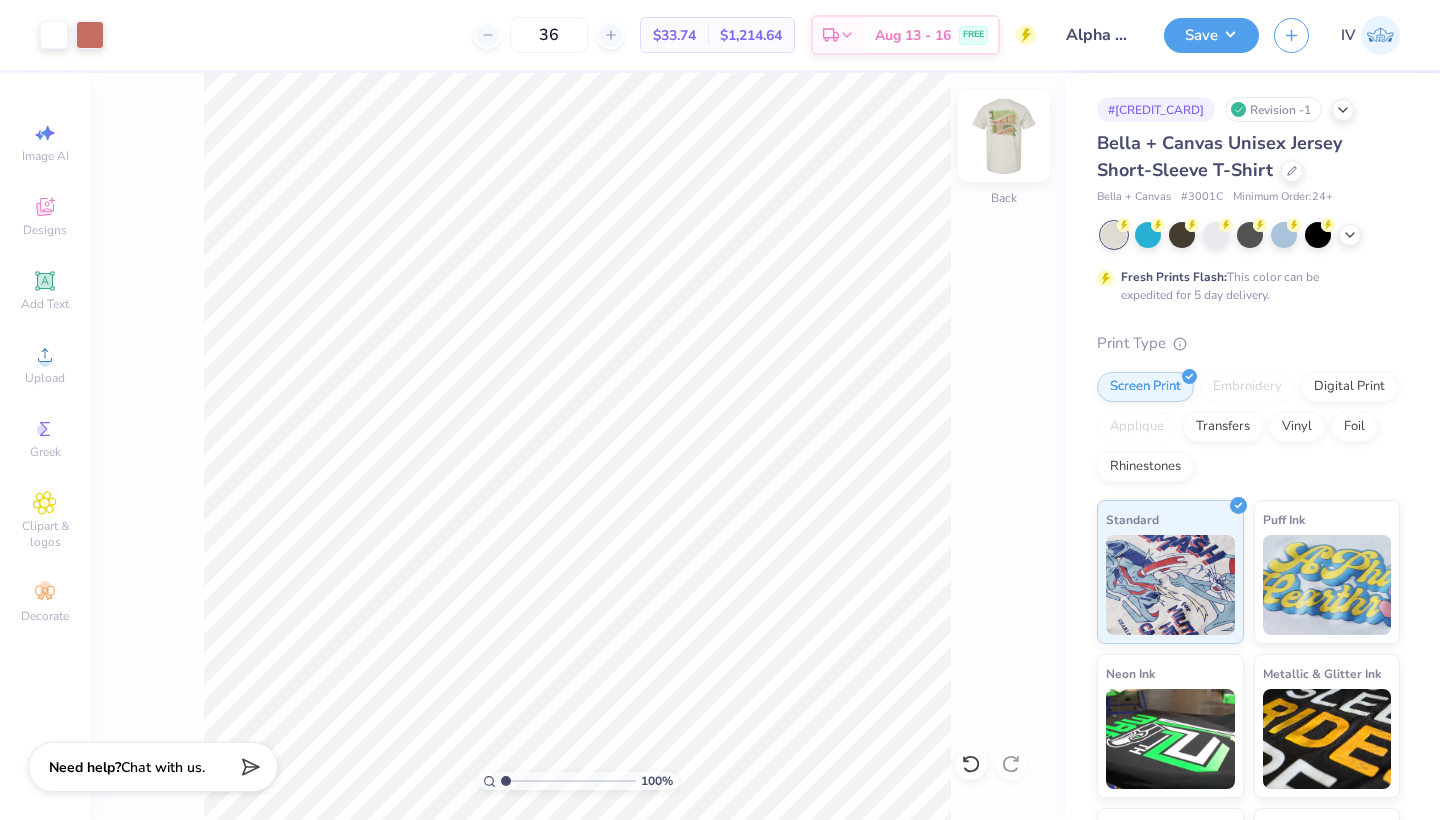 click at bounding box center (1004, 136) 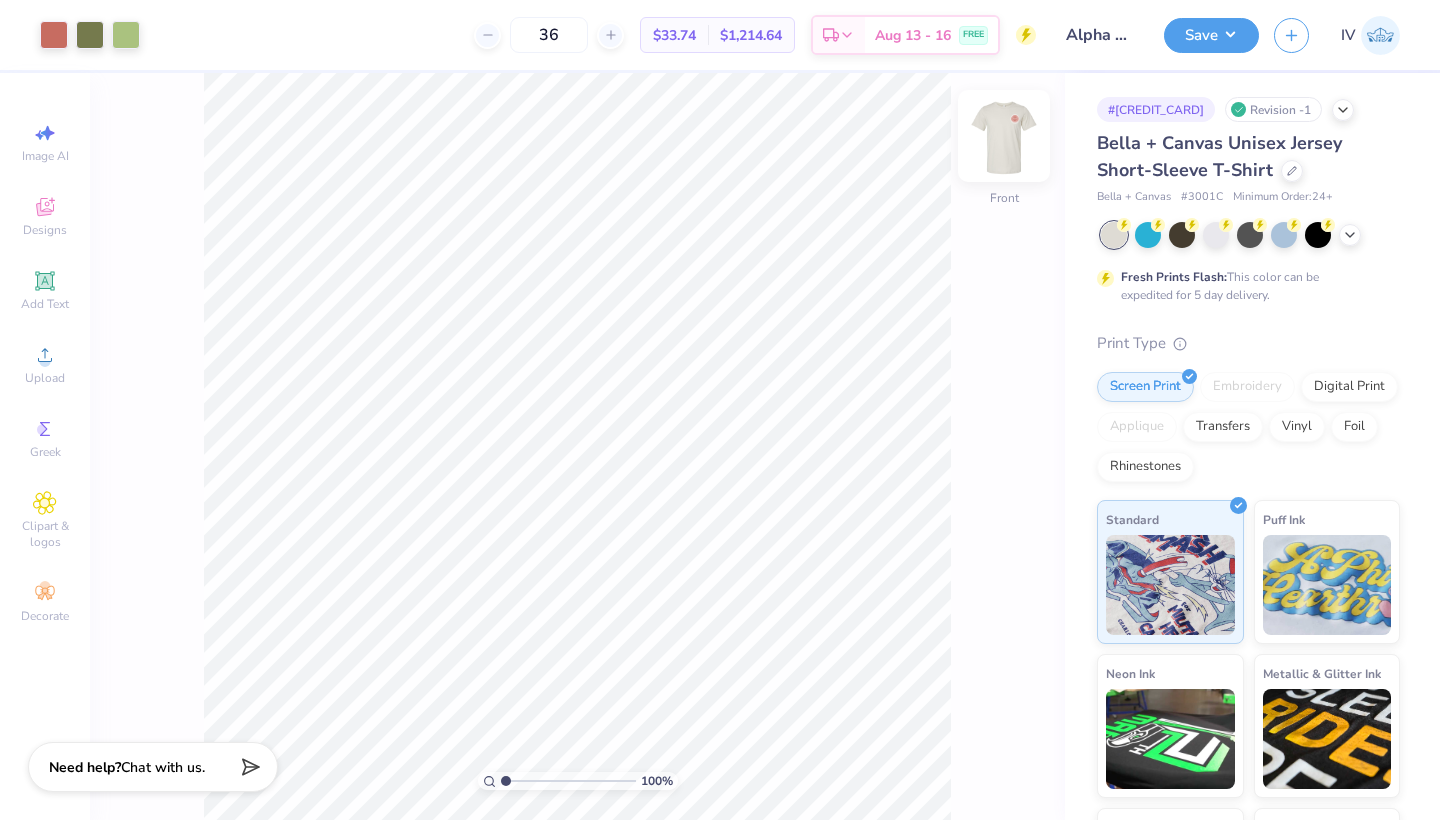 click at bounding box center [1004, 136] 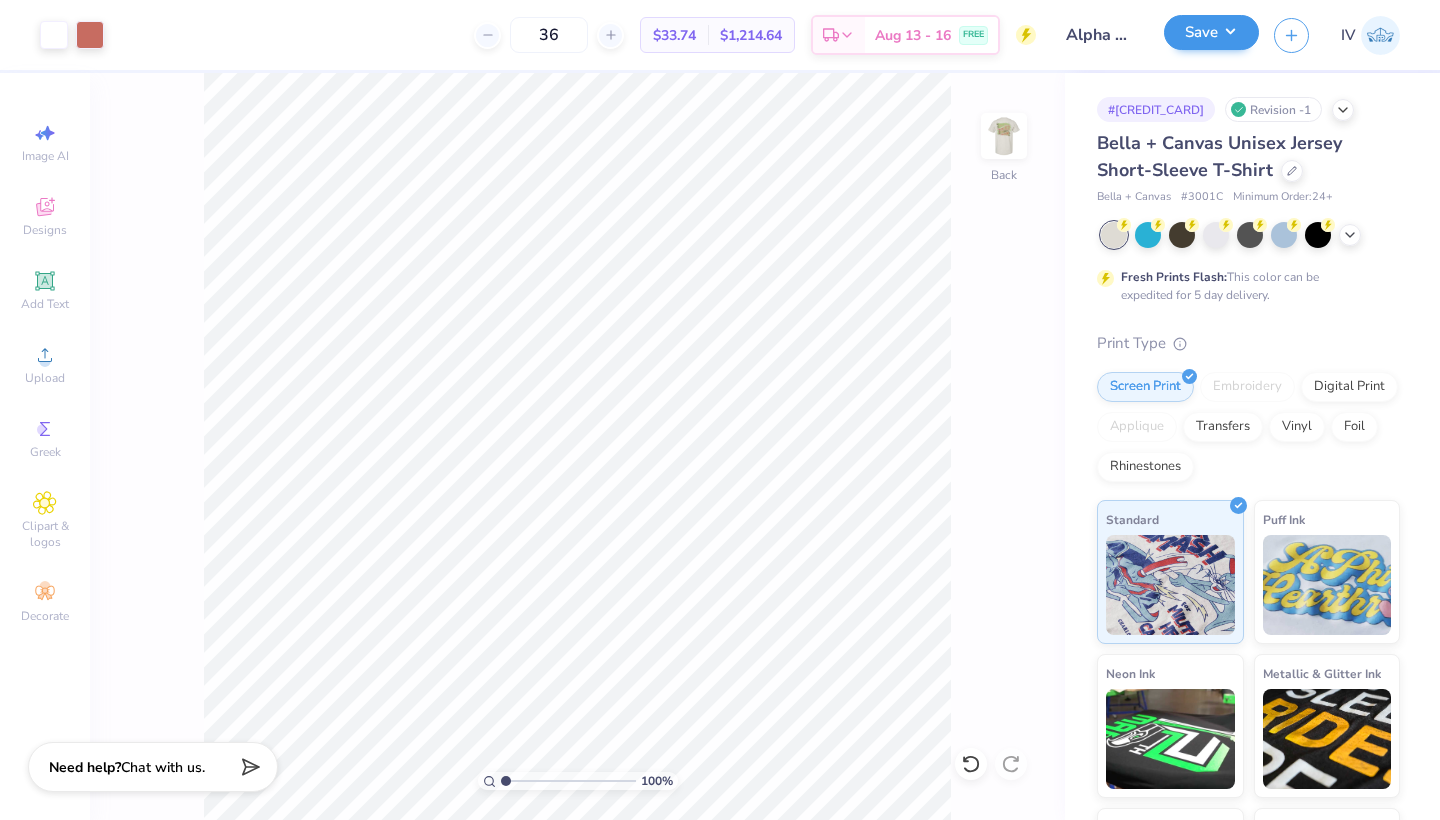 click on "Save" at bounding box center [1211, 32] 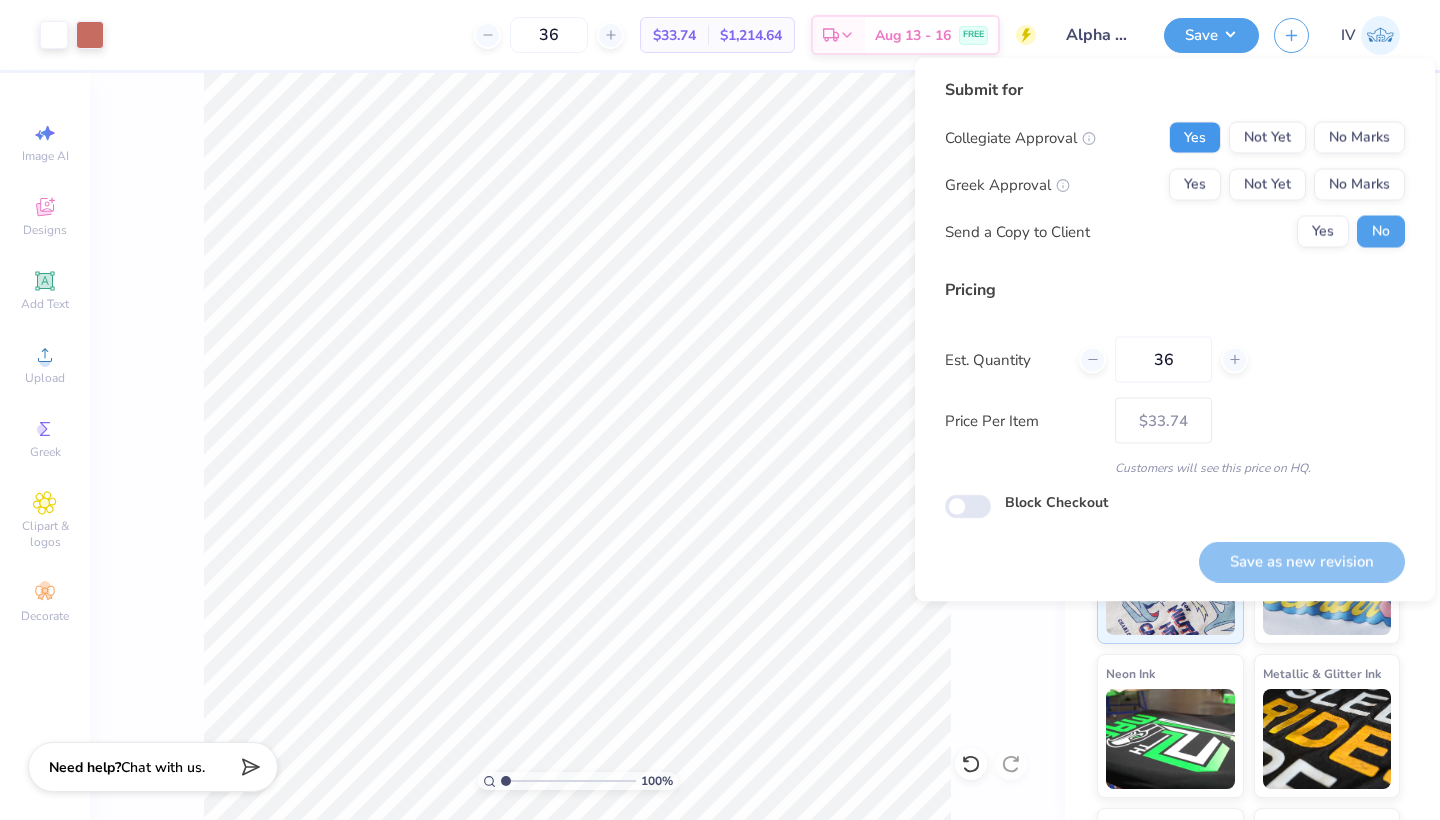 click on "Yes" at bounding box center [1195, 138] 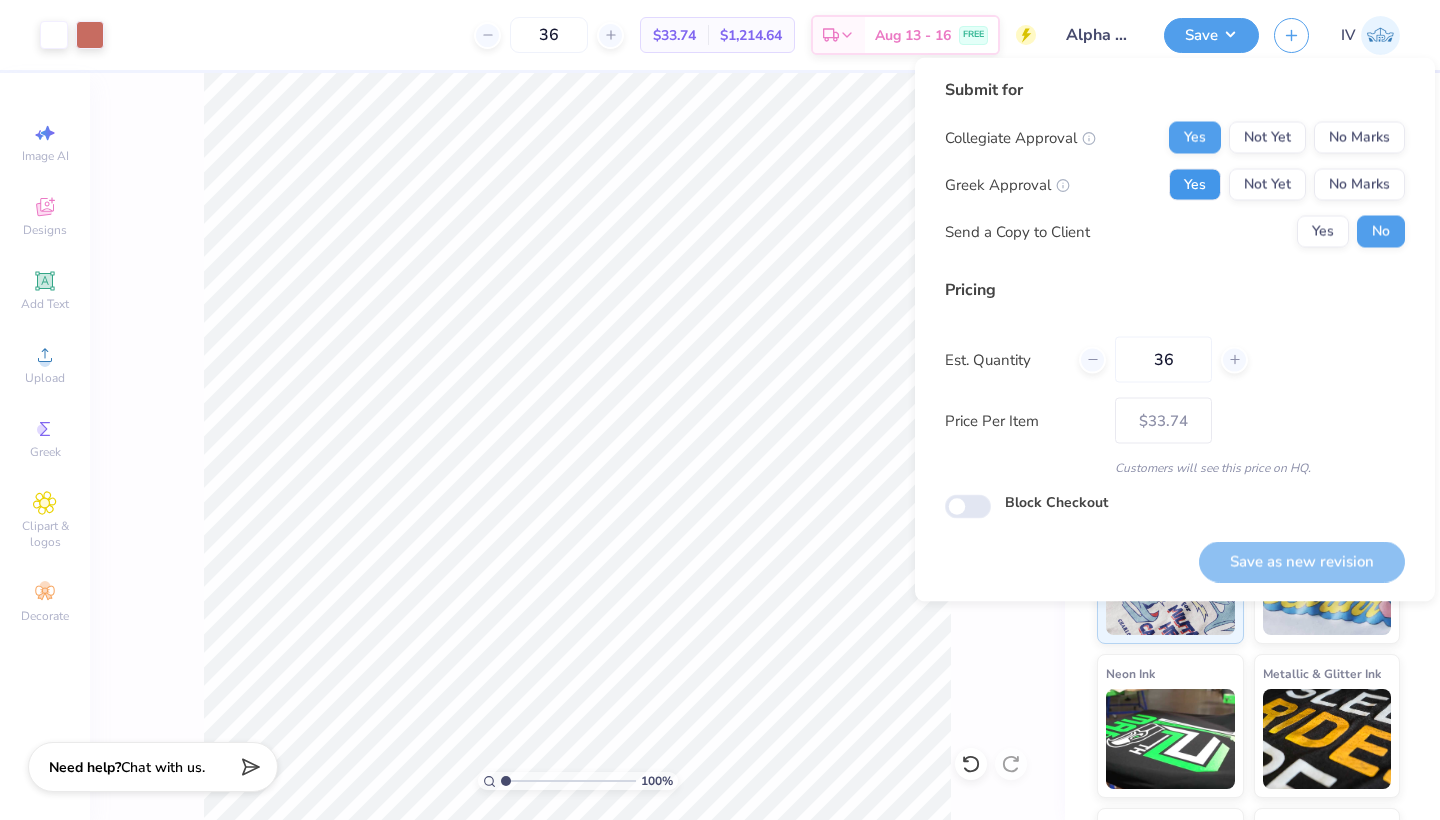 click on "Yes" at bounding box center [1195, 185] 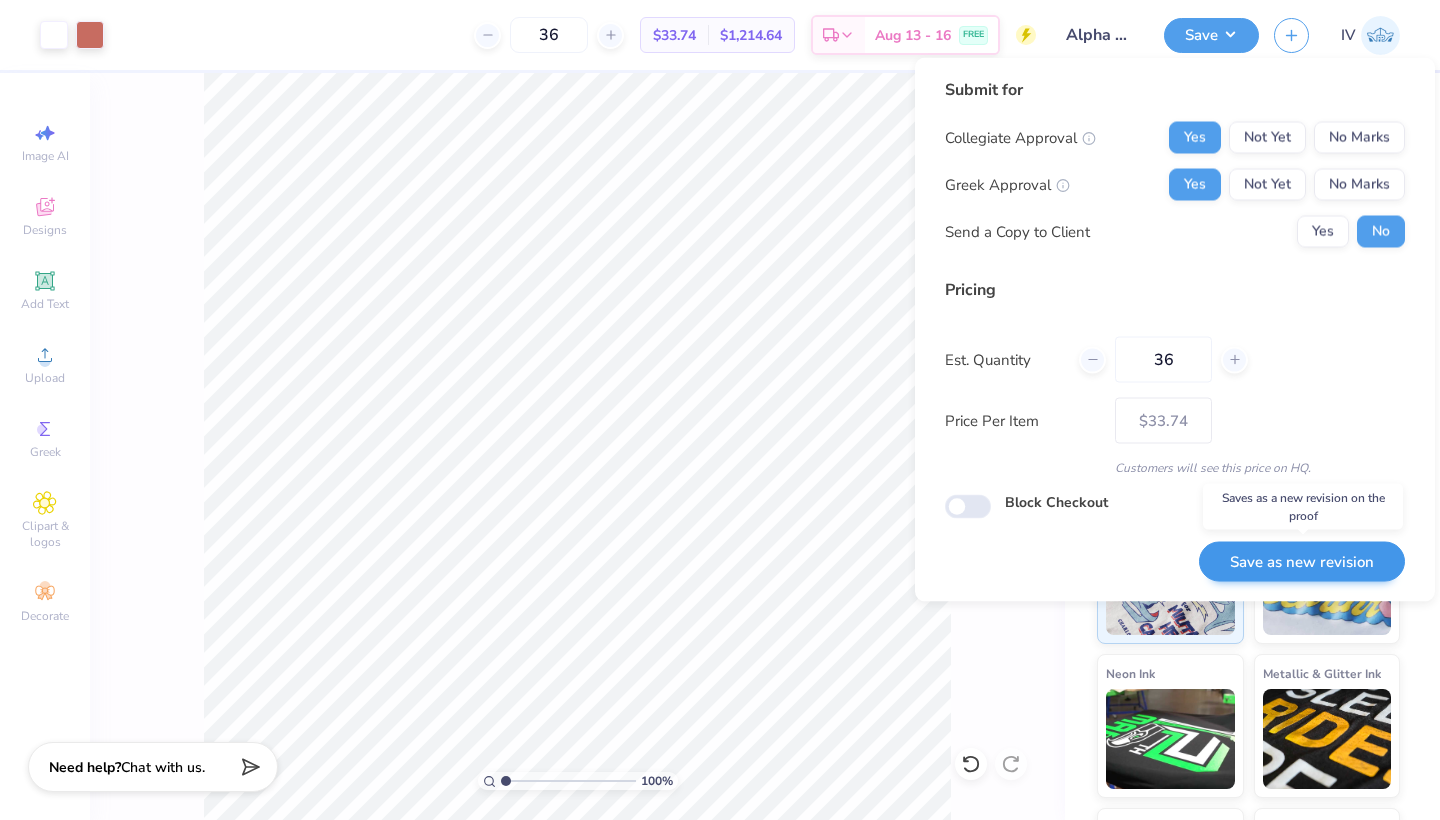 click on "Save as new revision" at bounding box center (1302, 561) 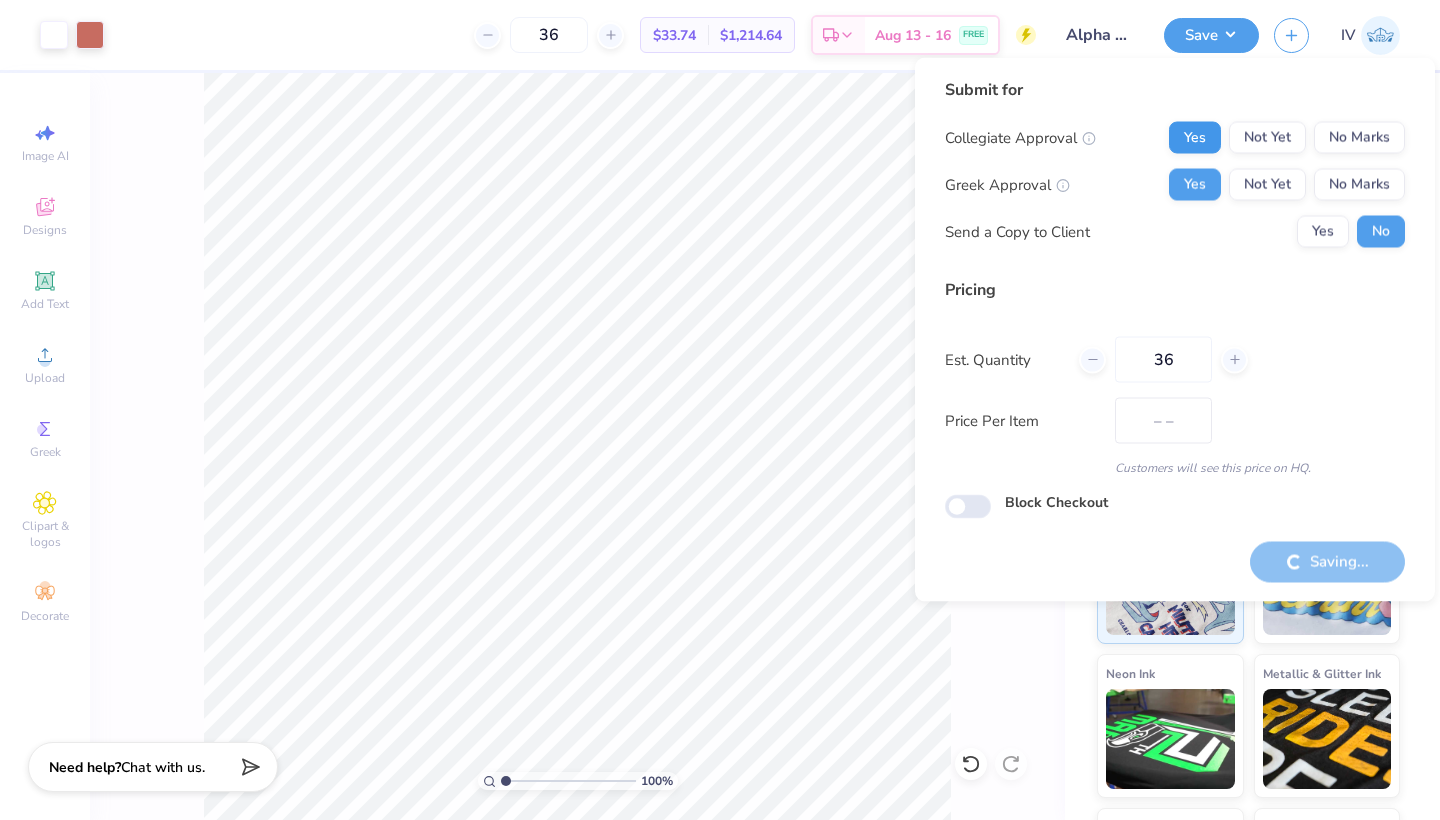 type on "$33.74" 